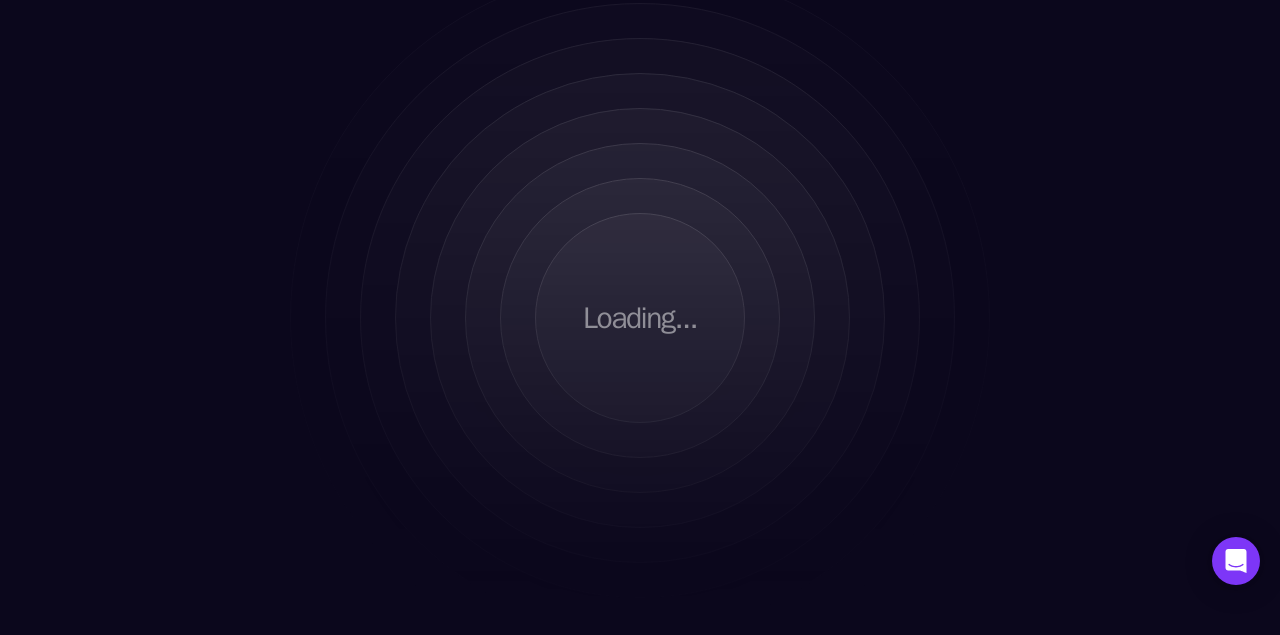 scroll, scrollTop: 0, scrollLeft: 0, axis: both 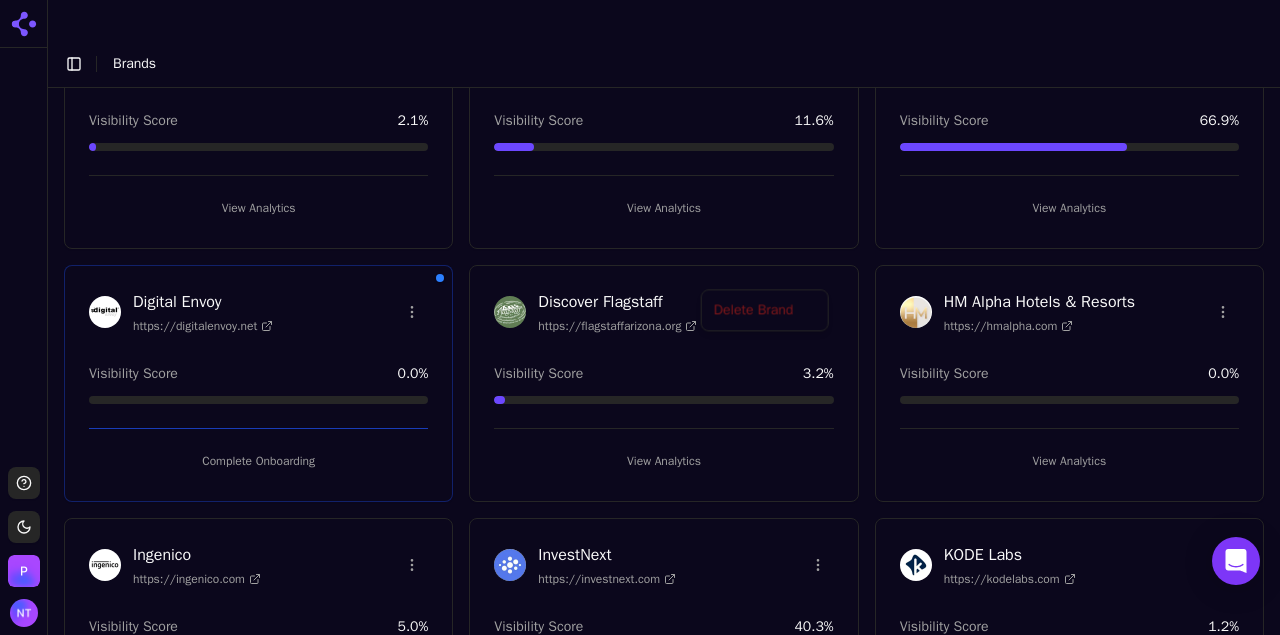 click on "Support Toggle theme Perrill   Toggle Sidebar Brands Brand Analytics Track and analyze your brand performance across different metrics Create New Brand AQUALIS https://aqualisco.com Visibility Score 8.9 % View Analytics BestRx https://bestrx.com Visibility Score 34.3 % View Analytics Blackbird Health https://blackbirdhealth.com Visibility Score 13.6 % View Analytics Brumley South https://brumleysouth.com Visibility Score 2.1 % View Analytics Cantey Foundation Specialists https://canteycanfixit.com Visibility Score 11.6 % View Analytics Colibri Real Estate https://colibrigroup.com Visibility Score 66.9 % View Analytics Digital Envoy https://digitalenvoy.net Visibility Score 0.0 % Complete Onboarding Discover Flagstaff https://flagstaffarizona.org Visibility Score 3.2 % View Analytics HM Alpha Hotels & Resorts https://hmalpha.com Visibility Score 0.0 % View Analytics Ingenico https://ingenico.com Visibility Score 5.0 % View Analytics InvestNext https://investnext.com Visibility Score 40.3 % KODE Labs" at bounding box center (640, 337) 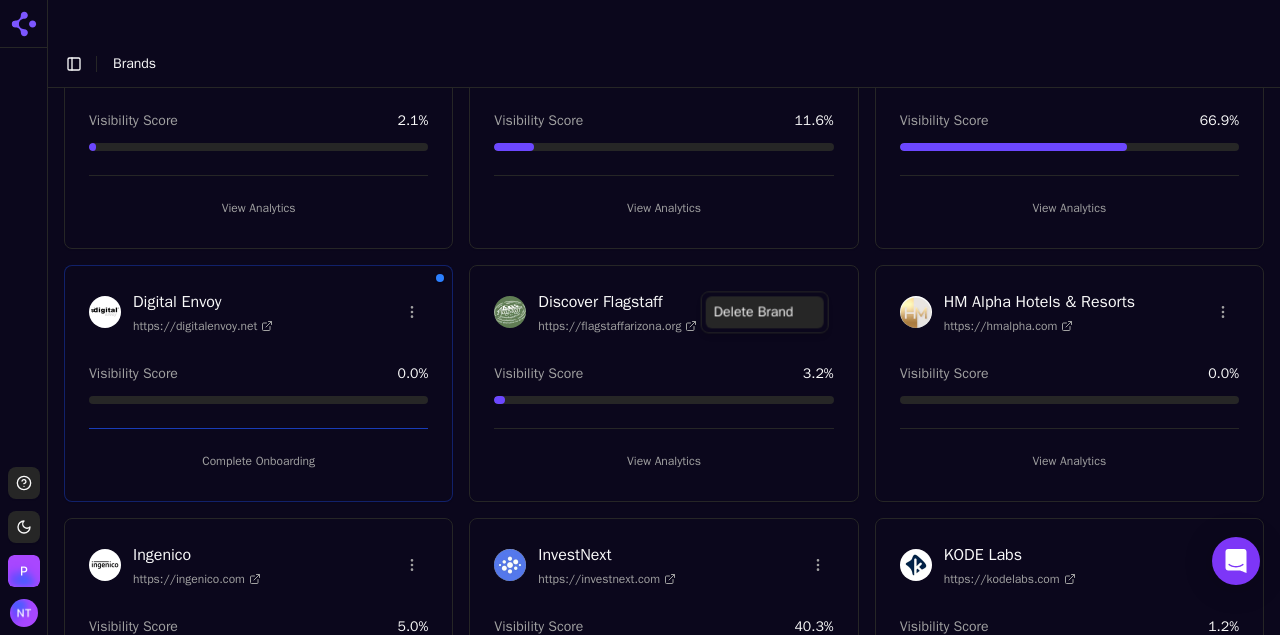 click on "Delete Brand" at bounding box center (765, 312) 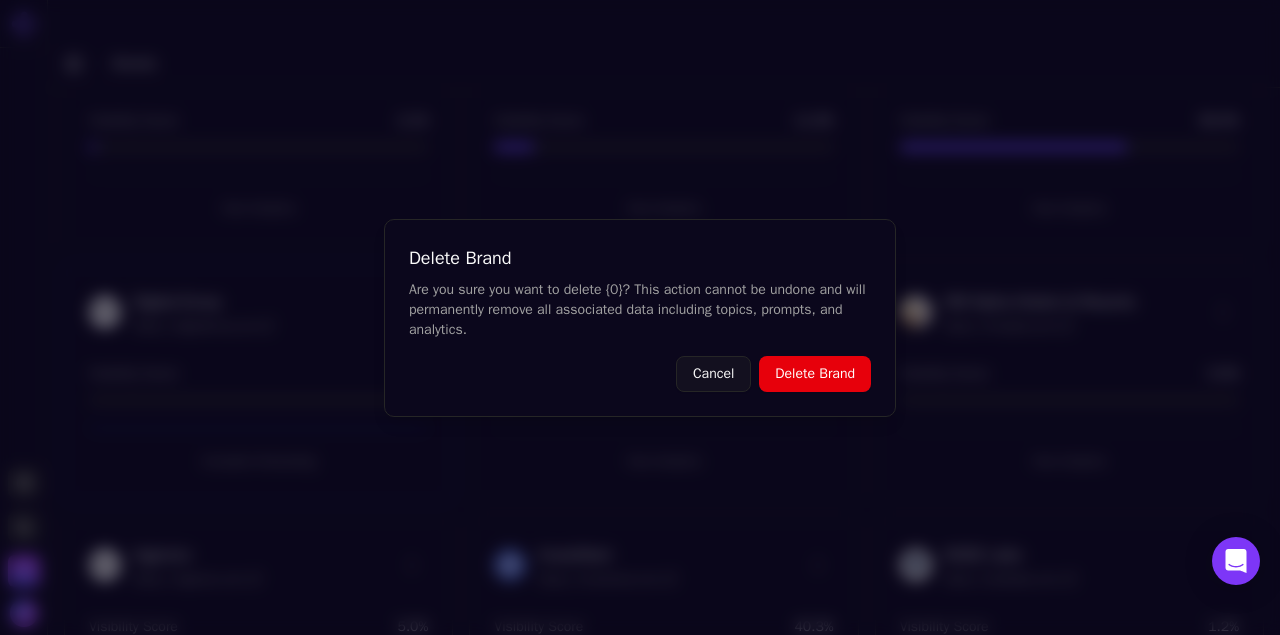 click on "Delete Brand" at bounding box center [815, 374] 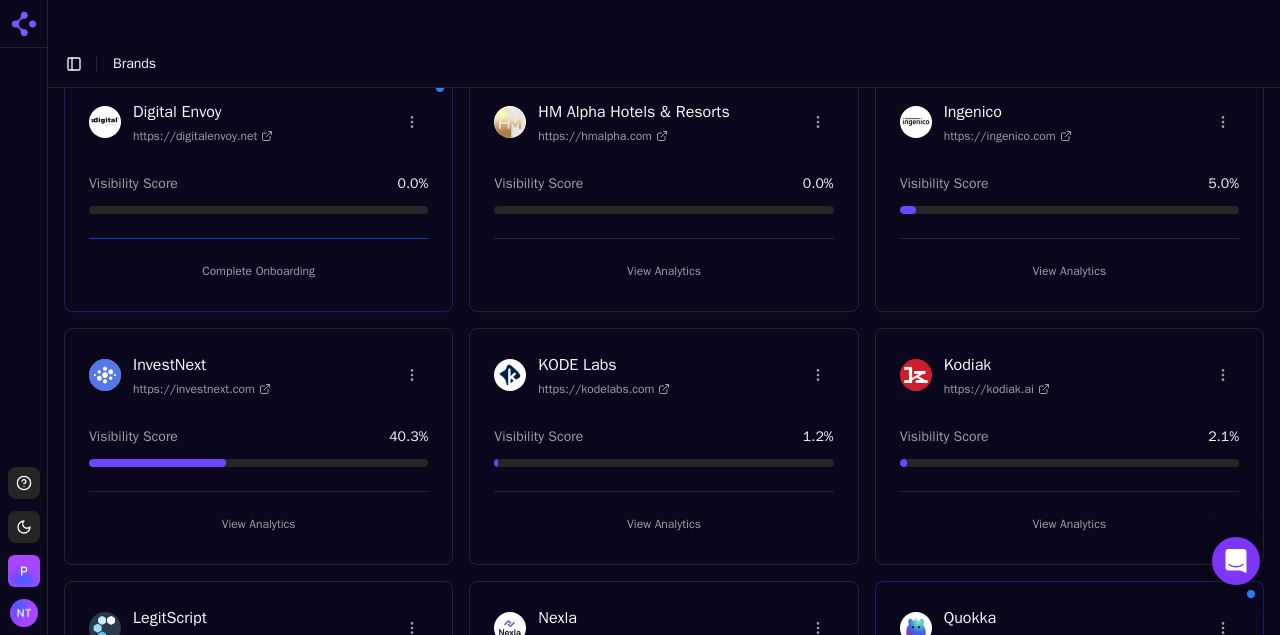 scroll, scrollTop: 590, scrollLeft: 0, axis: vertical 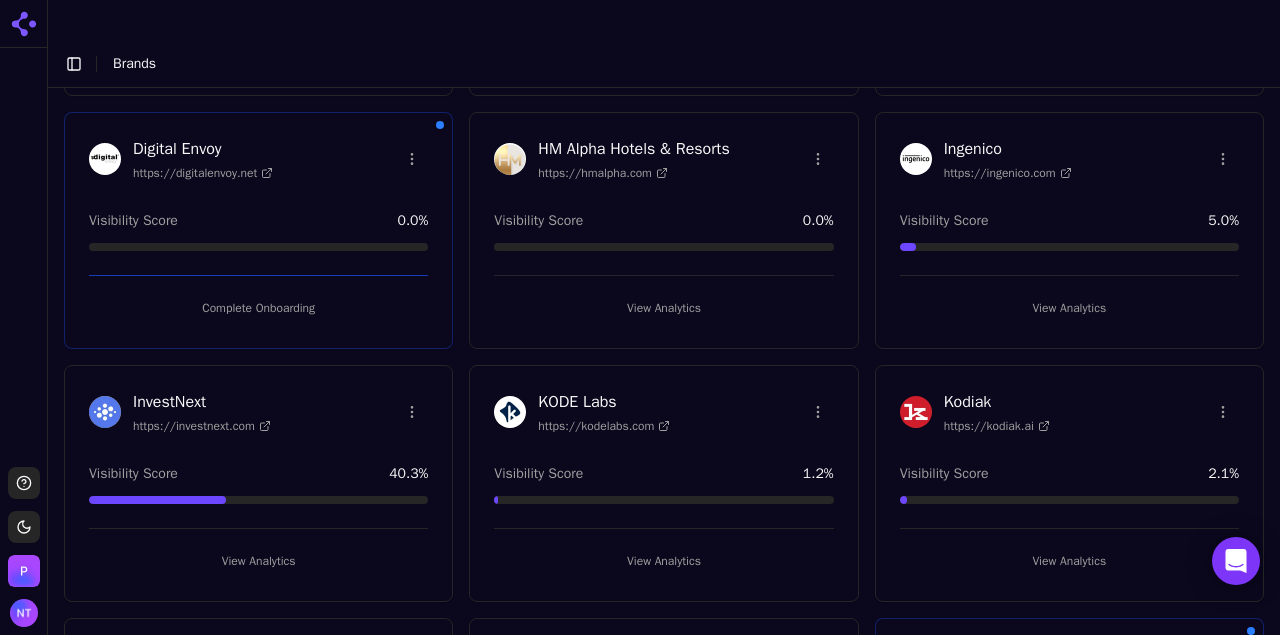 click on "View Analytics" at bounding box center [1069, 308] 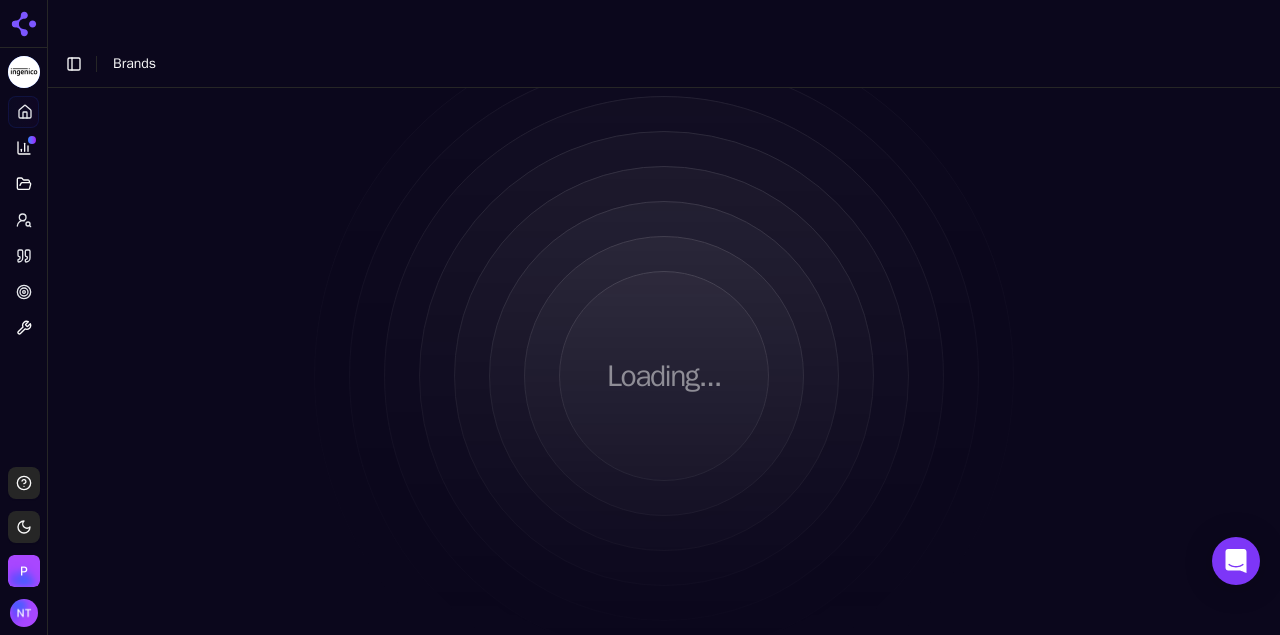 scroll, scrollTop: 0, scrollLeft: 0, axis: both 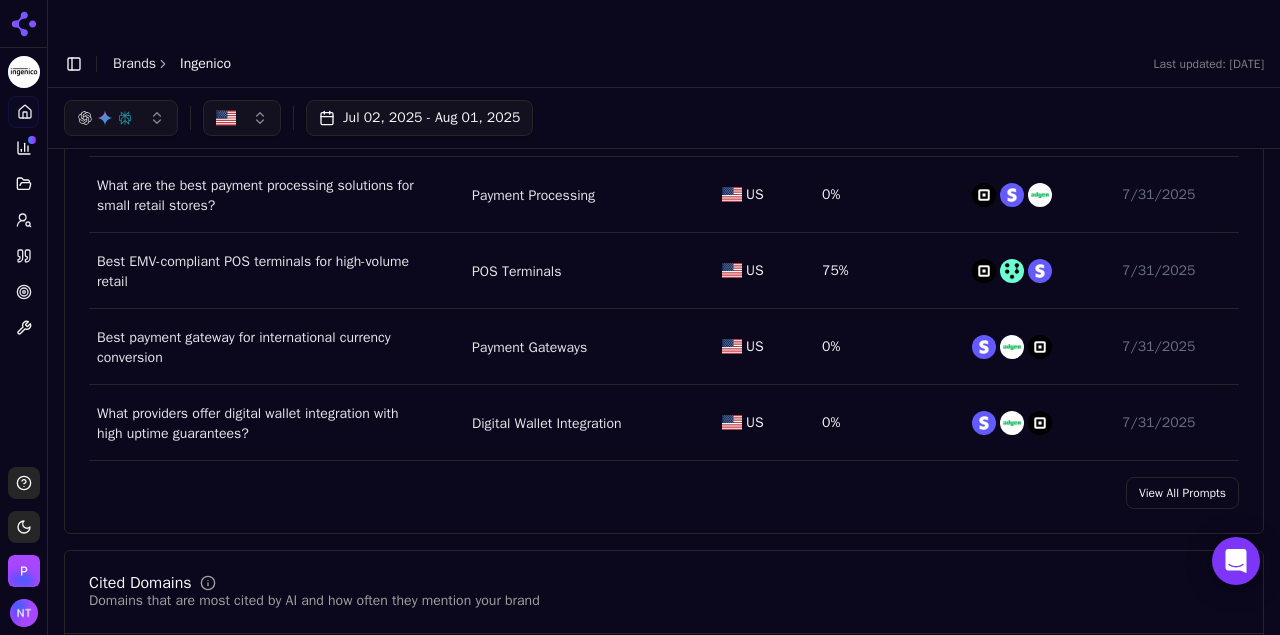 click on "View All Prompts" at bounding box center [1182, 493] 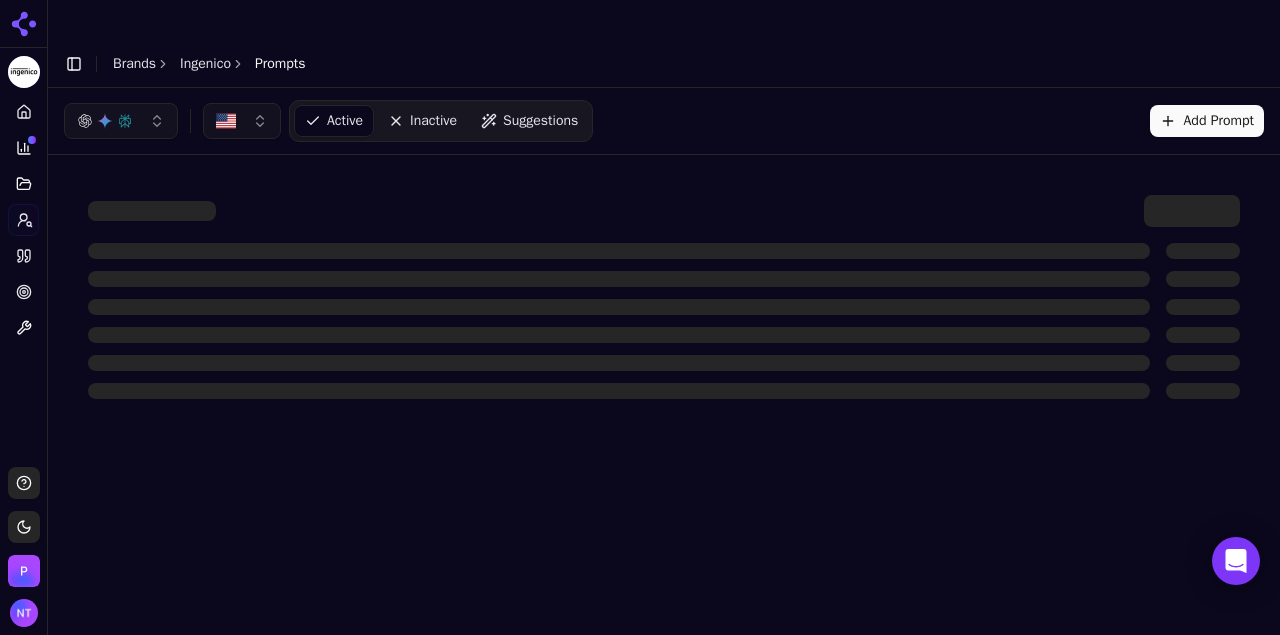 scroll, scrollTop: 0, scrollLeft: 0, axis: both 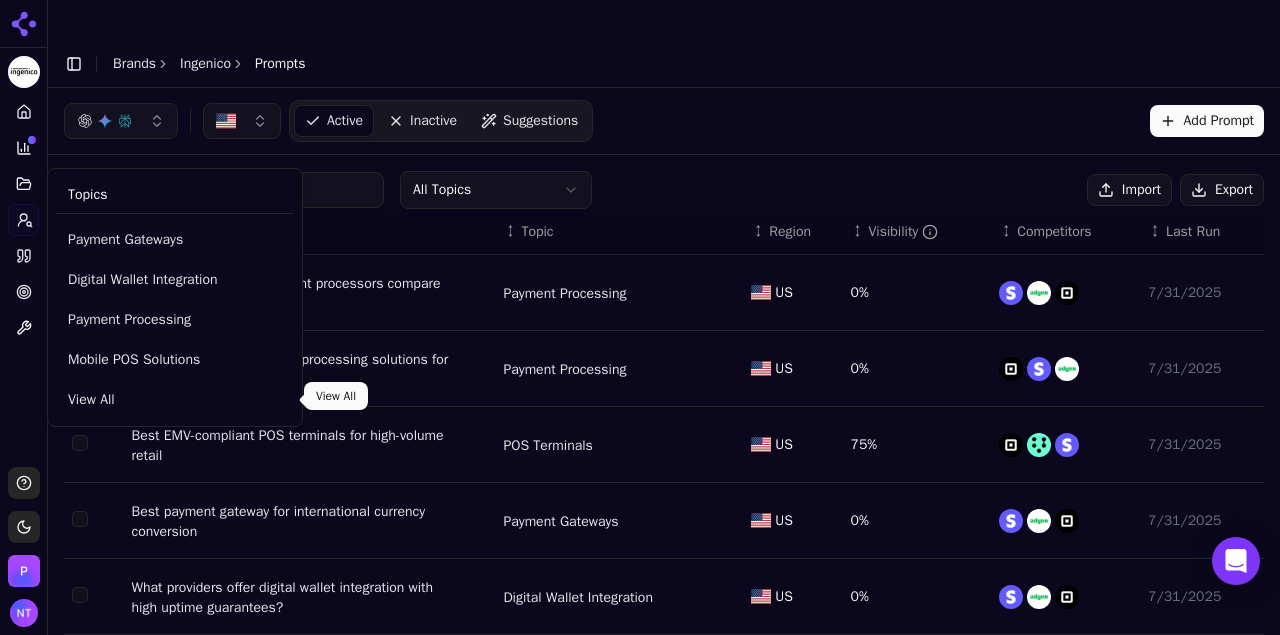 click on "View All" at bounding box center [175, 400] 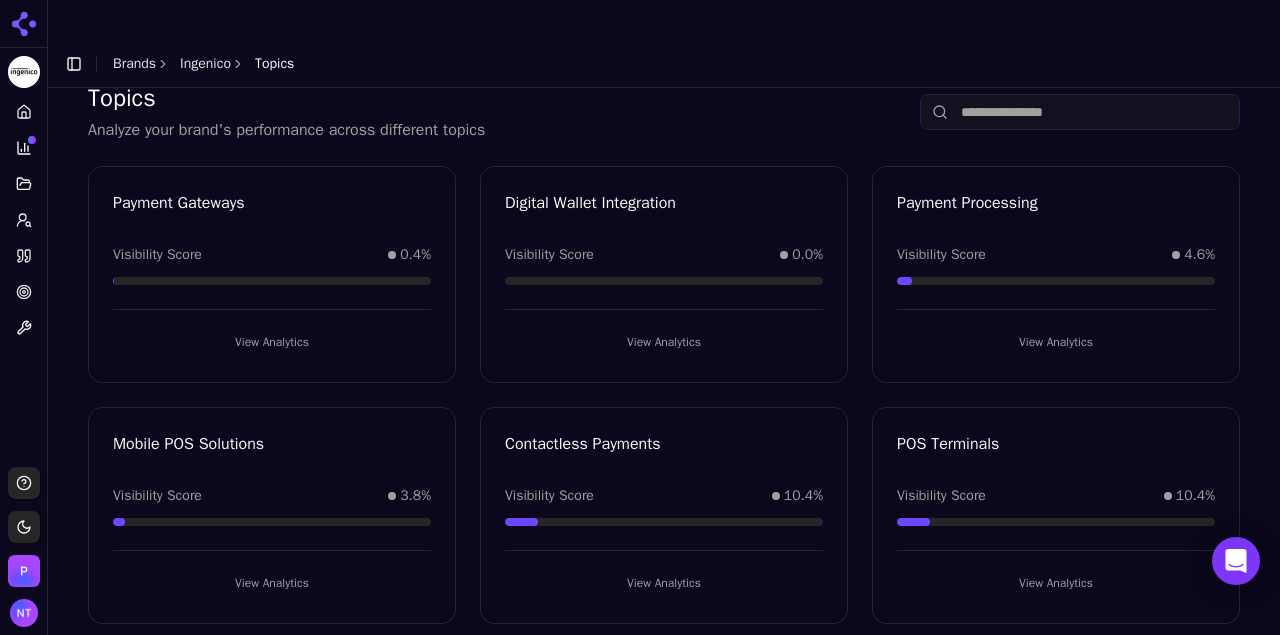 scroll, scrollTop: 0, scrollLeft: 0, axis: both 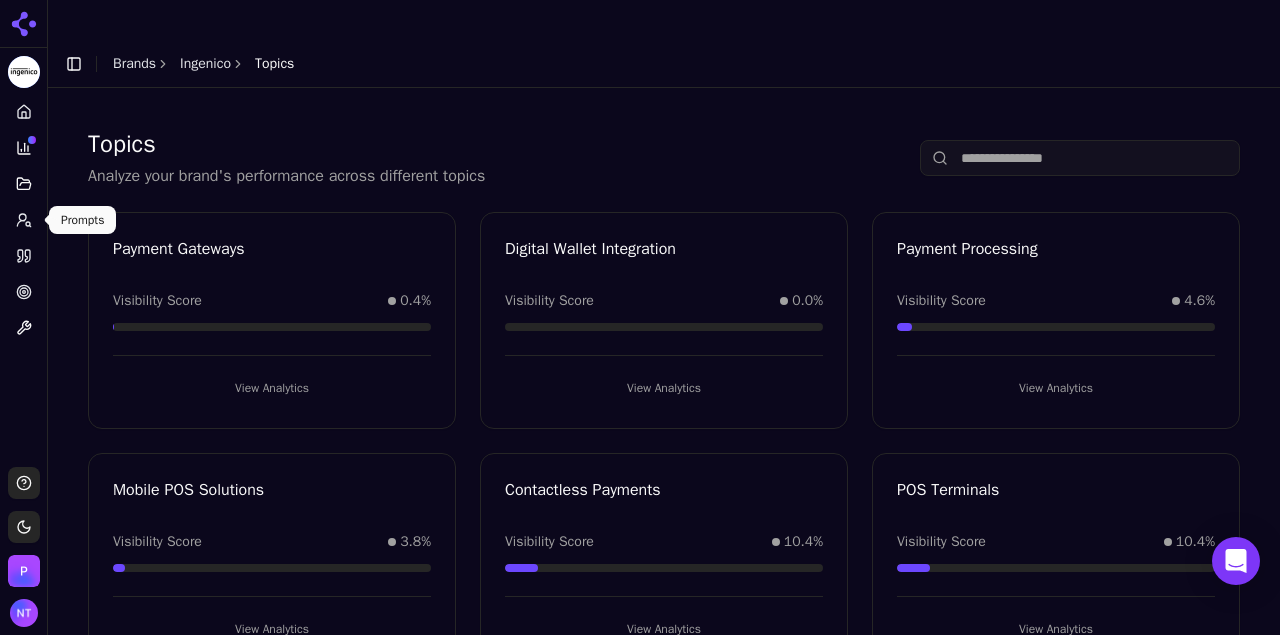 click on "Prompts" at bounding box center [23, 220] 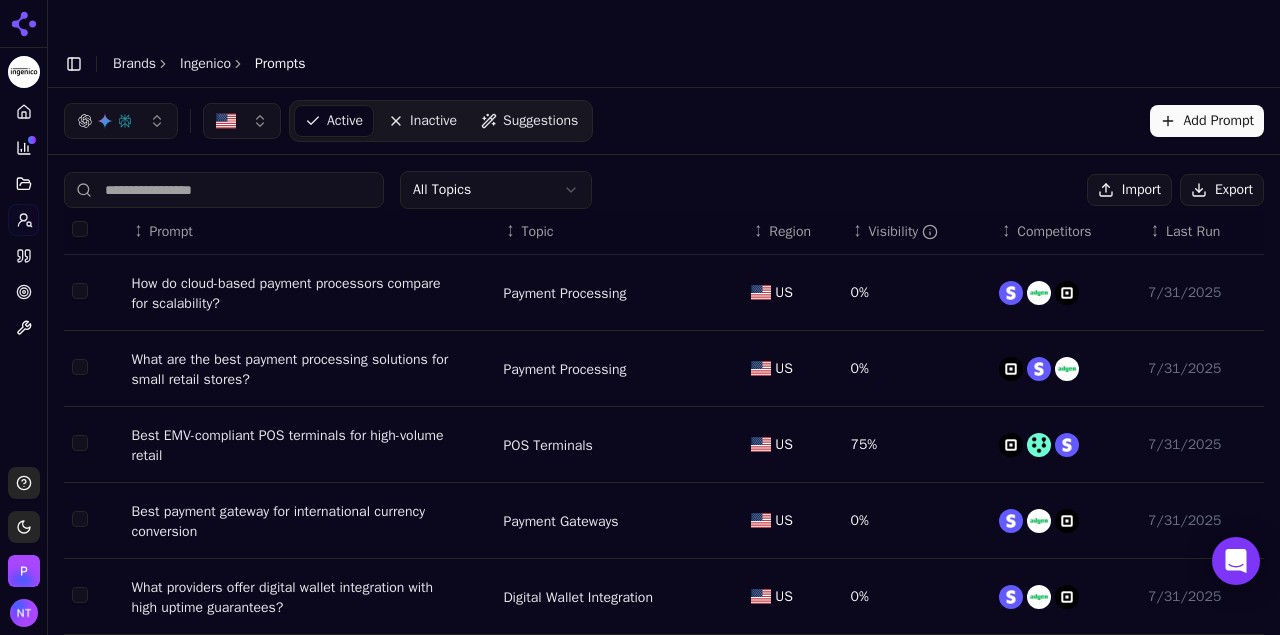 click on "Suggestions" at bounding box center (540, 121) 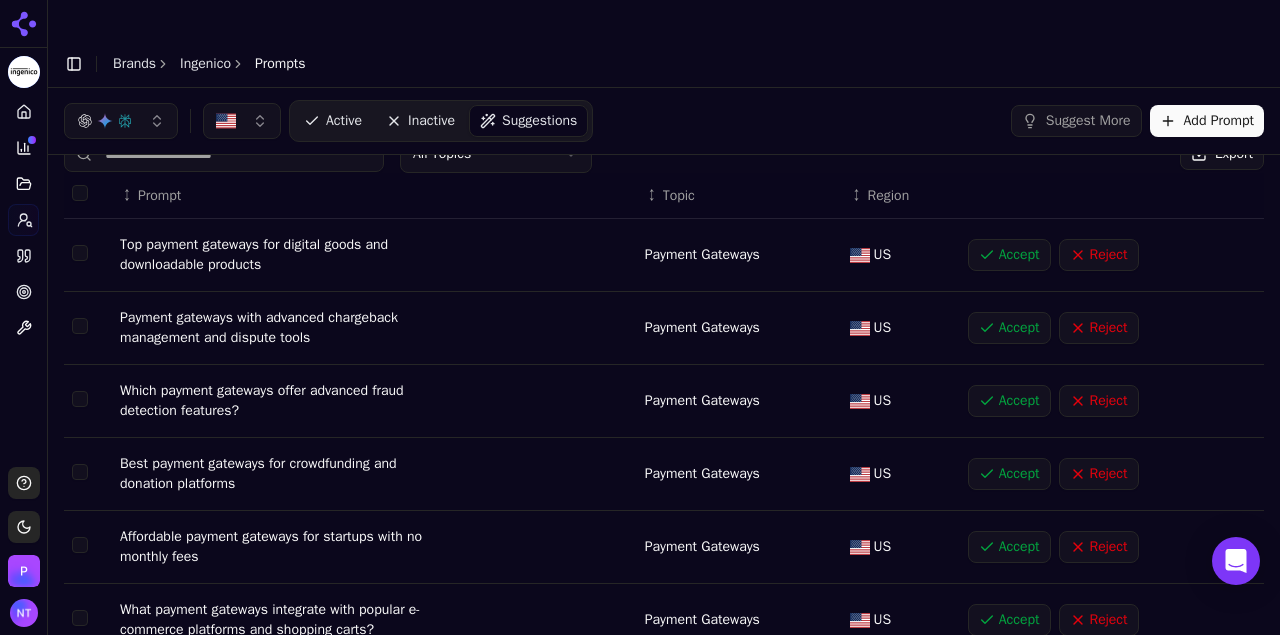 scroll, scrollTop: 0, scrollLeft: 0, axis: both 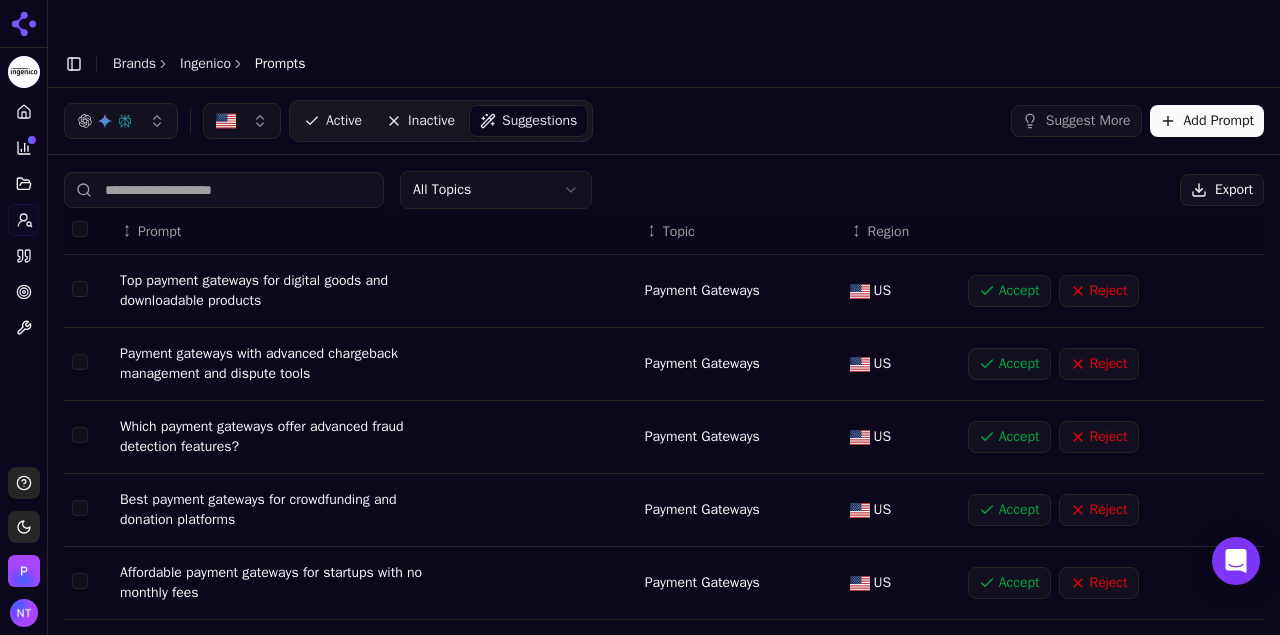 click at bounding box center (224, 190) 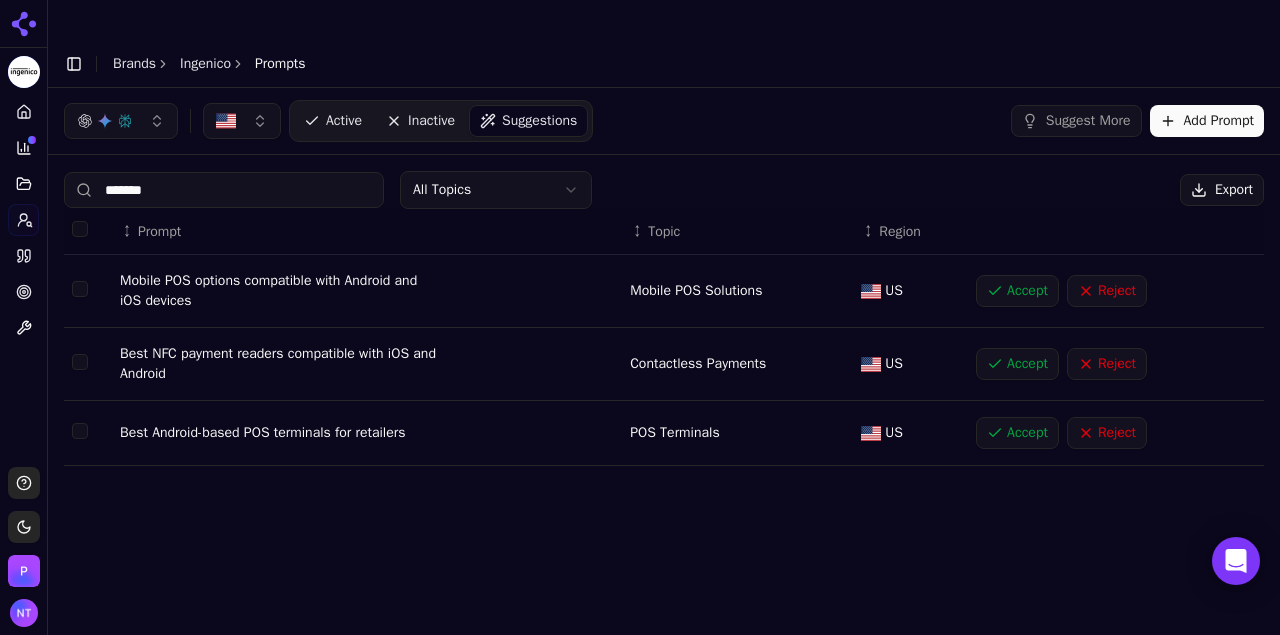 click on "Accept" at bounding box center [1017, 433] 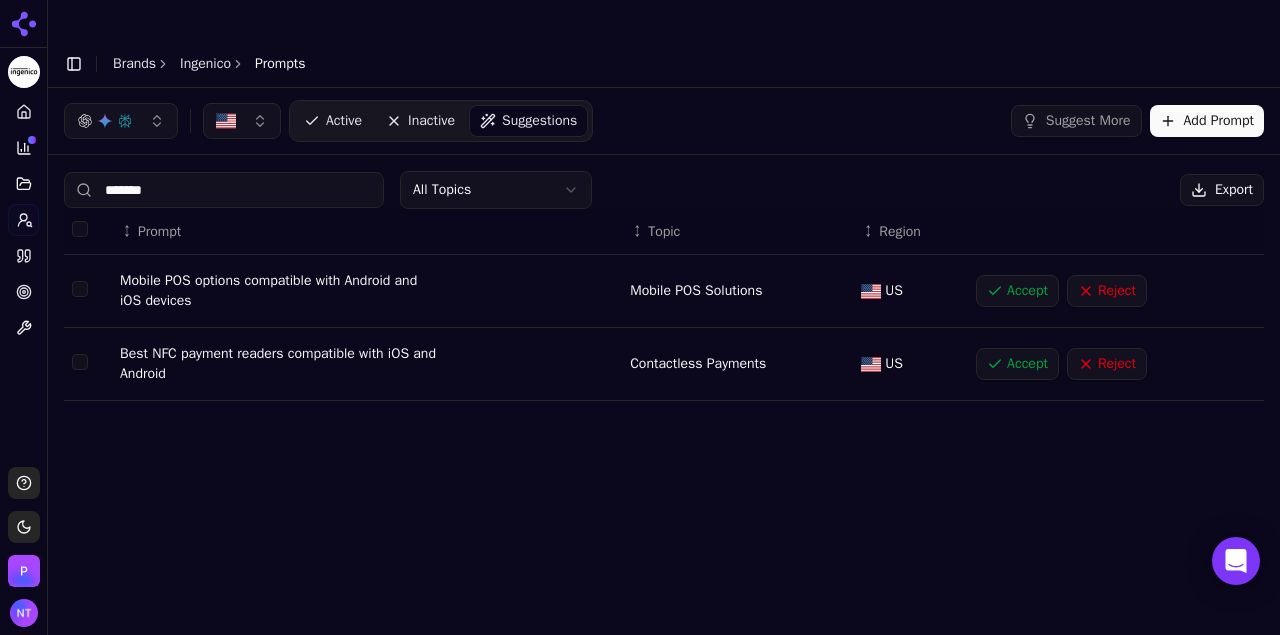 click on "*******" at bounding box center [224, 190] 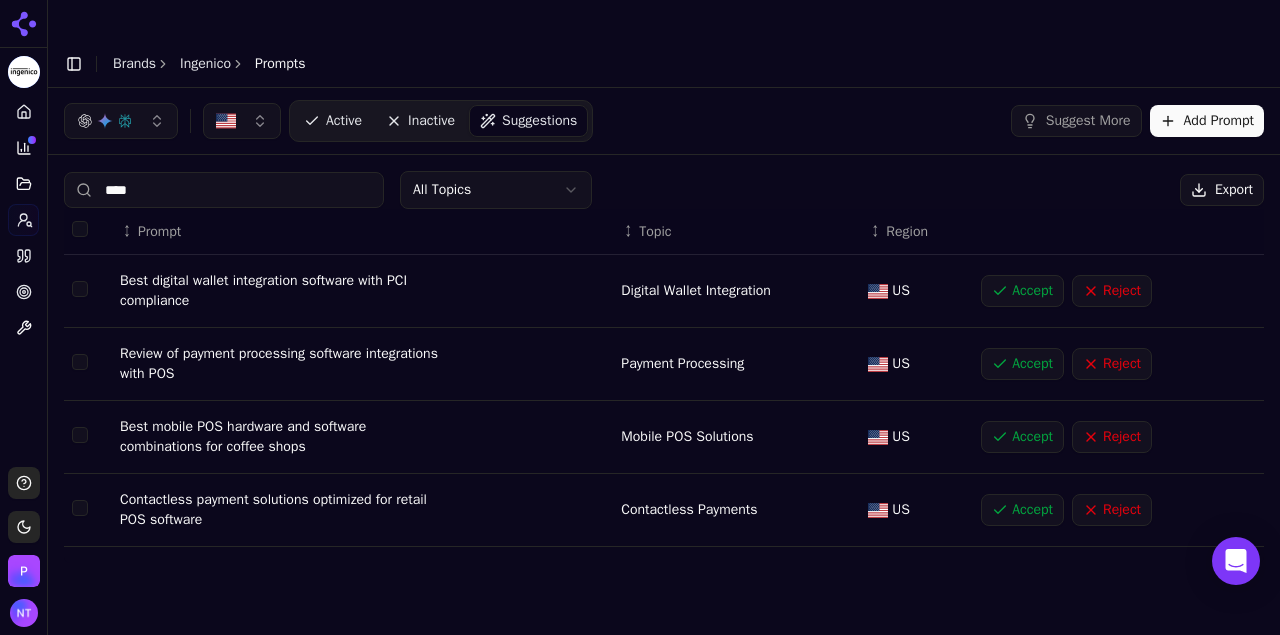 click on "Accept" at bounding box center (1022, 510) 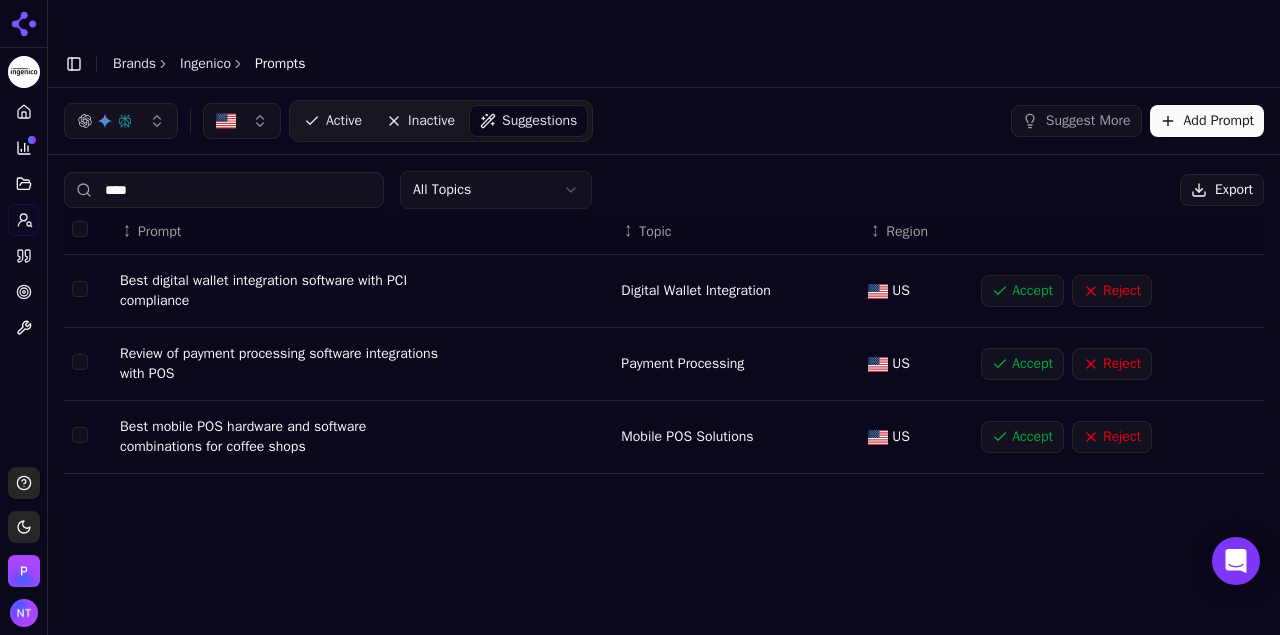 click on "Accept" at bounding box center [1022, 437] 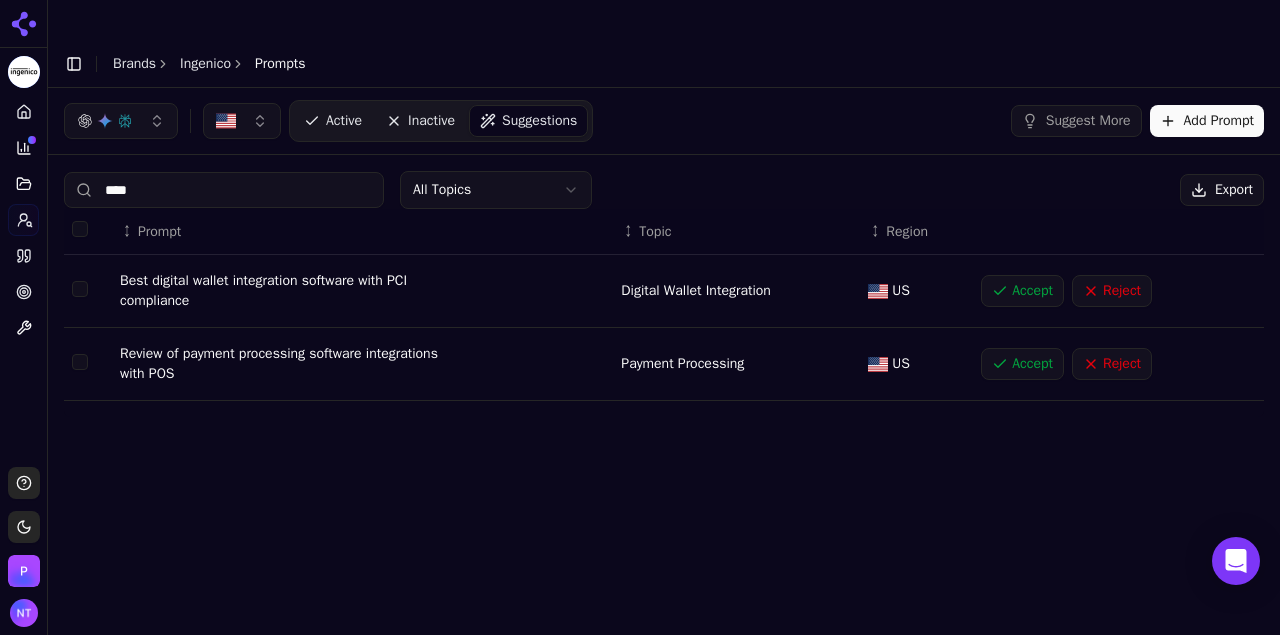 click on "Accept" at bounding box center (1022, 364) 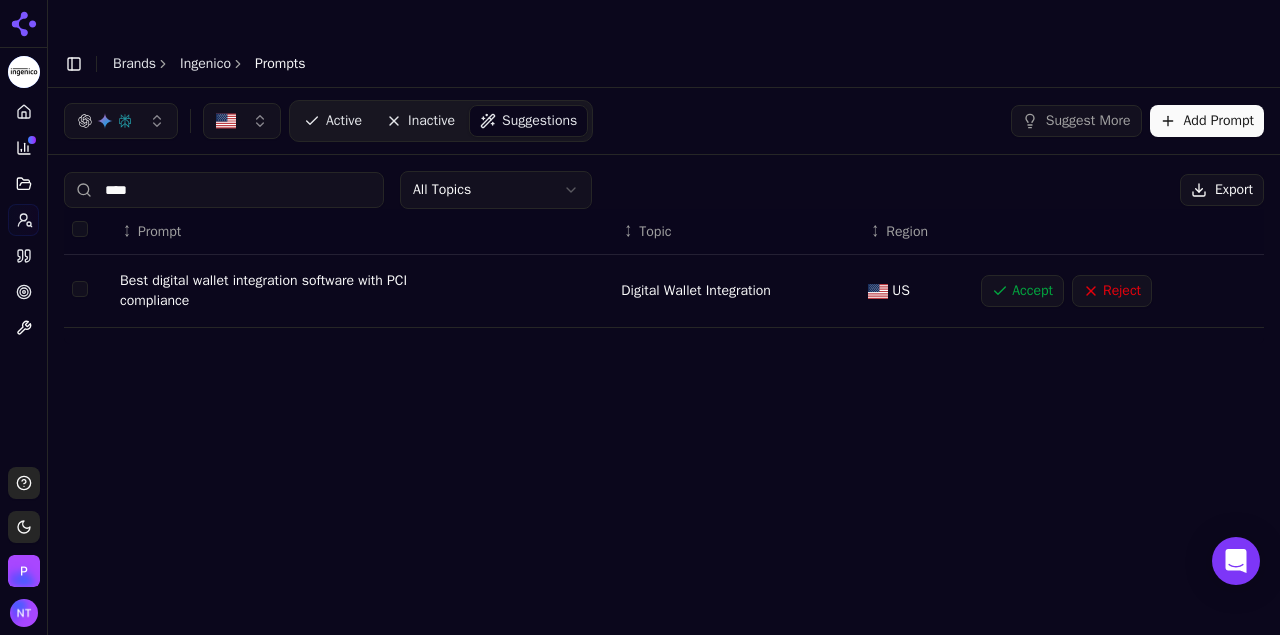 click on "Accept" at bounding box center [1022, 291] 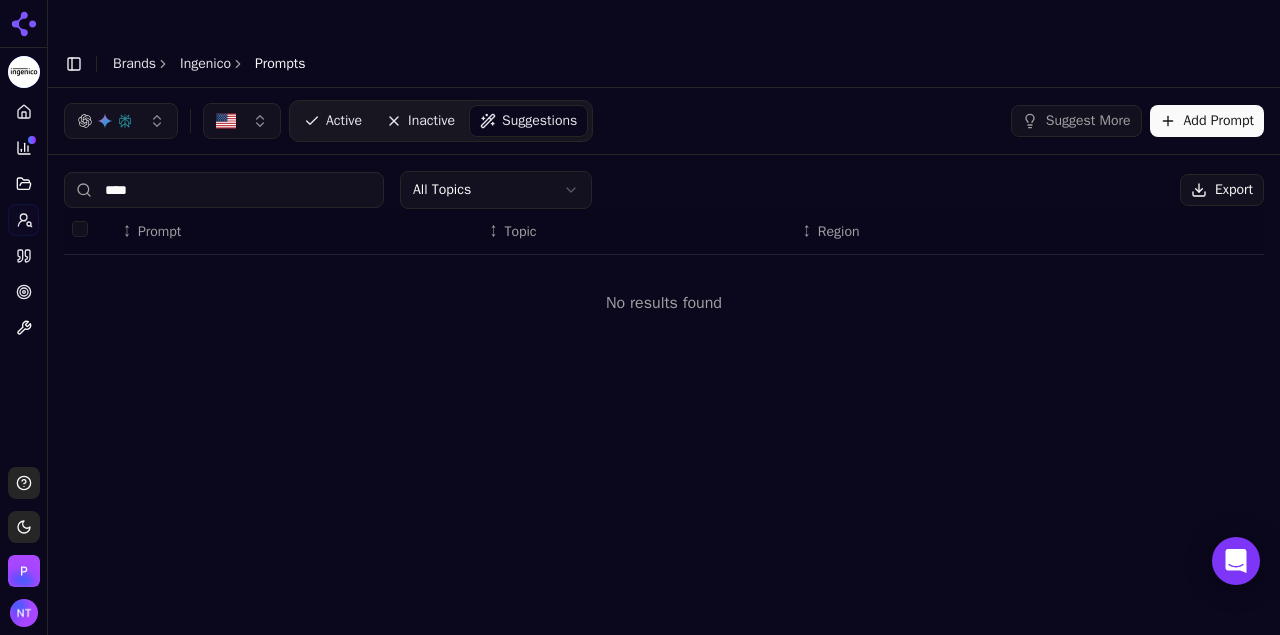 click on "****" at bounding box center (224, 190) 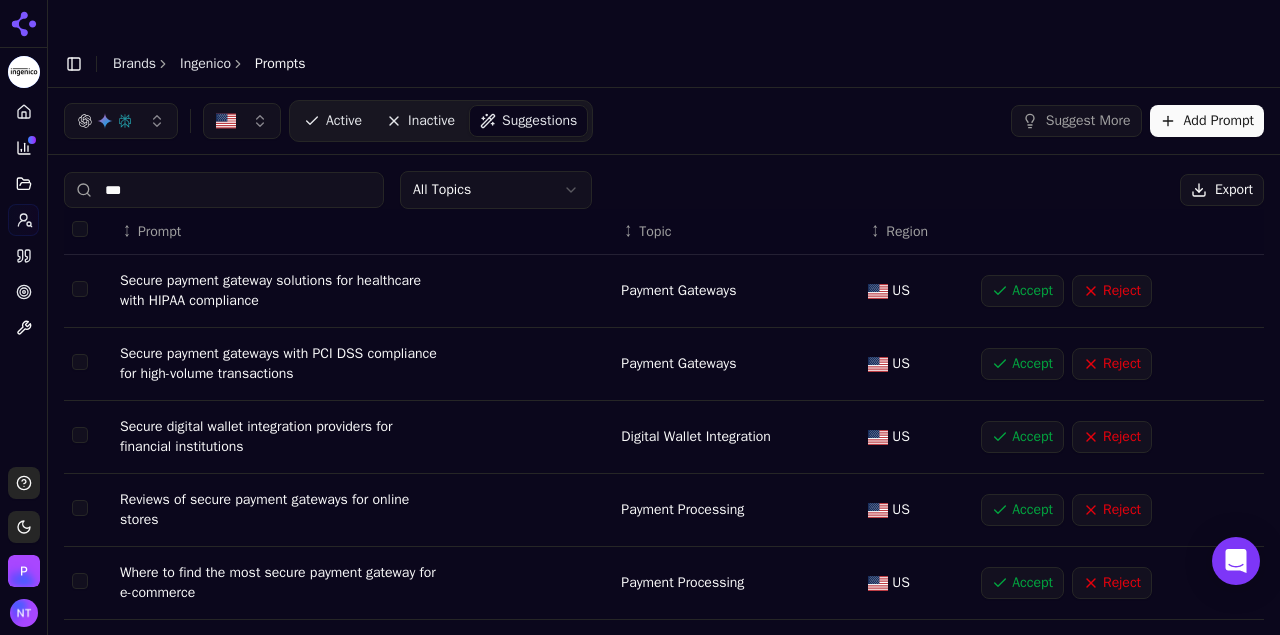 click on "Accept" at bounding box center (1022, 291) 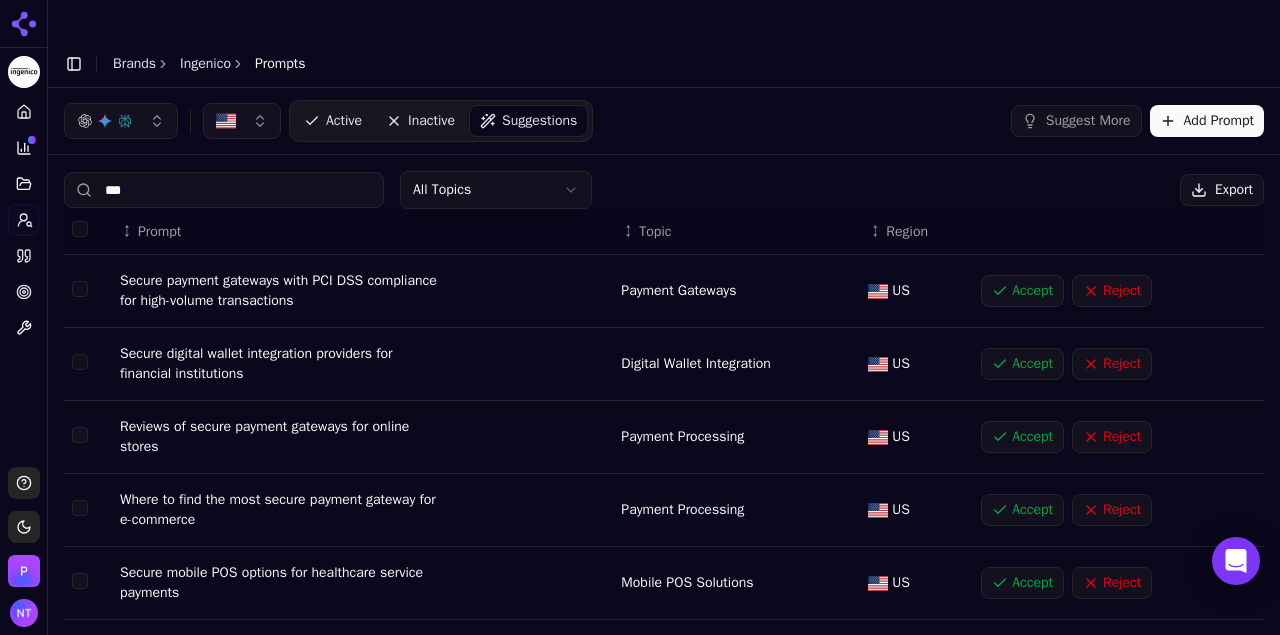click on "Accept" at bounding box center [1022, 291] 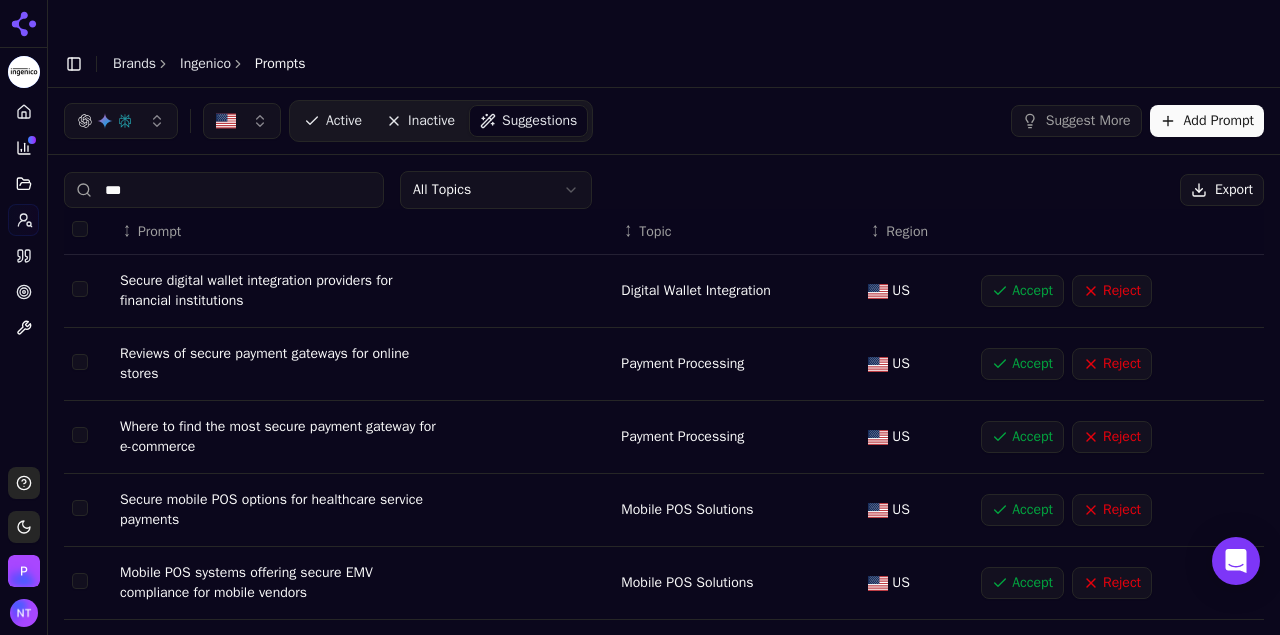 click on "Accept" at bounding box center (1022, 364) 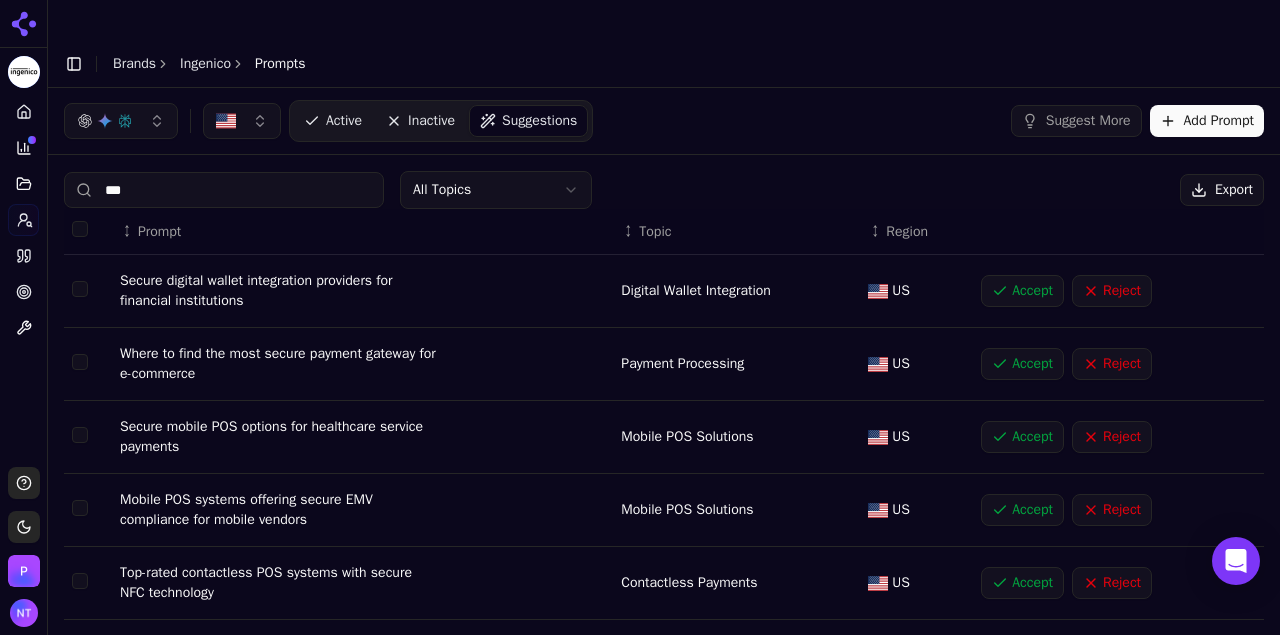click on "Accept" at bounding box center (1022, 364) 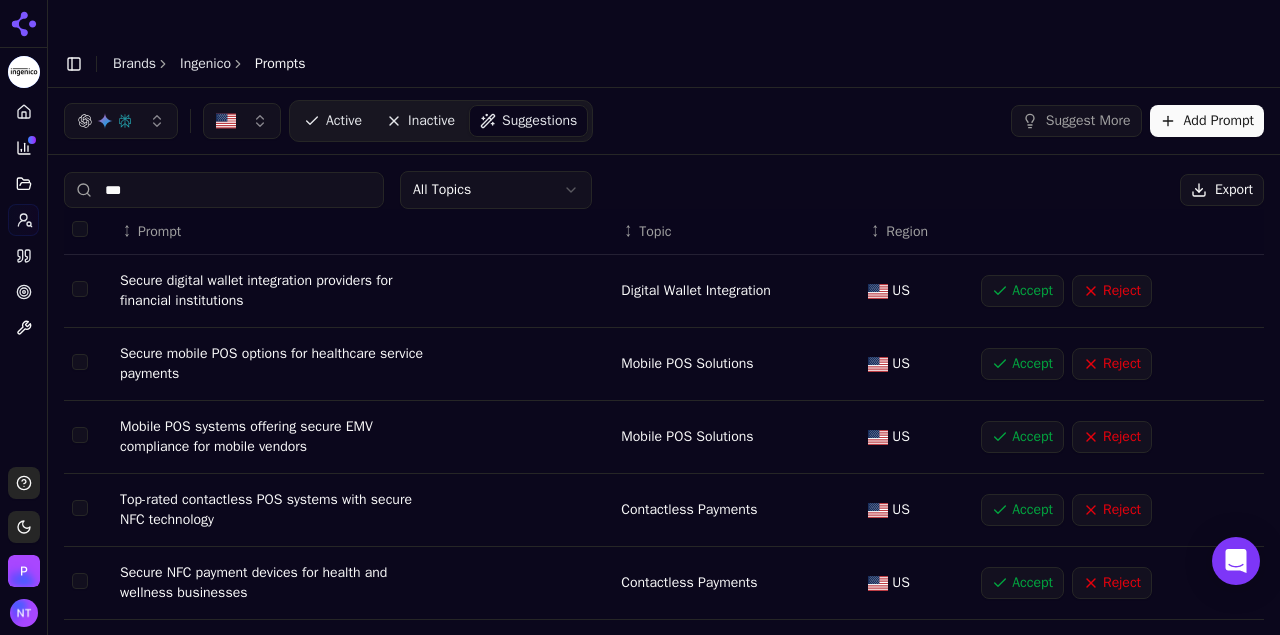 click on "Accept" at bounding box center [1022, 510] 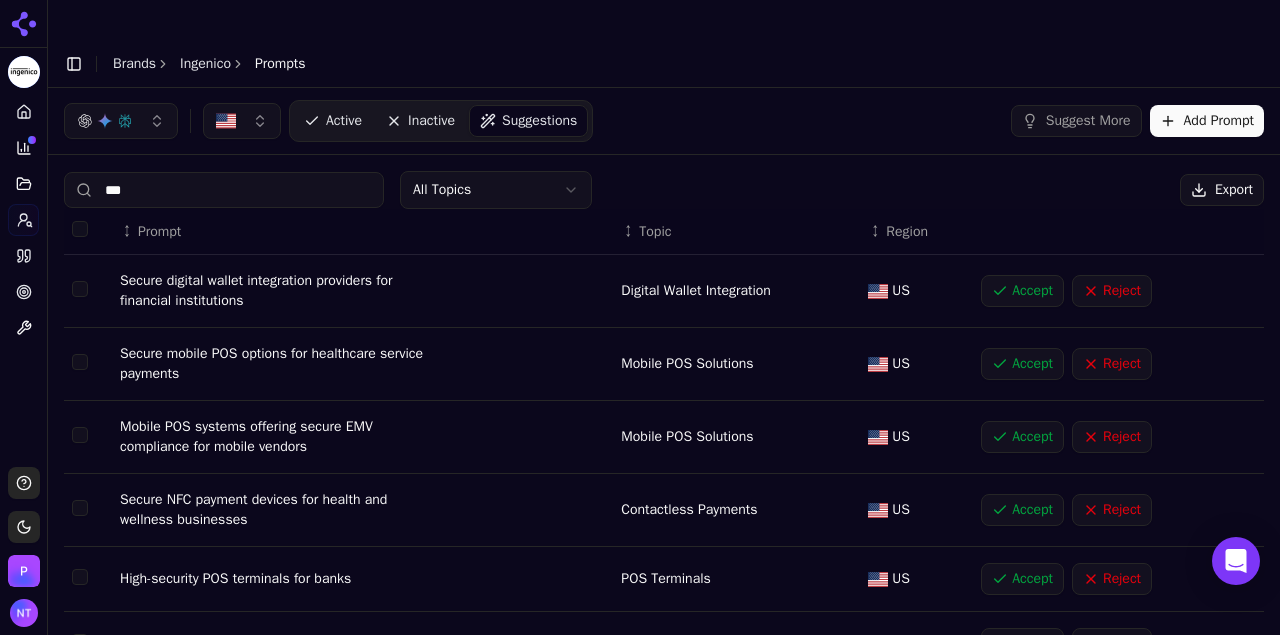click on "Accept" at bounding box center [1022, 510] 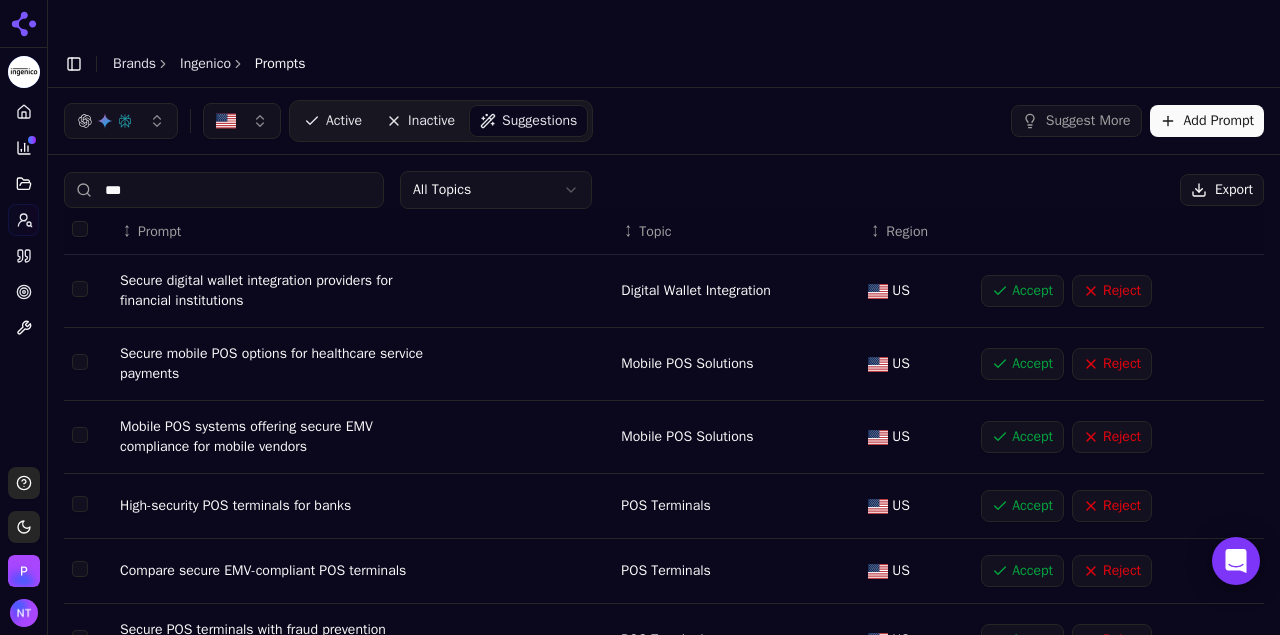 click on "Accept" at bounding box center [1022, 506] 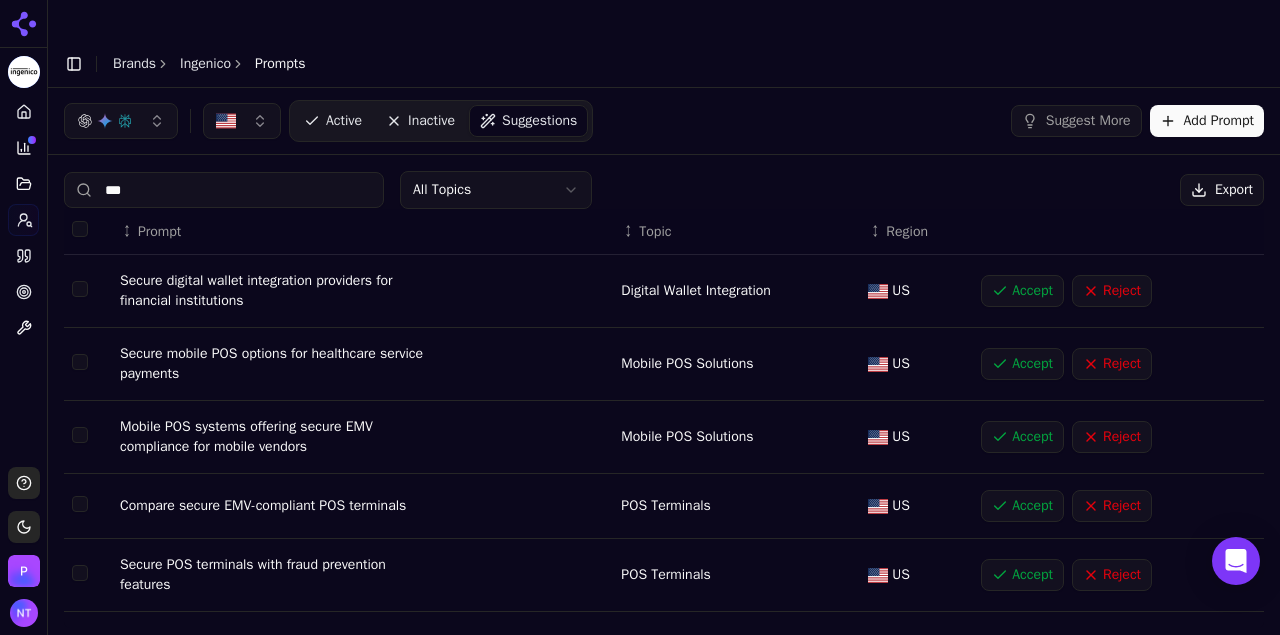 click on "Accept" at bounding box center [1022, 506] 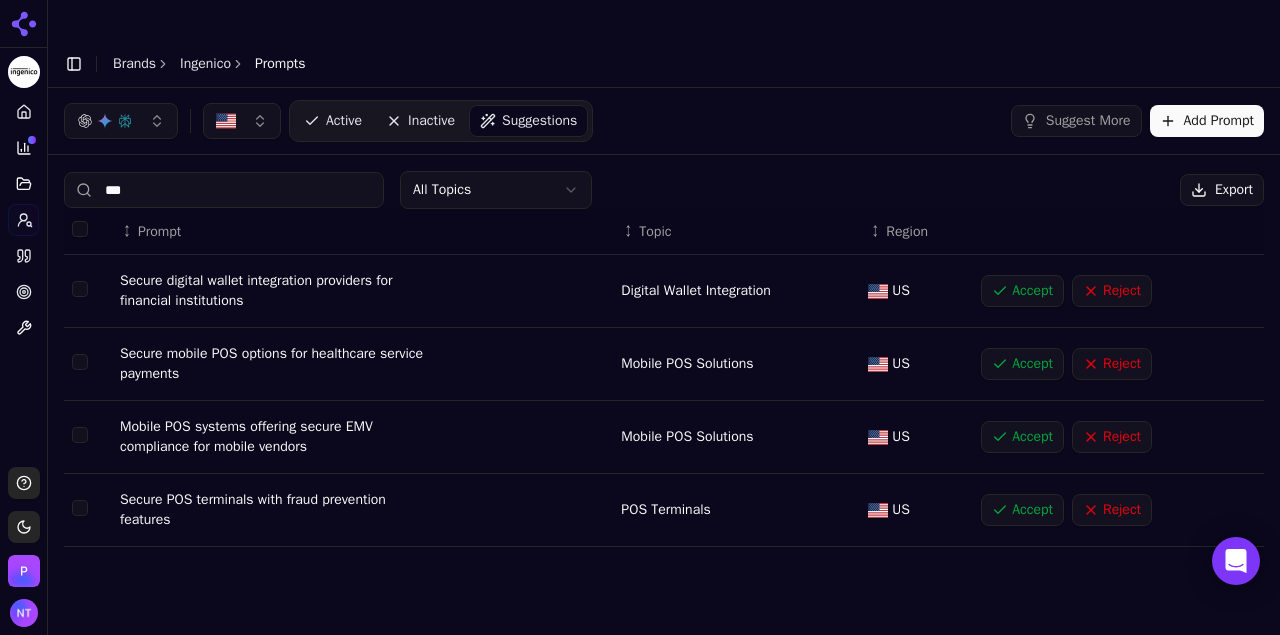 click on "Accept" at bounding box center [1022, 510] 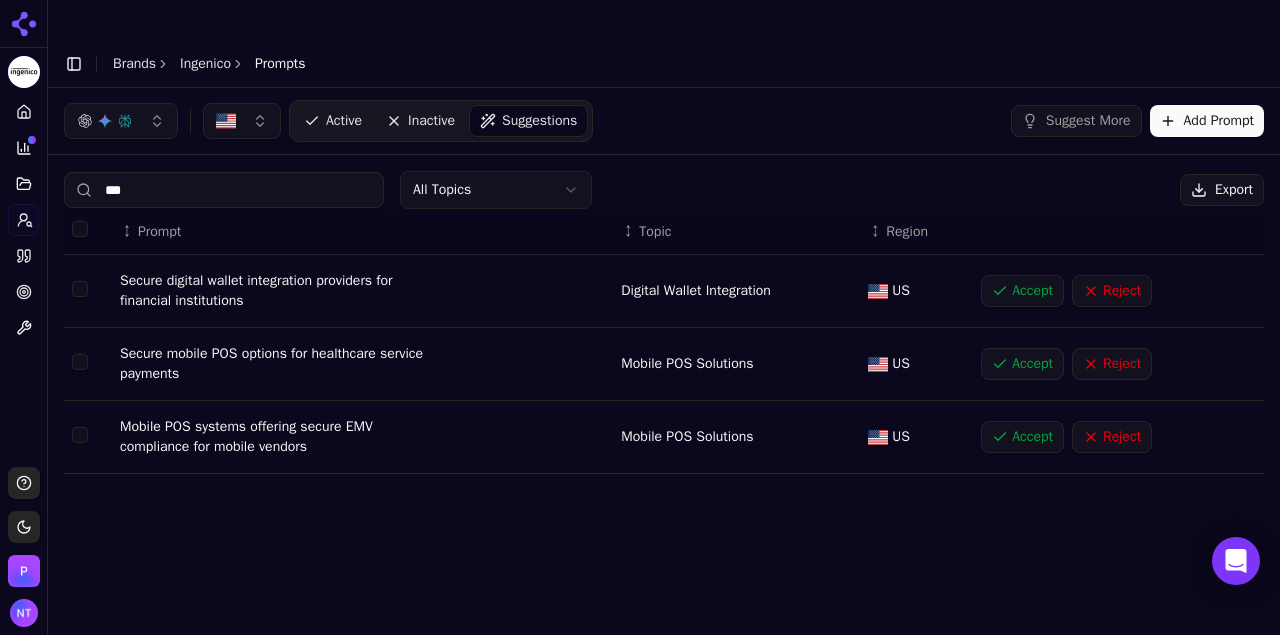 click on "***" at bounding box center [224, 190] 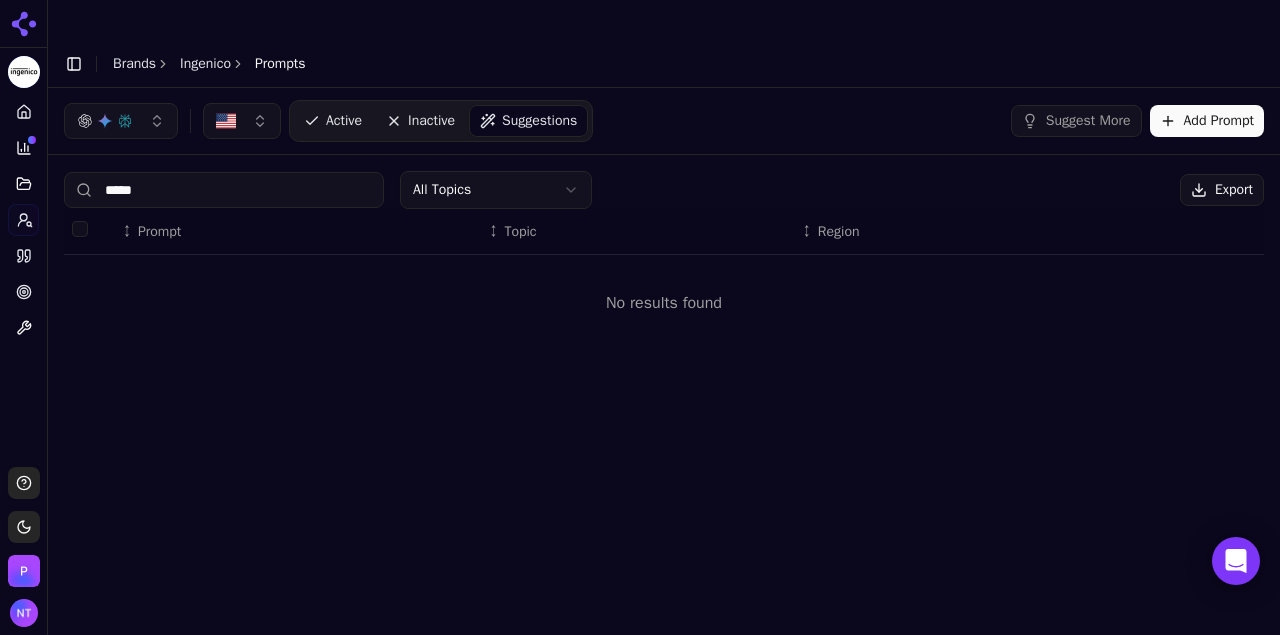 type on "****" 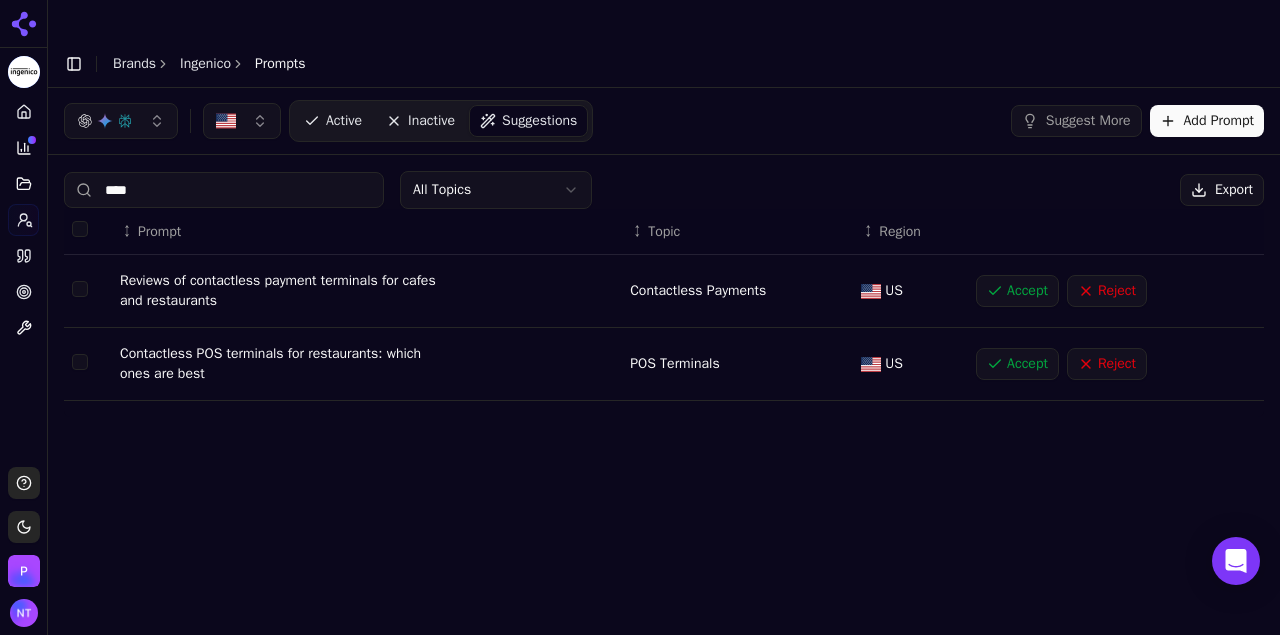 click on "****" at bounding box center [224, 190] 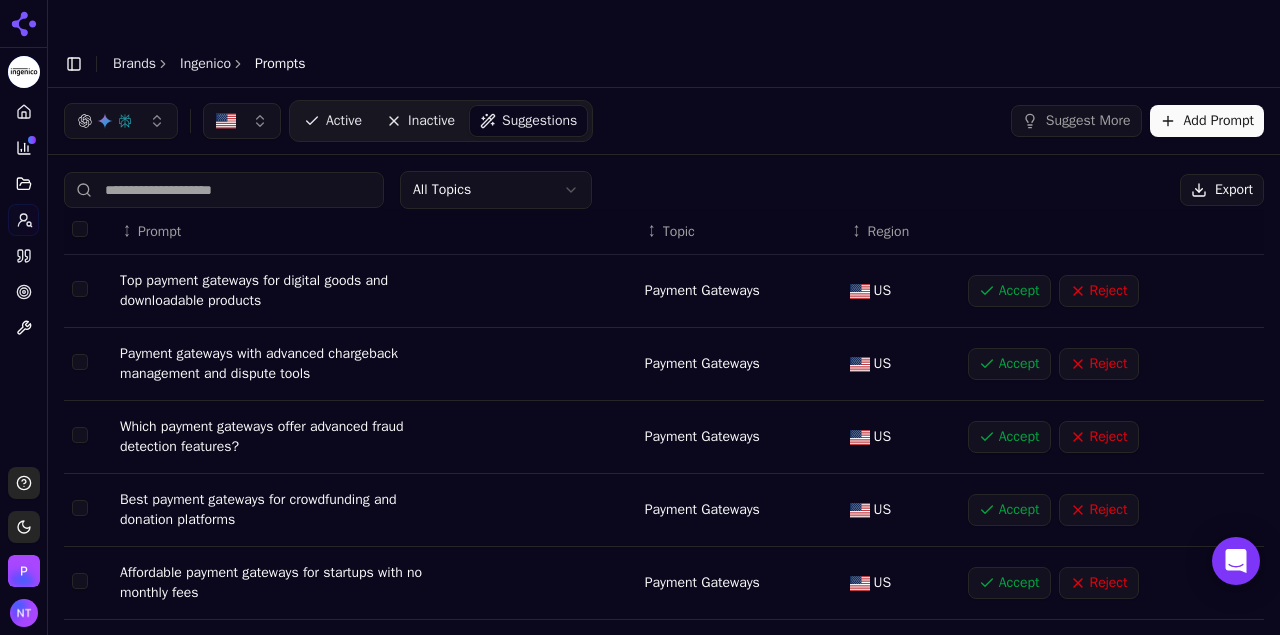 type 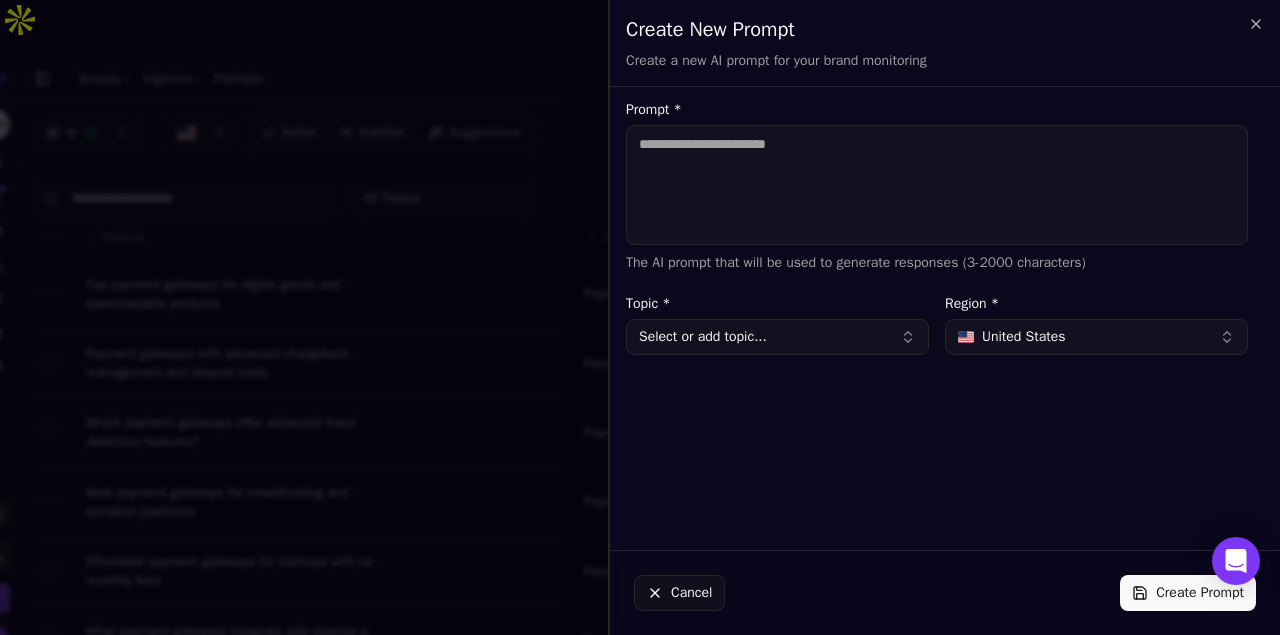 click on "Select or add topic..." at bounding box center [777, 337] 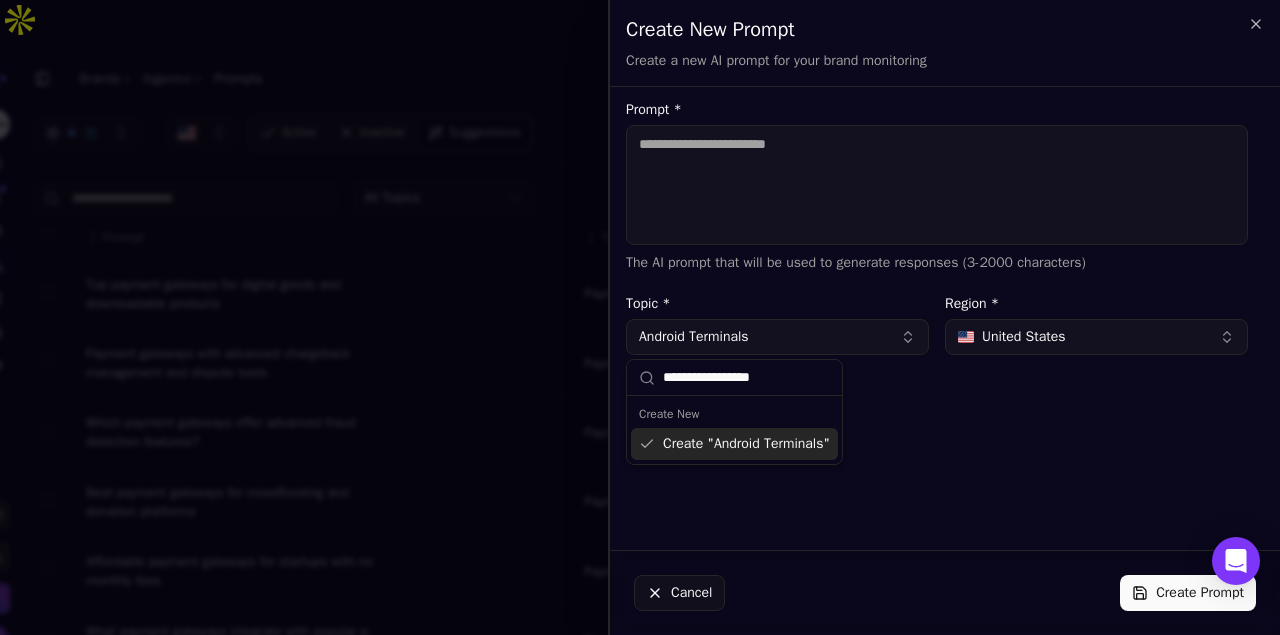 type on "**********" 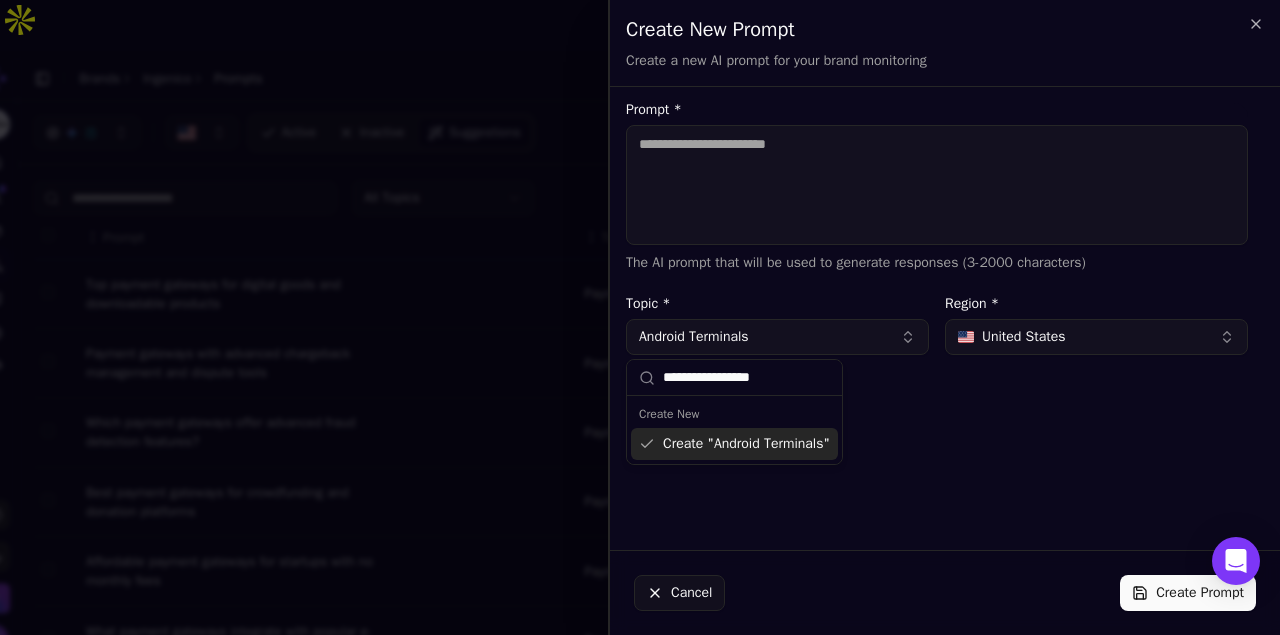 click on "Create " Android Terminals "" at bounding box center [734, 444] 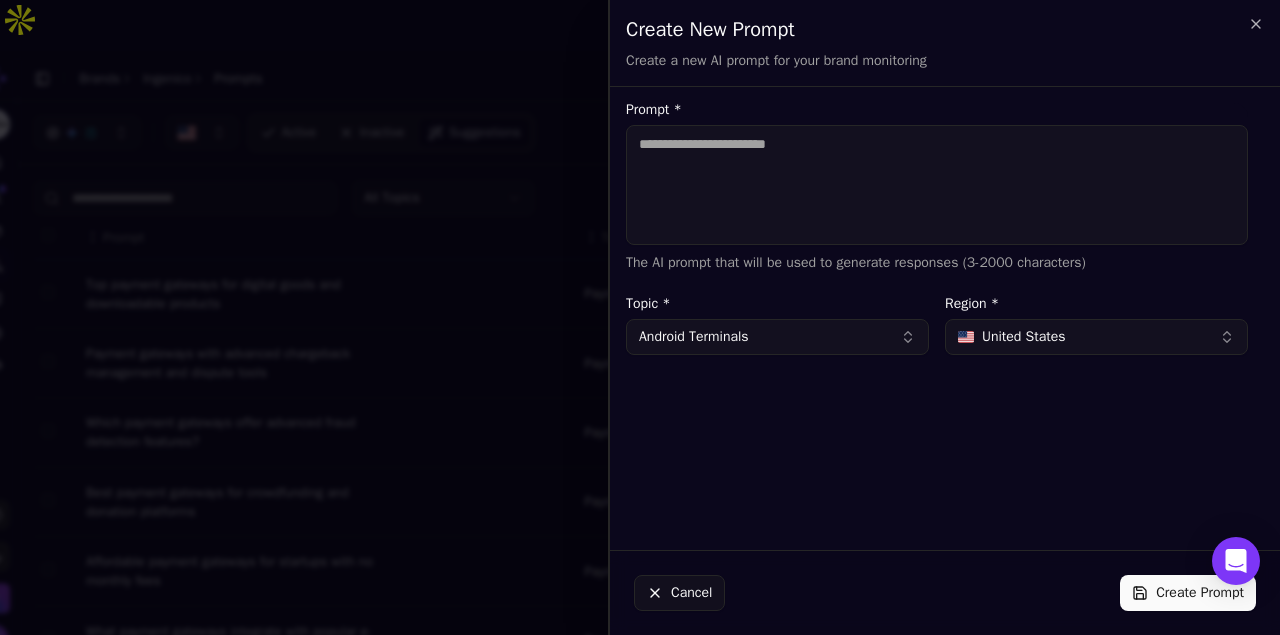 click on "Prompt *" at bounding box center (937, 185) 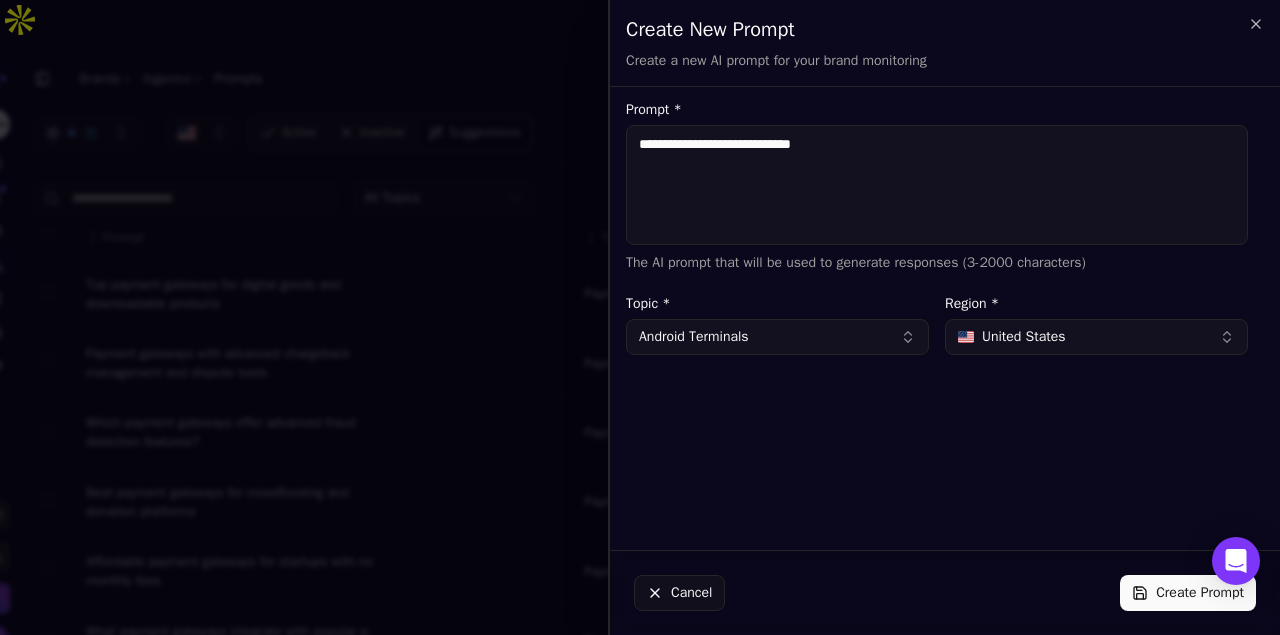 type on "**********" 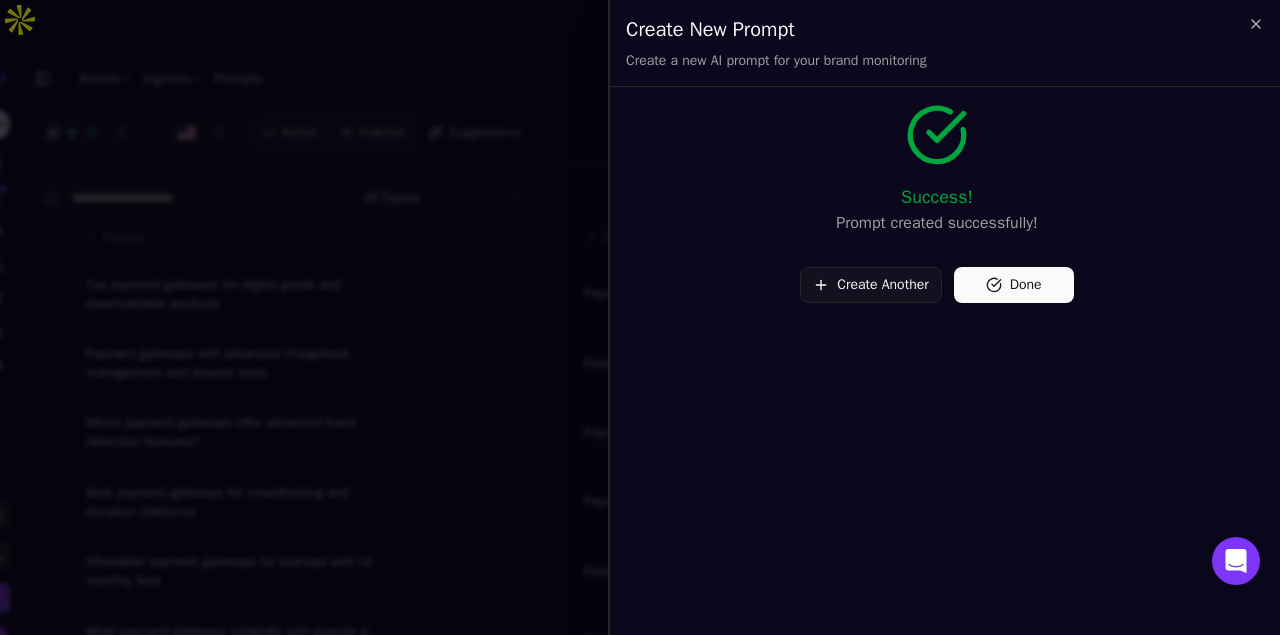 click on "Create Another" at bounding box center (870, 285) 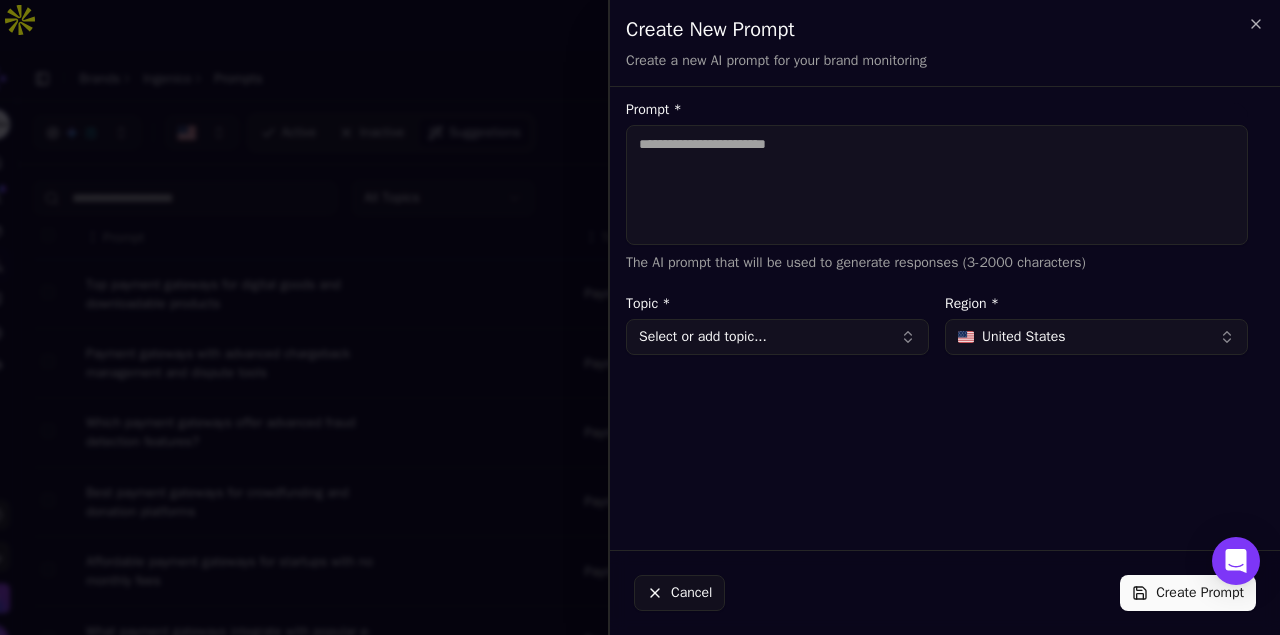 click on "Prompt *" at bounding box center (937, 185) 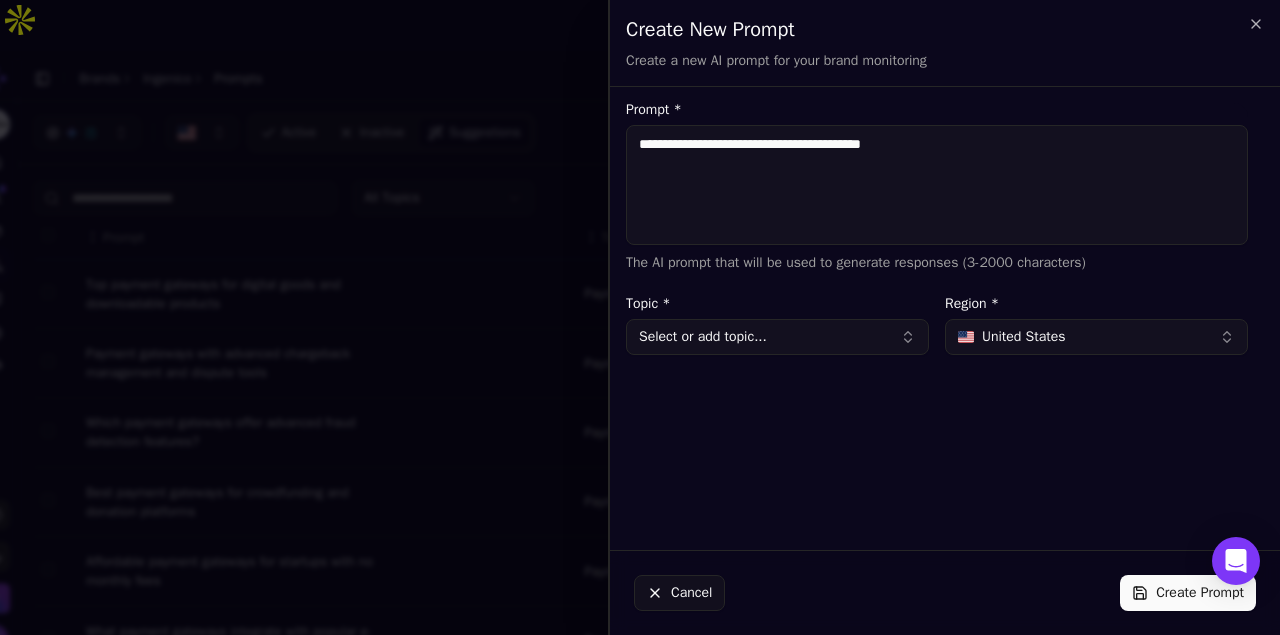 type on "**********" 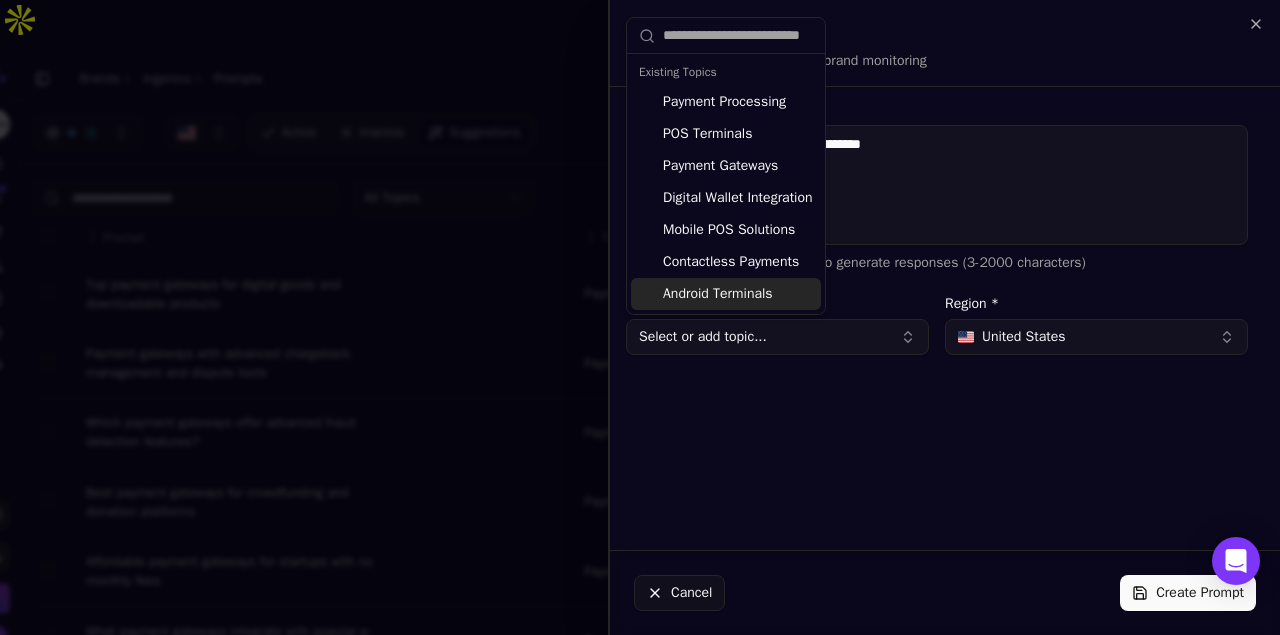 click on "Android Terminals" at bounding box center [726, 294] 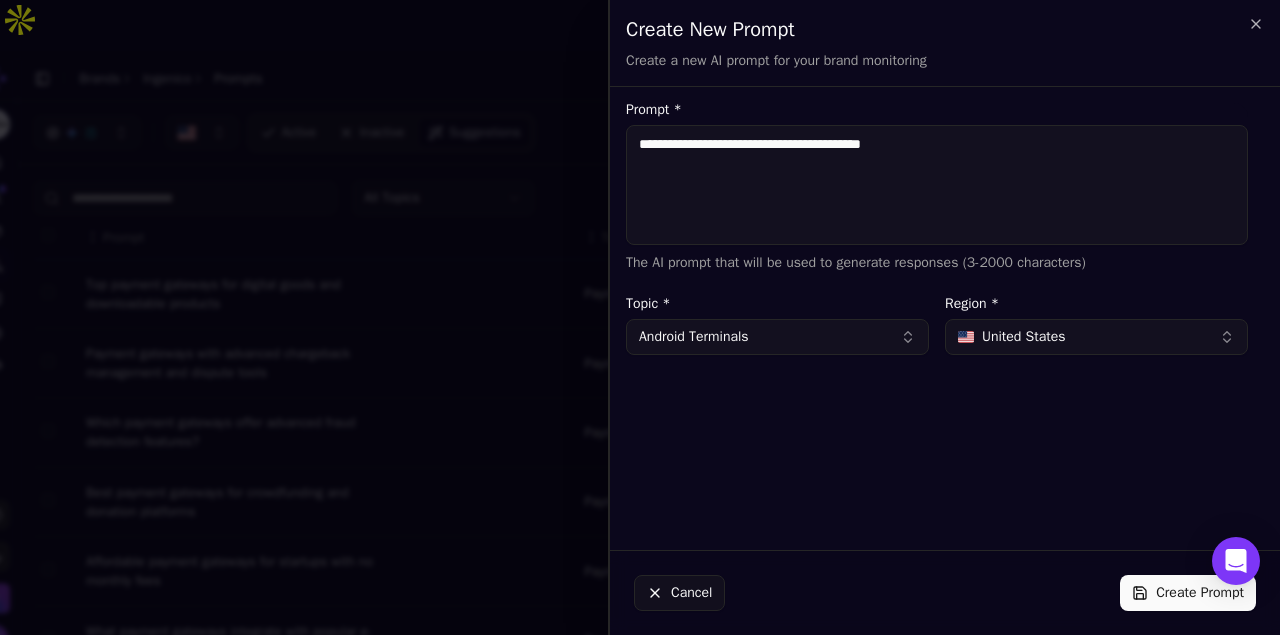 click on "Create Prompt" at bounding box center (1188, 593) 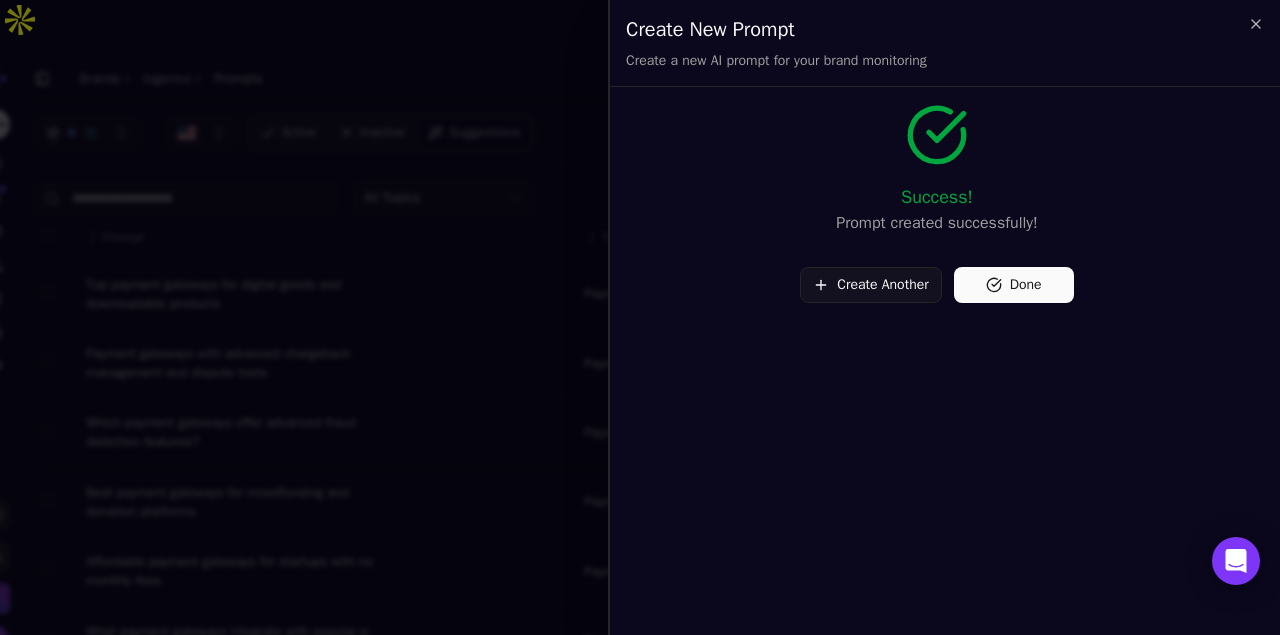 click on "Create Another" at bounding box center (870, 285) 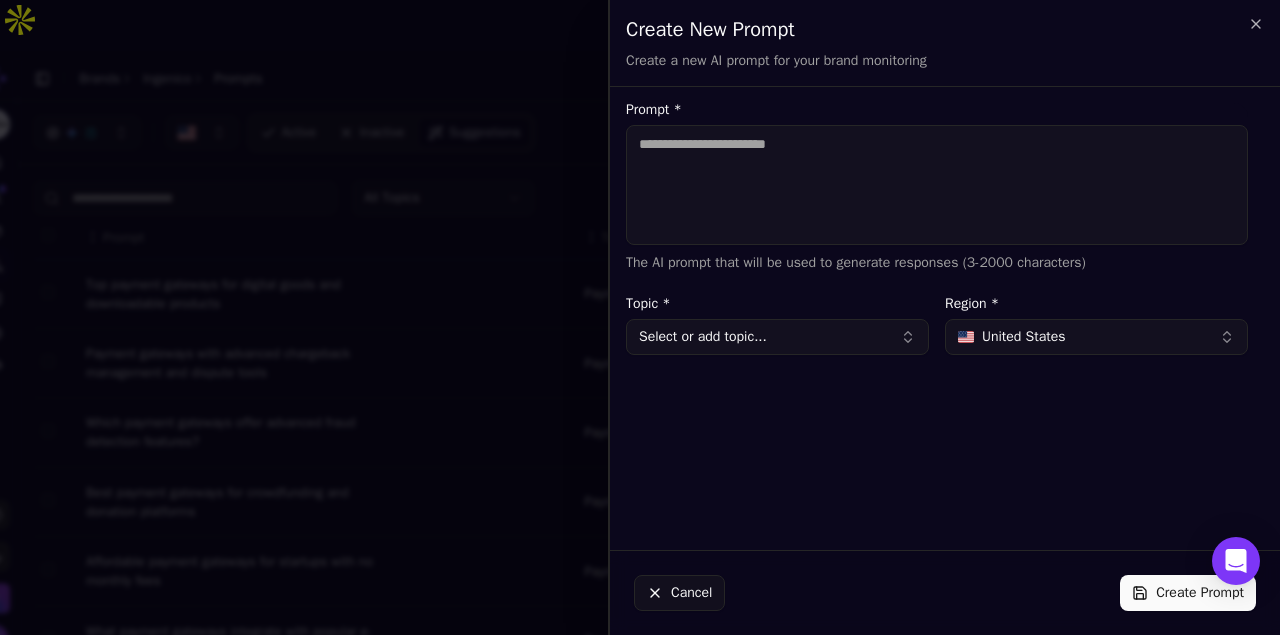 click on "Prompt *" at bounding box center [937, 185] 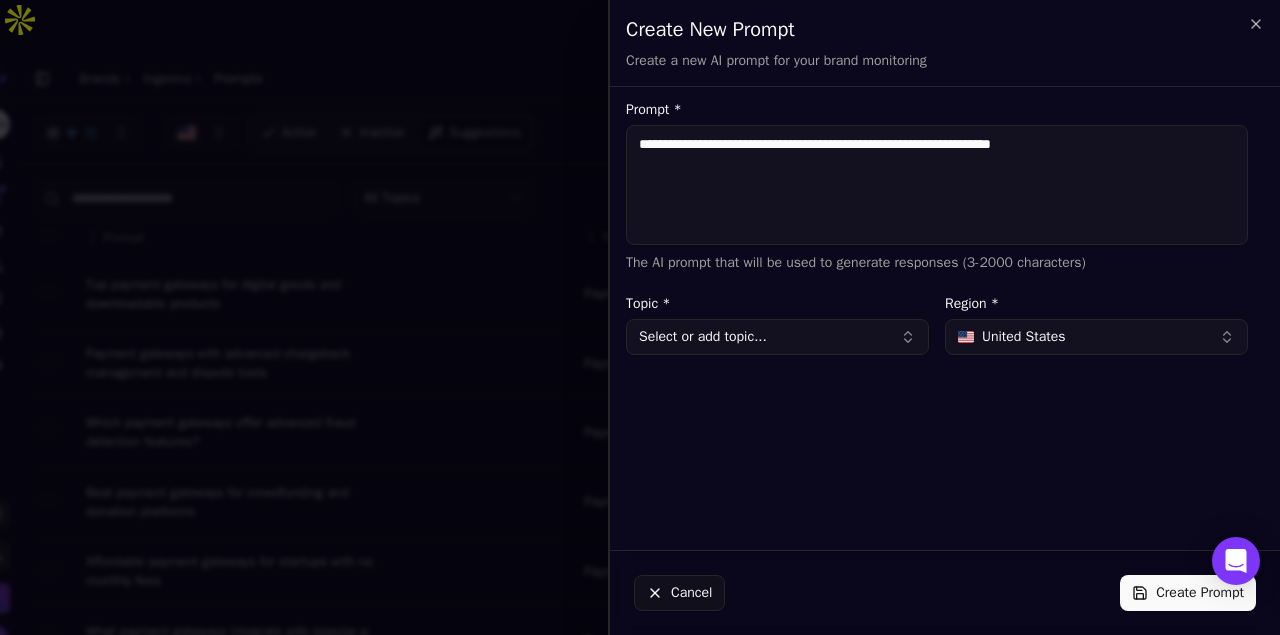 type on "**********" 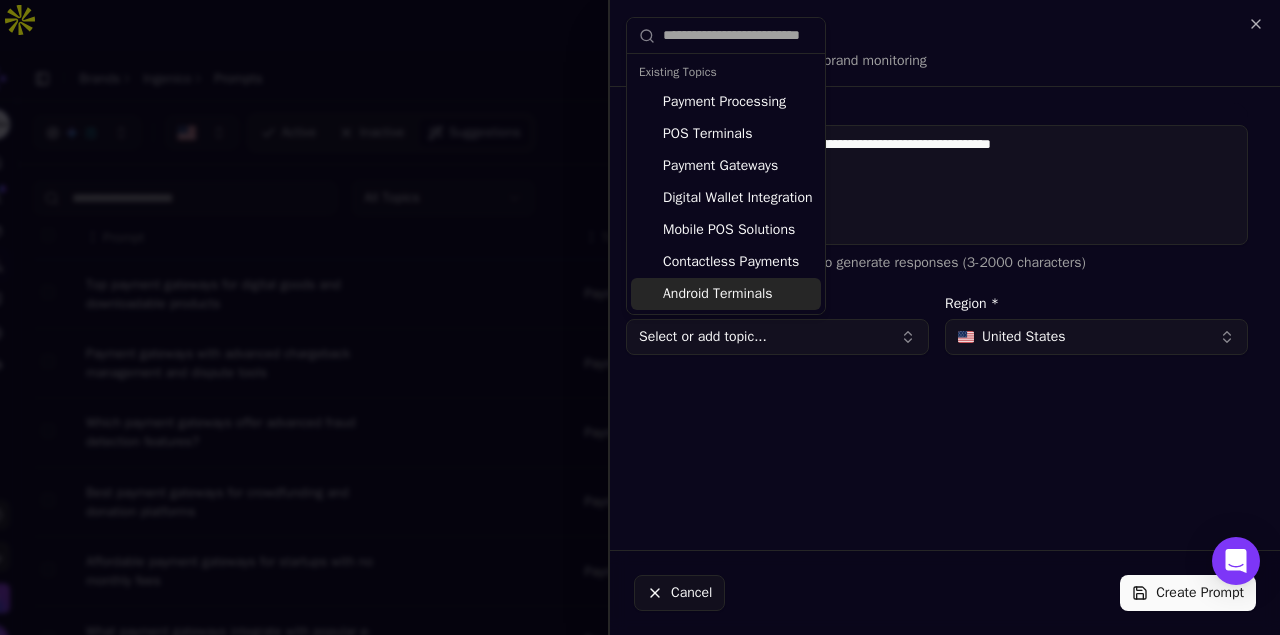 click on "Android Terminals" at bounding box center (726, 294) 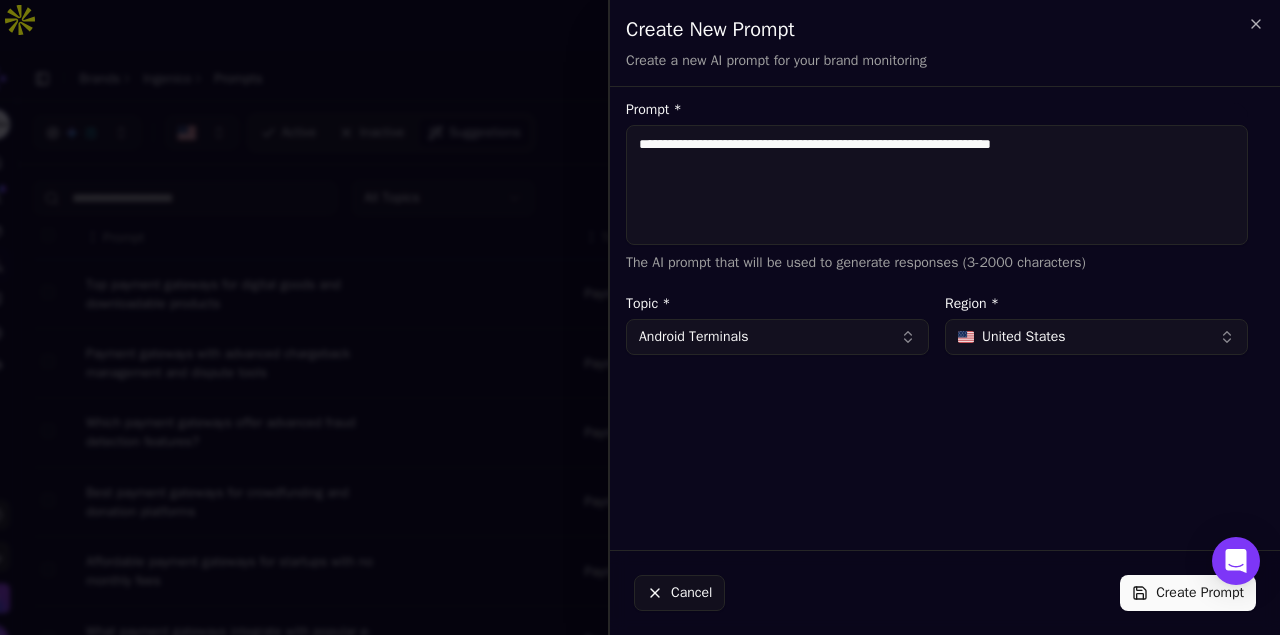 click on "Create Prompt" at bounding box center [1188, 593] 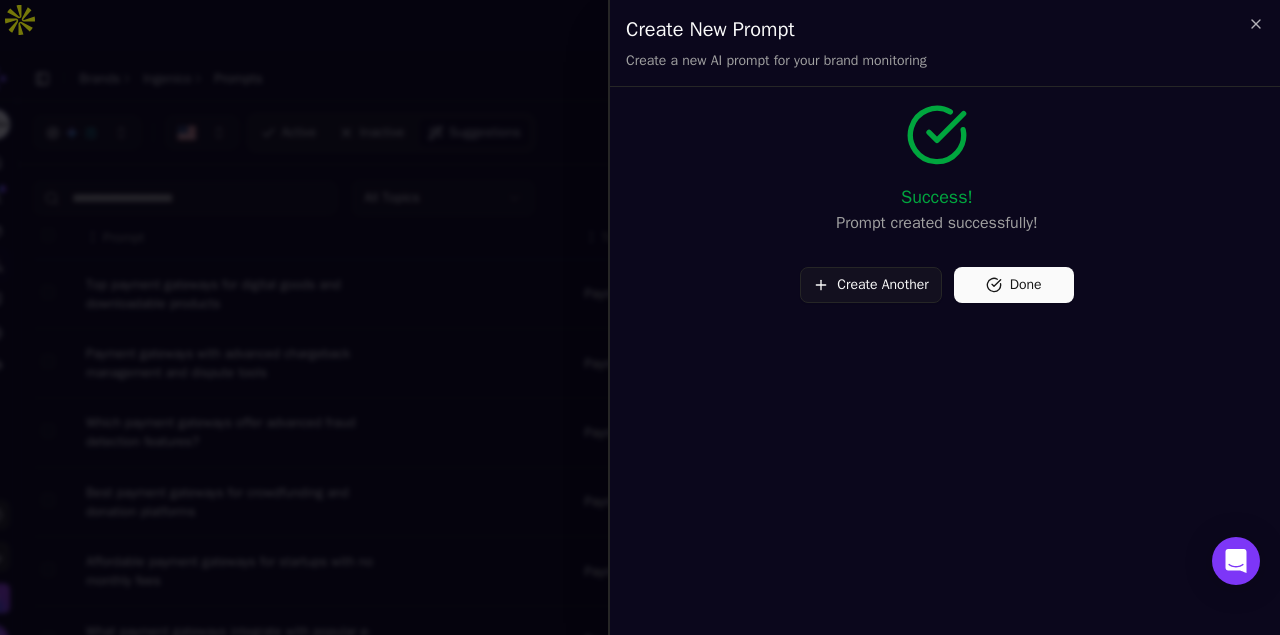 click on "Done" at bounding box center (1014, 285) 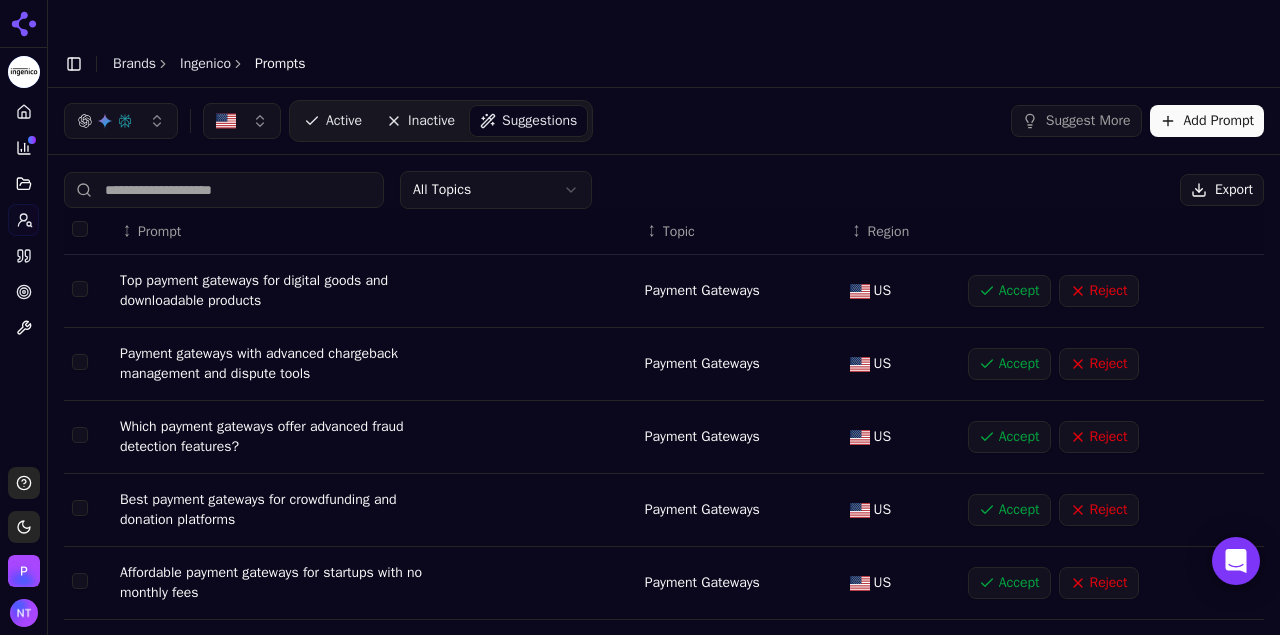 click on "Suggest More" at bounding box center (1076, 121) 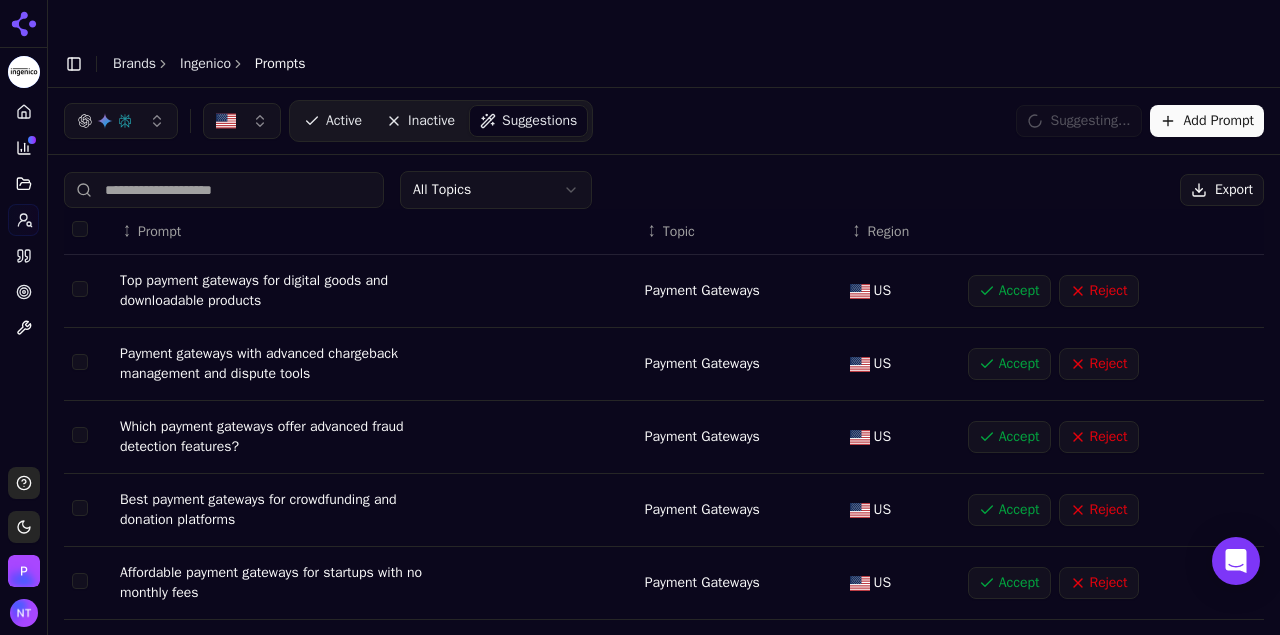 click on "Accept" at bounding box center [1009, 364] 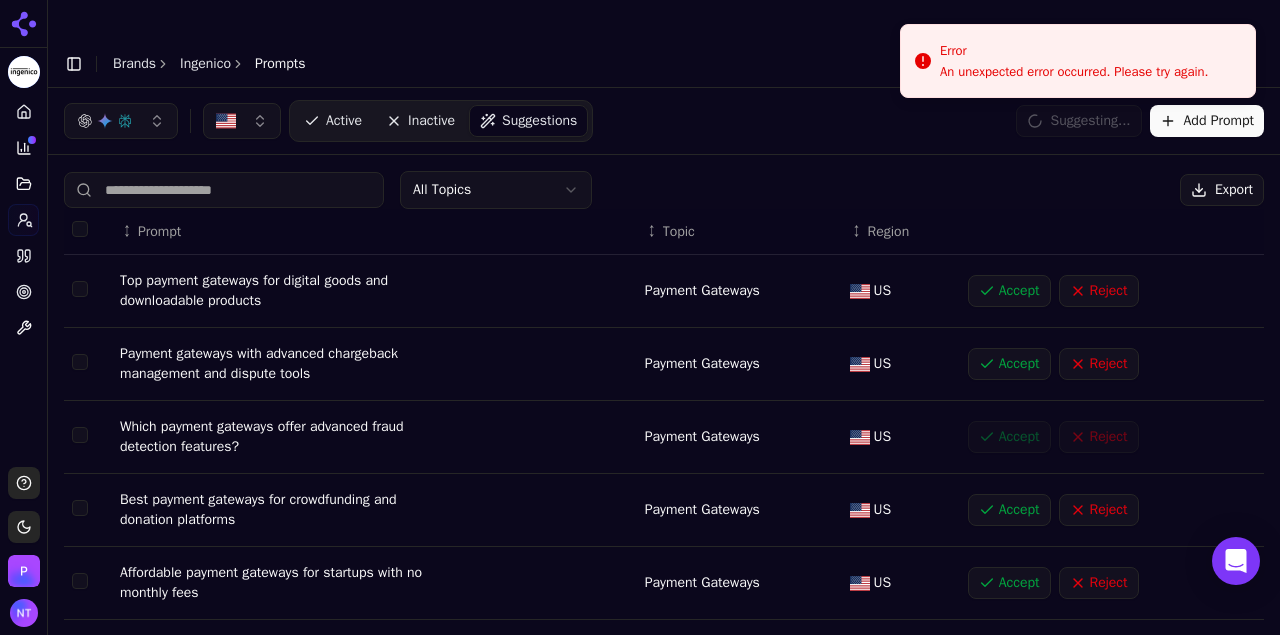 click on "Active Inactive Suggestions Suggesting... Add Prompt" at bounding box center (664, 121) 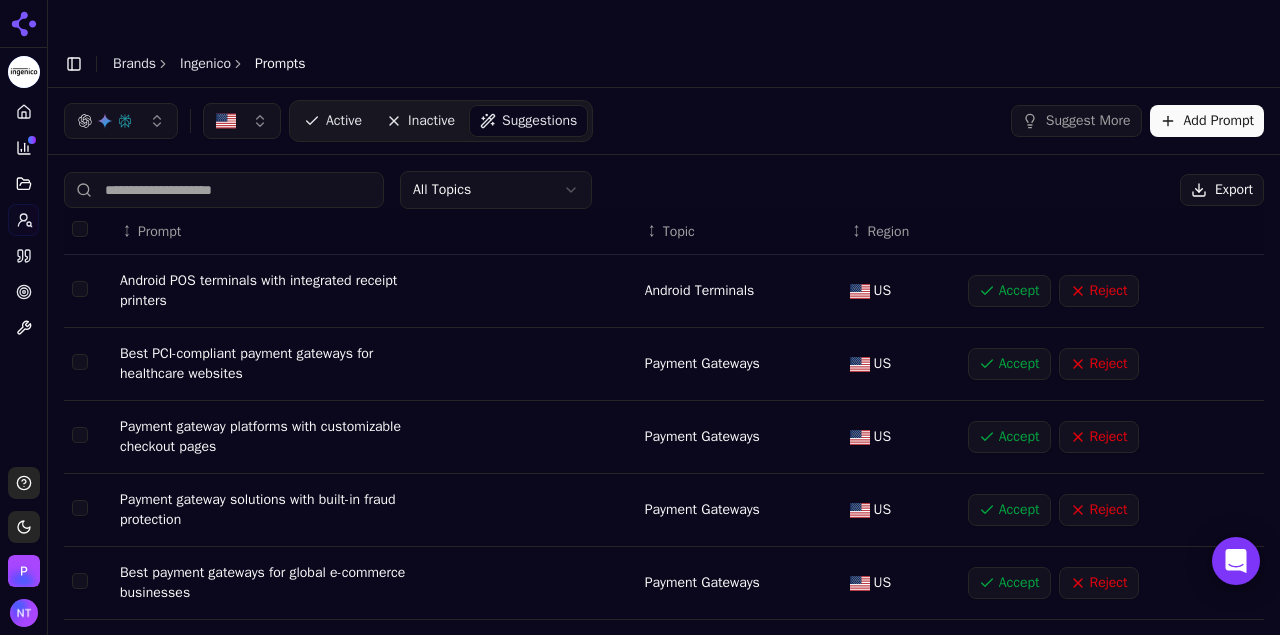 click on "Accept" at bounding box center (1009, 291) 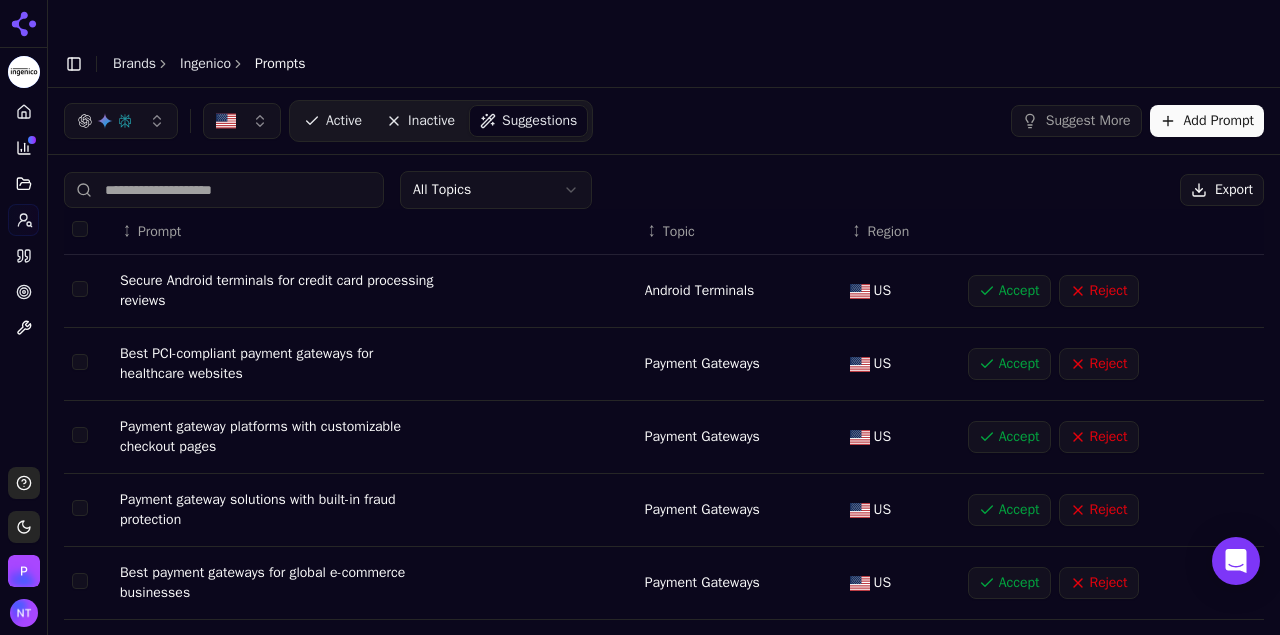 click on "Accept" at bounding box center [1009, 291] 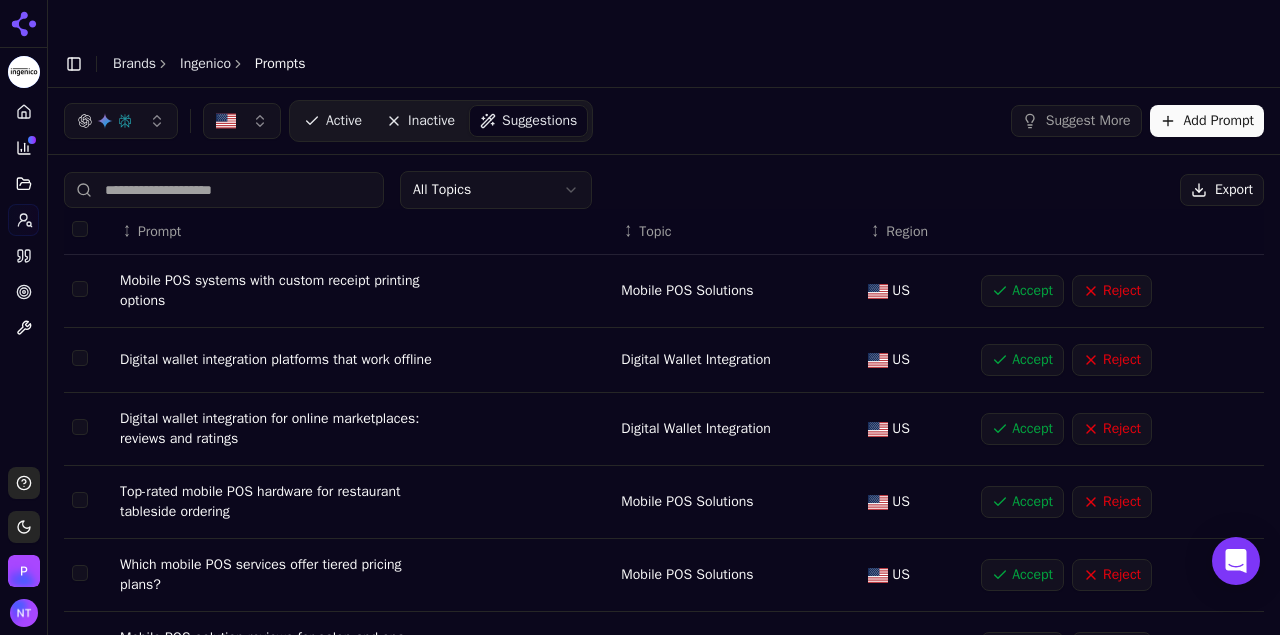 click on "Accept" at bounding box center [1022, 291] 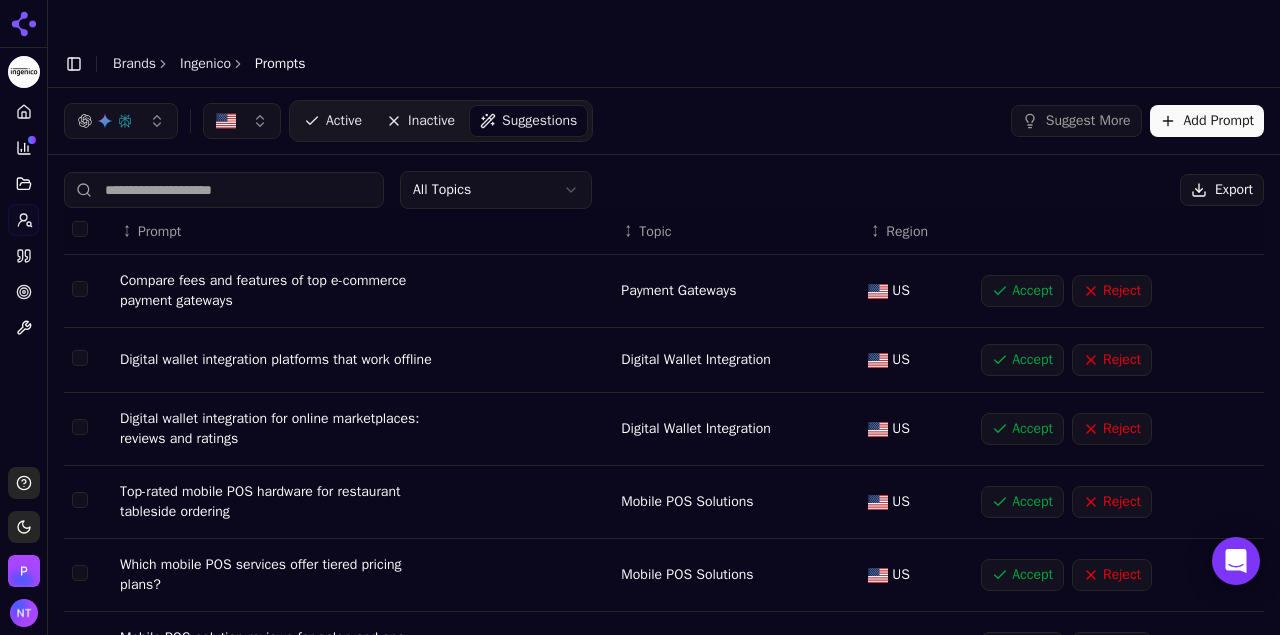 click on "Accept" at bounding box center (1022, 502) 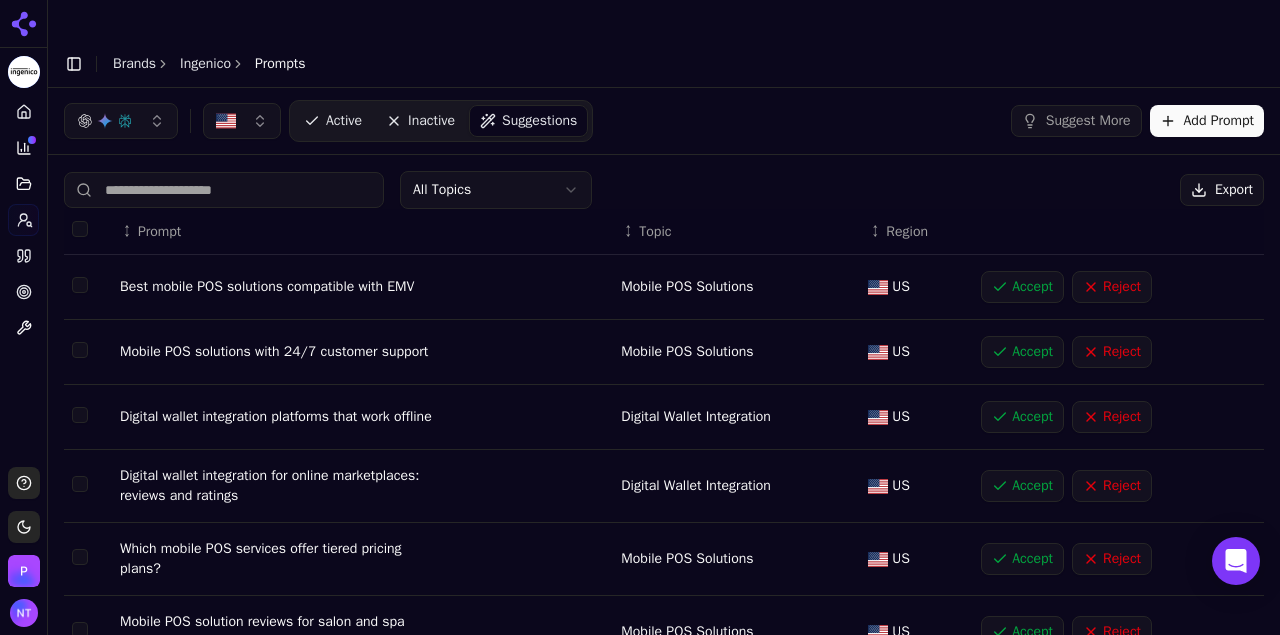 click on "Accept" at bounding box center [1022, 559] 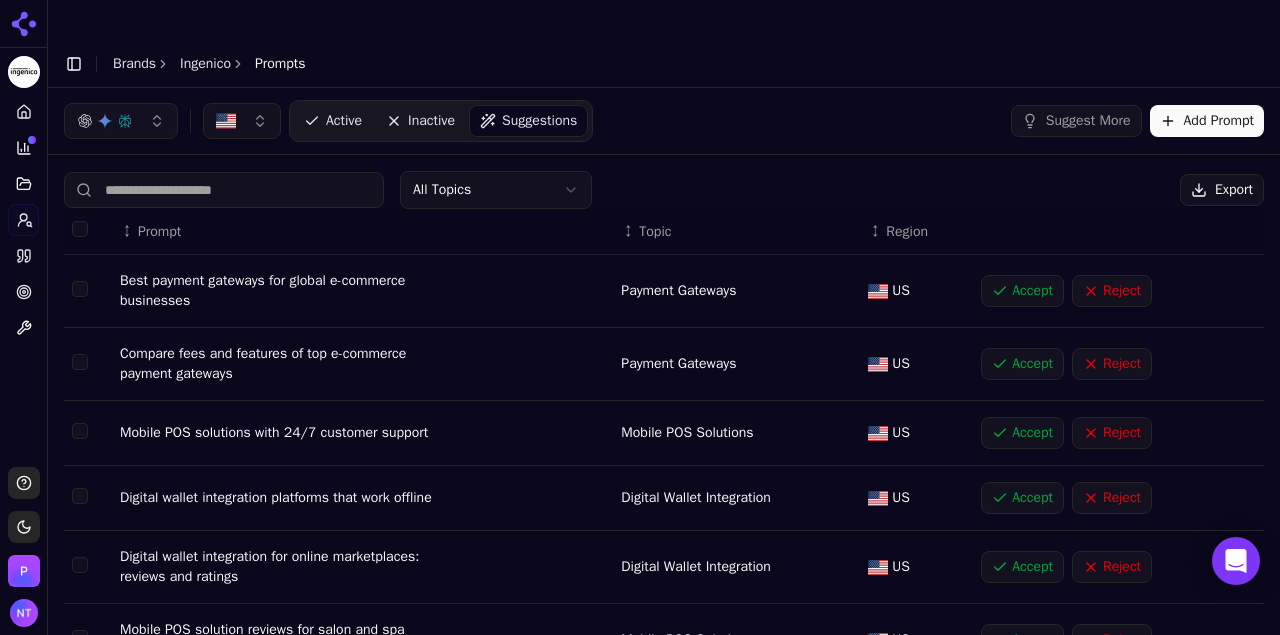 click at bounding box center (224, 190) 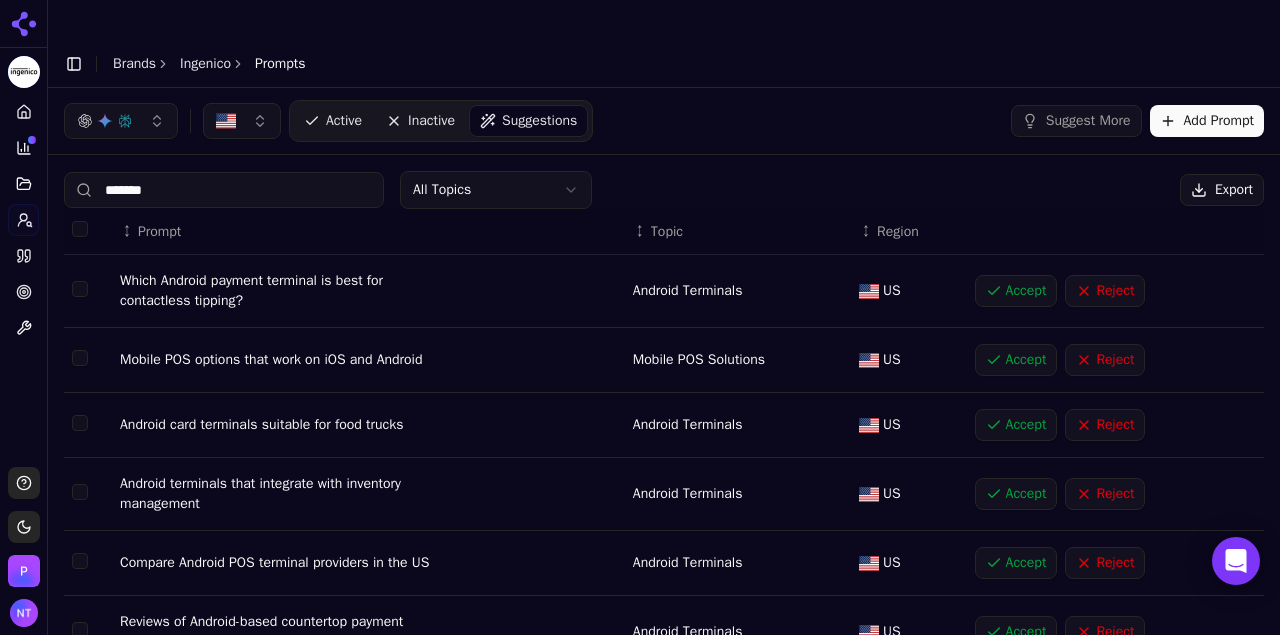 click on "Accept" at bounding box center (1016, 291) 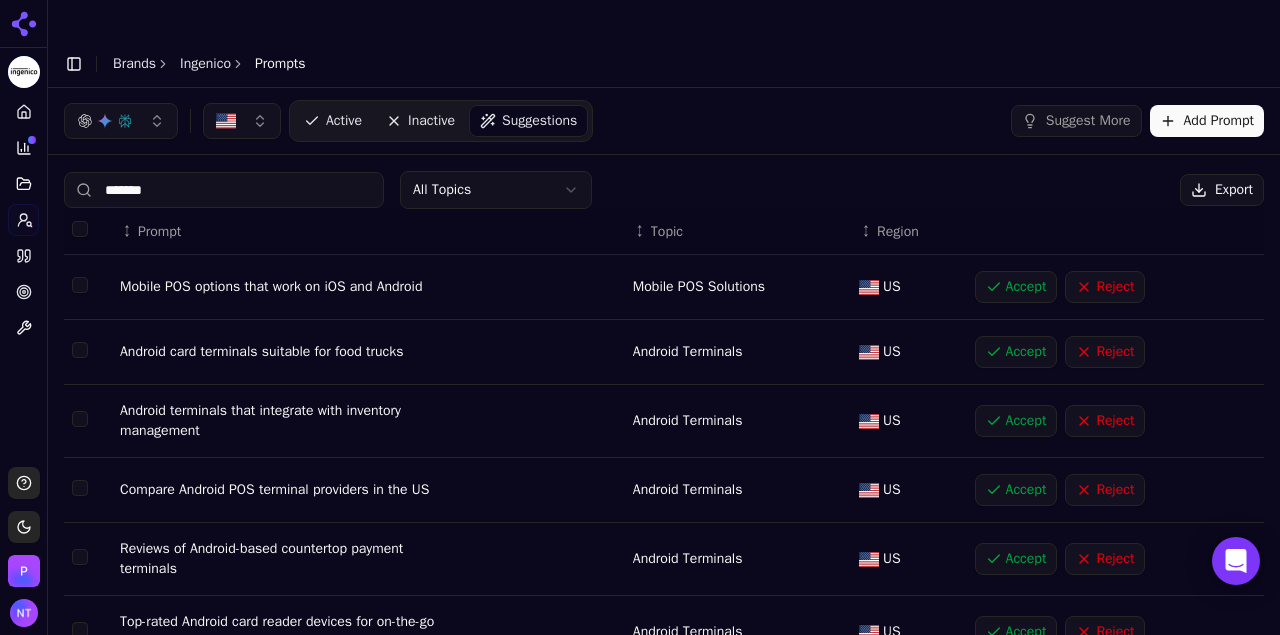 click on "Accept" at bounding box center (1016, 421) 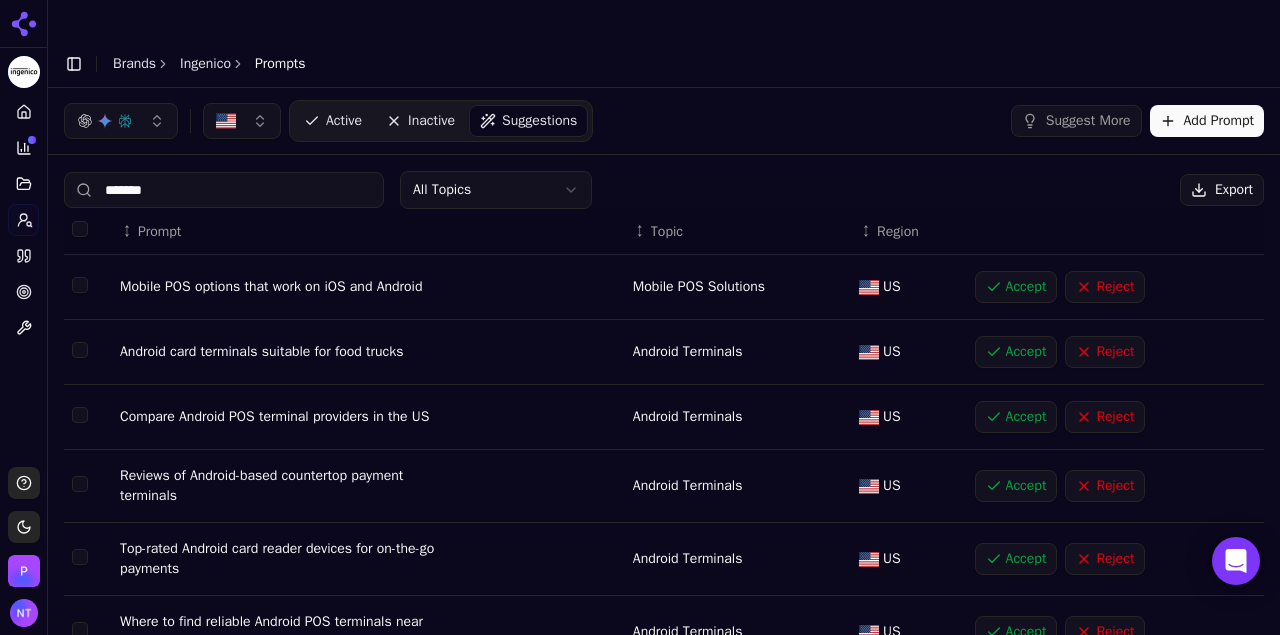 click on "Accept" at bounding box center (1016, 417) 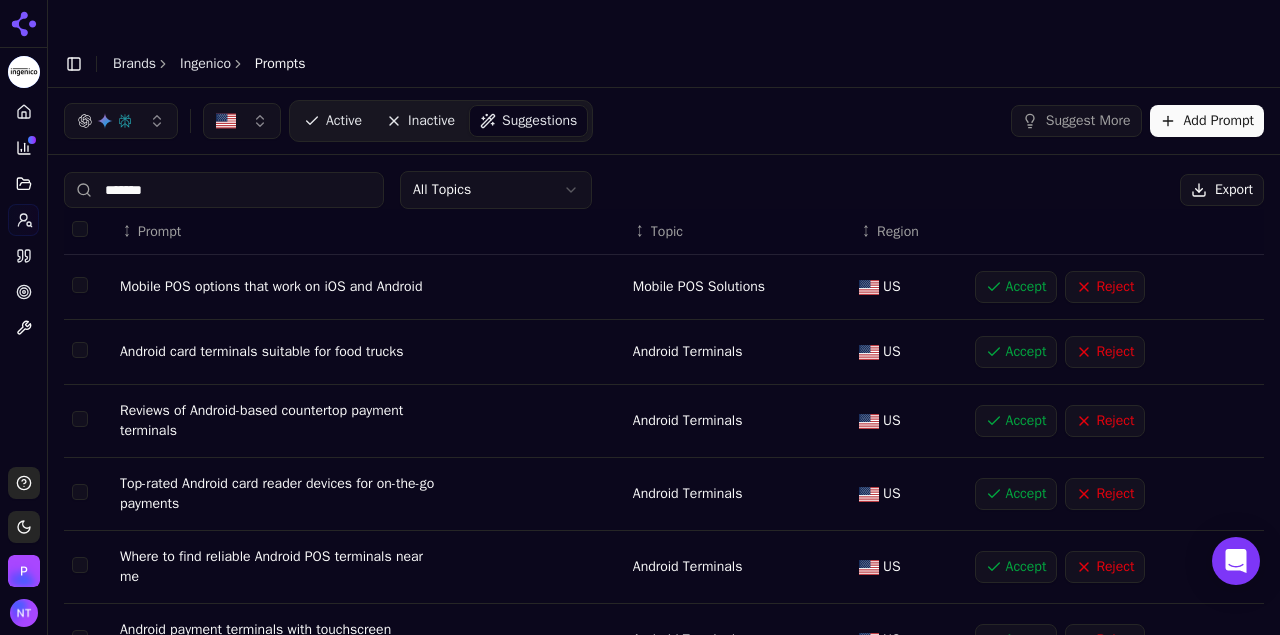 click on "Accept" at bounding box center [1016, 421] 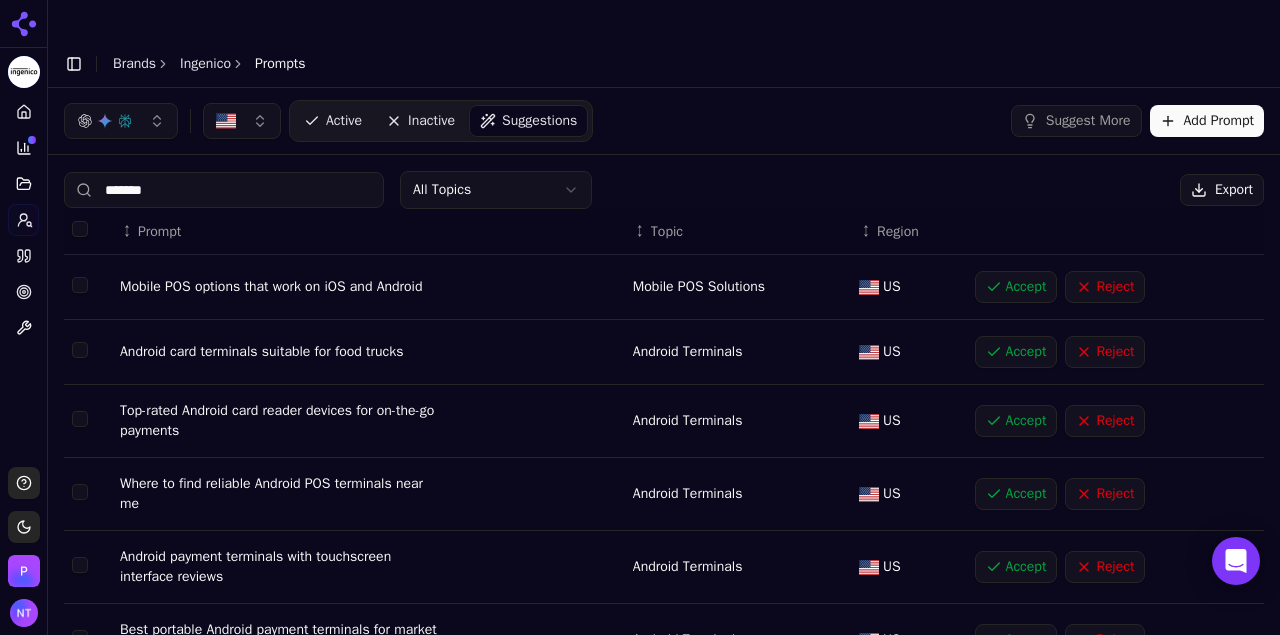 click on "Accept" at bounding box center [1016, 567] 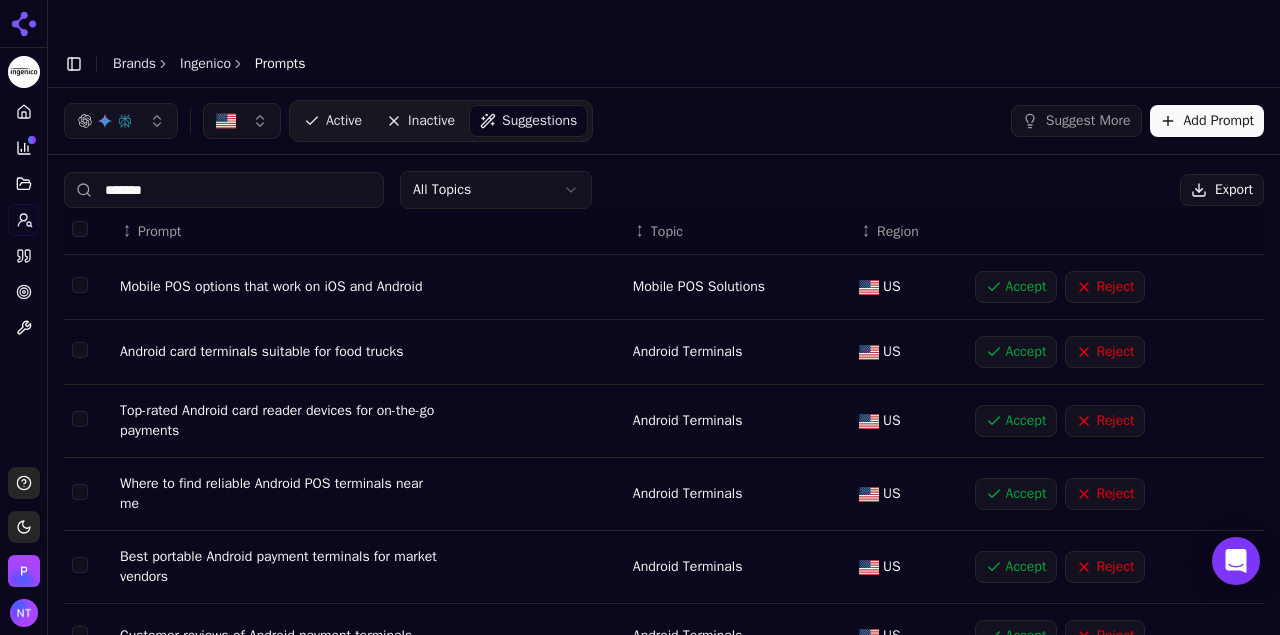 click on "Accept" at bounding box center [1016, 567] 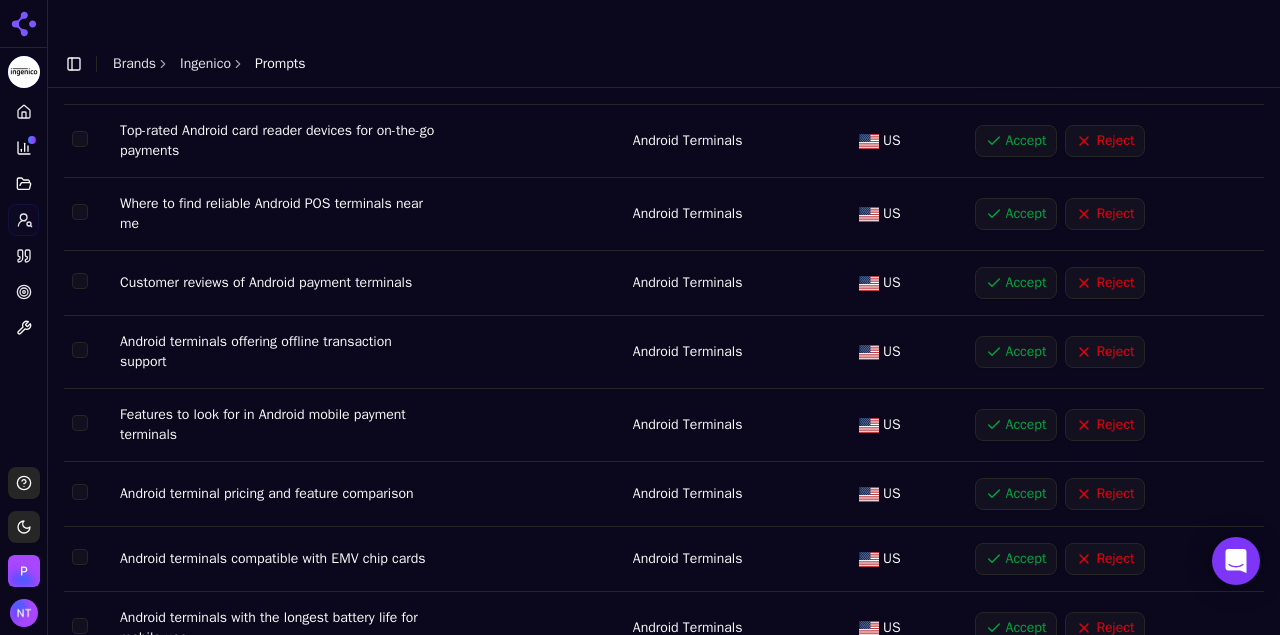scroll, scrollTop: 315, scrollLeft: 0, axis: vertical 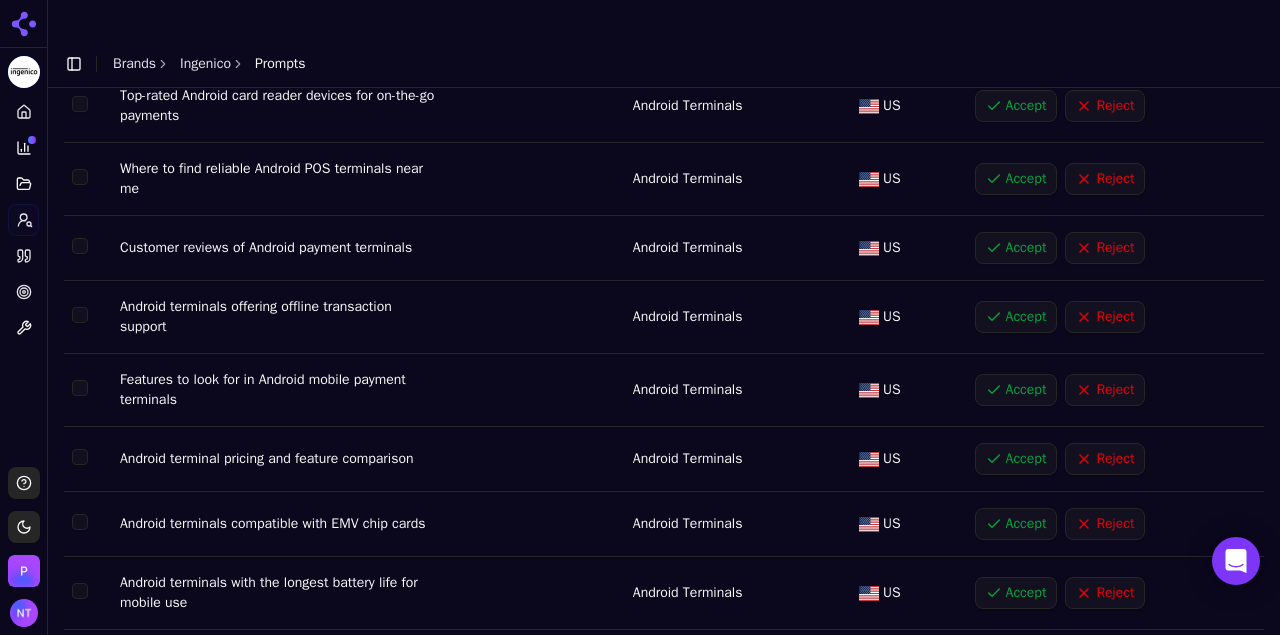 click on "Accept" at bounding box center (1016, 317) 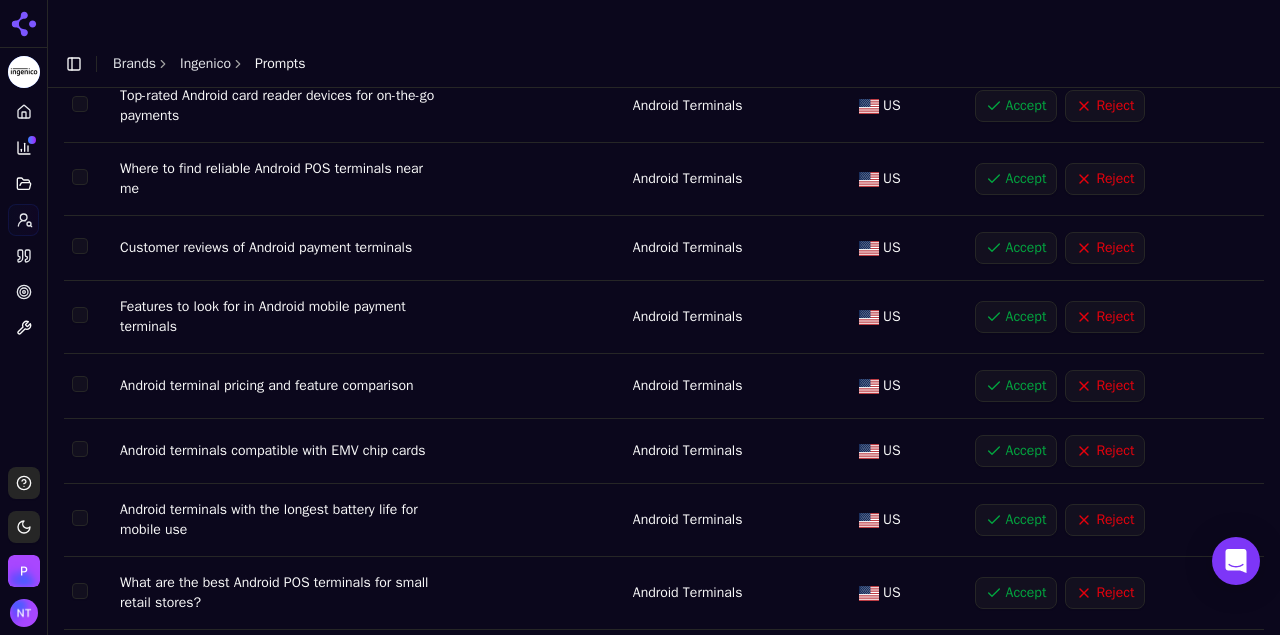 click on "Accept" at bounding box center (1016, 386) 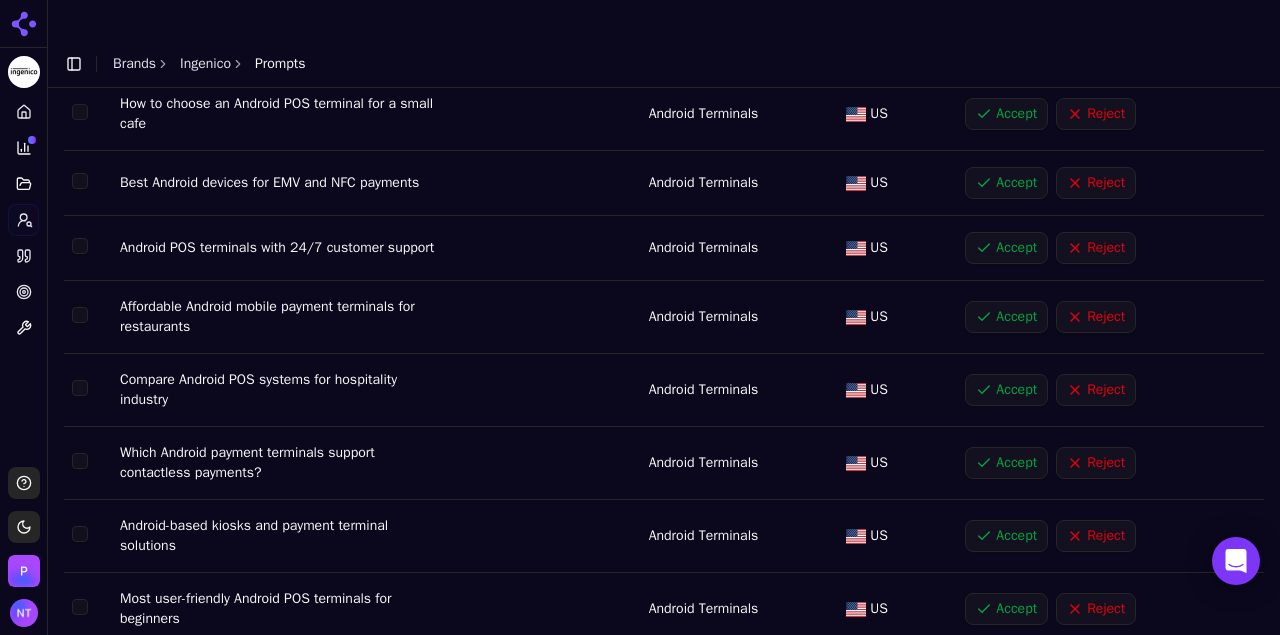 click on "Accept" at bounding box center [1006, 183] 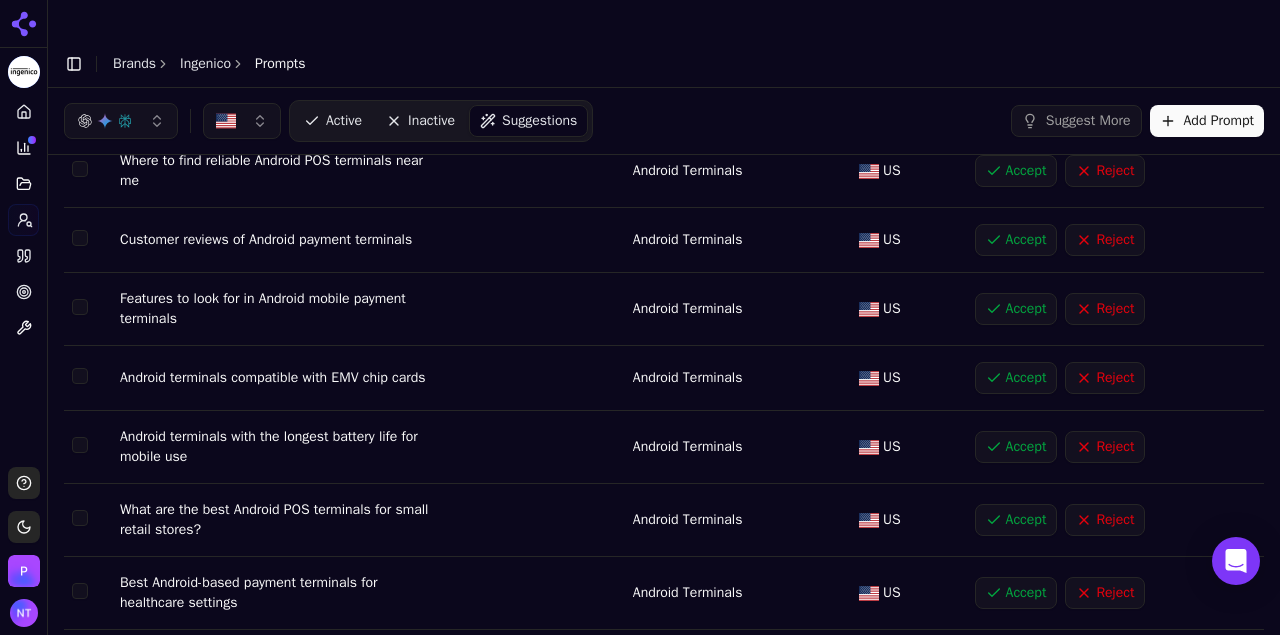 scroll, scrollTop: 315, scrollLeft: 0, axis: vertical 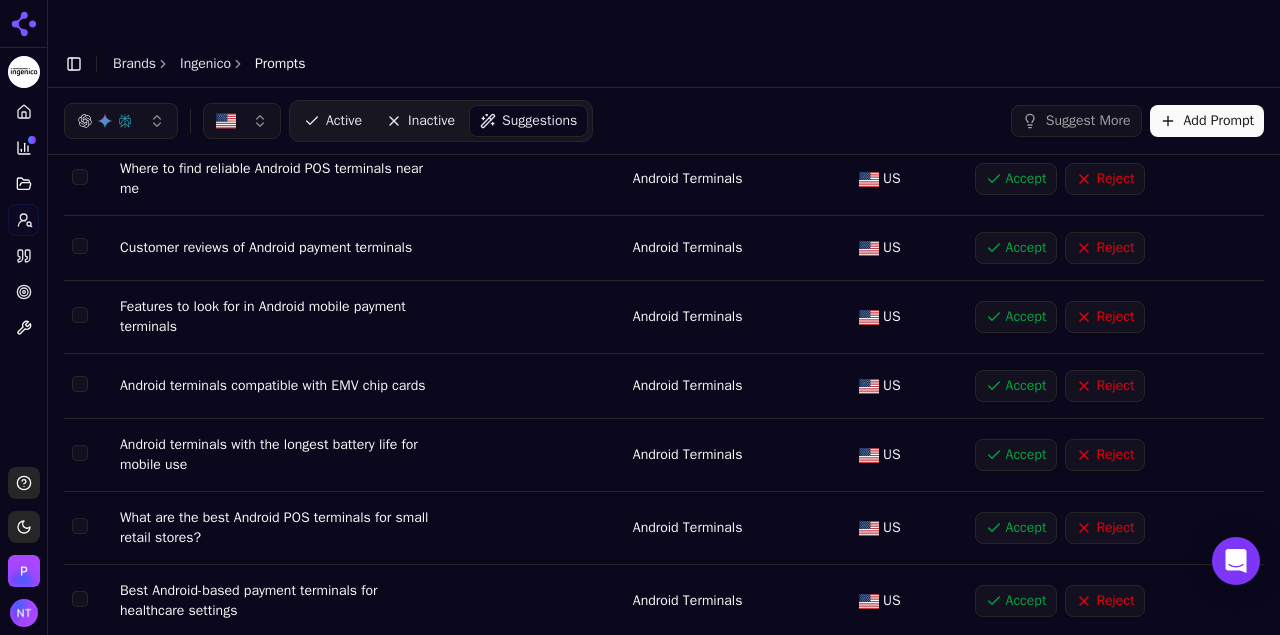 click on "Accept" at bounding box center [1016, 386] 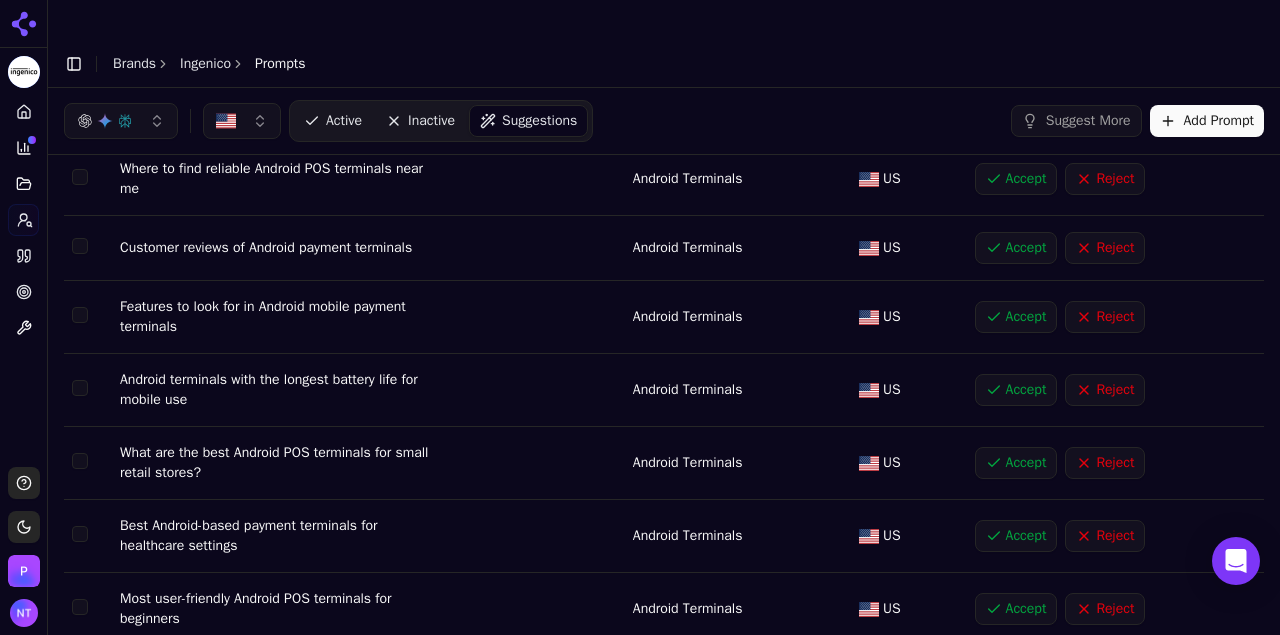 click on "Accept" at bounding box center (1016, 536) 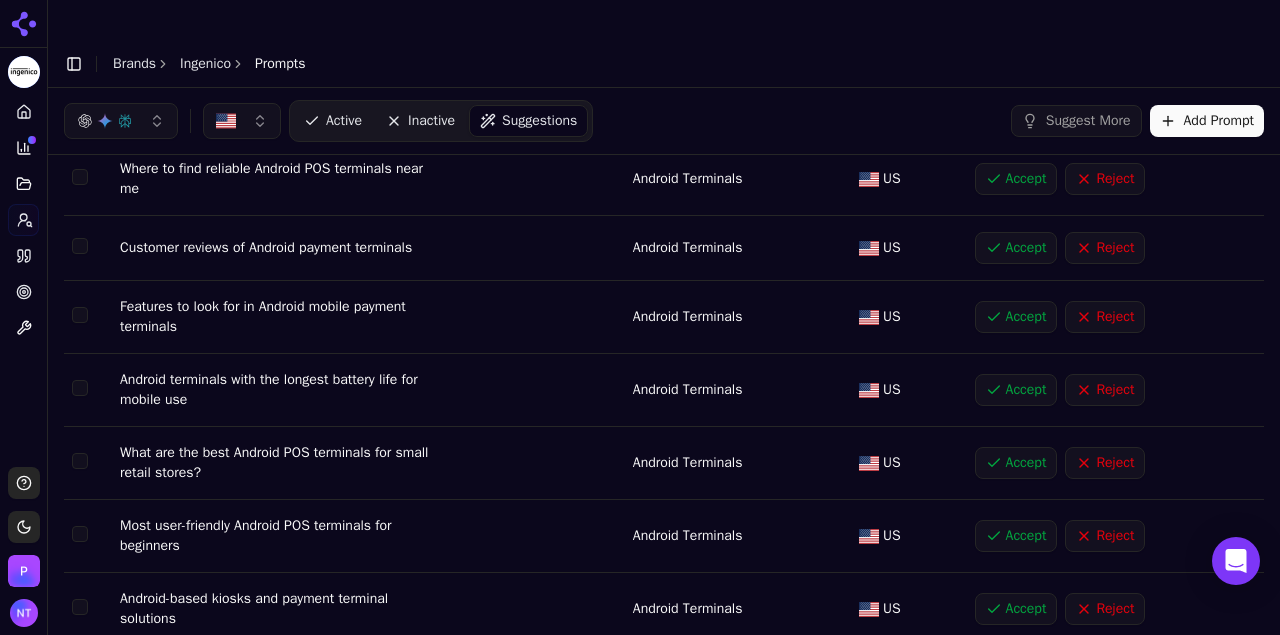 scroll, scrollTop: 368, scrollLeft: 0, axis: vertical 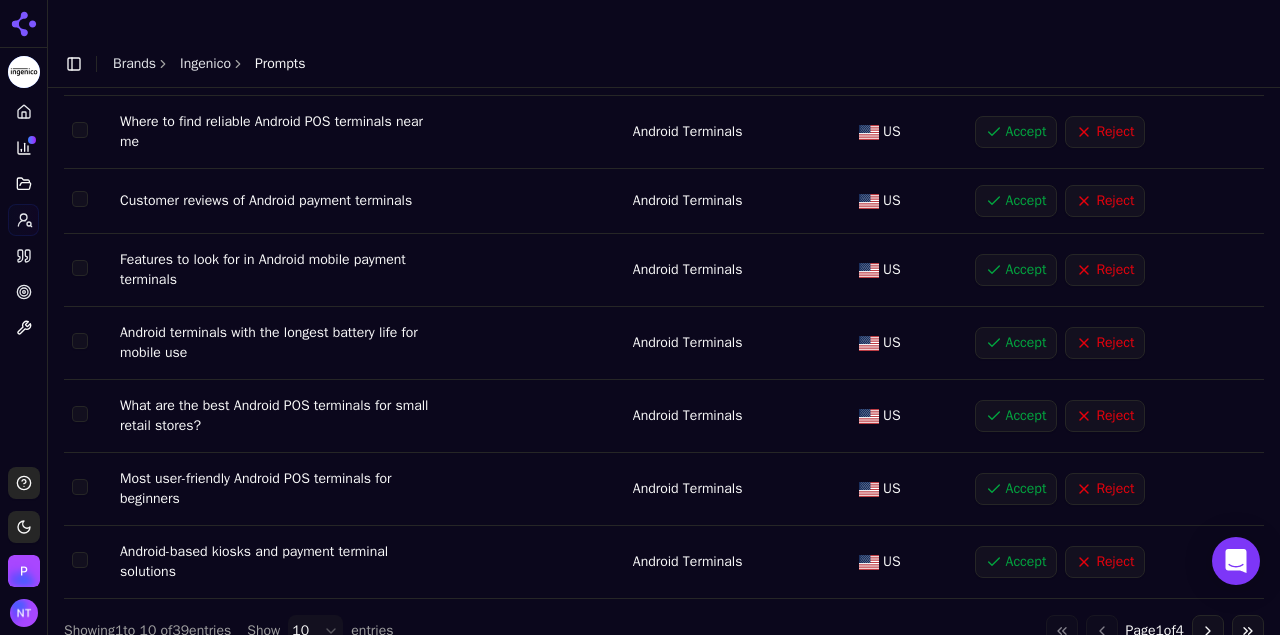 click on "Accept" at bounding box center (1016, 562) 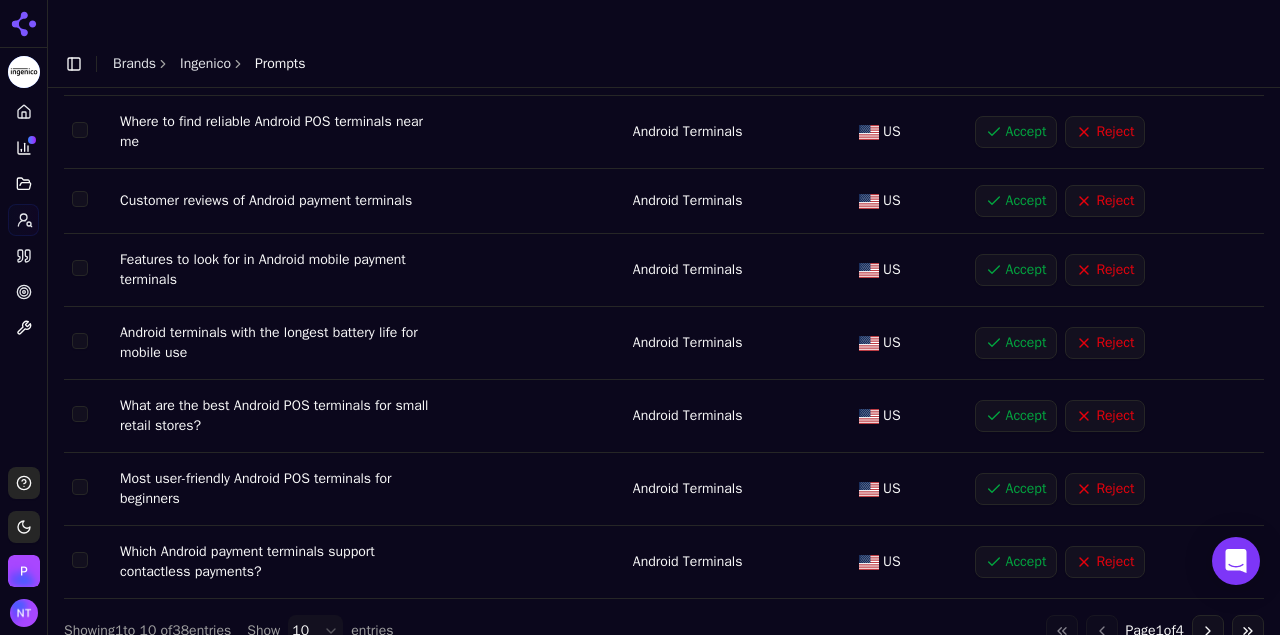 click on "Accept" at bounding box center (1016, 562) 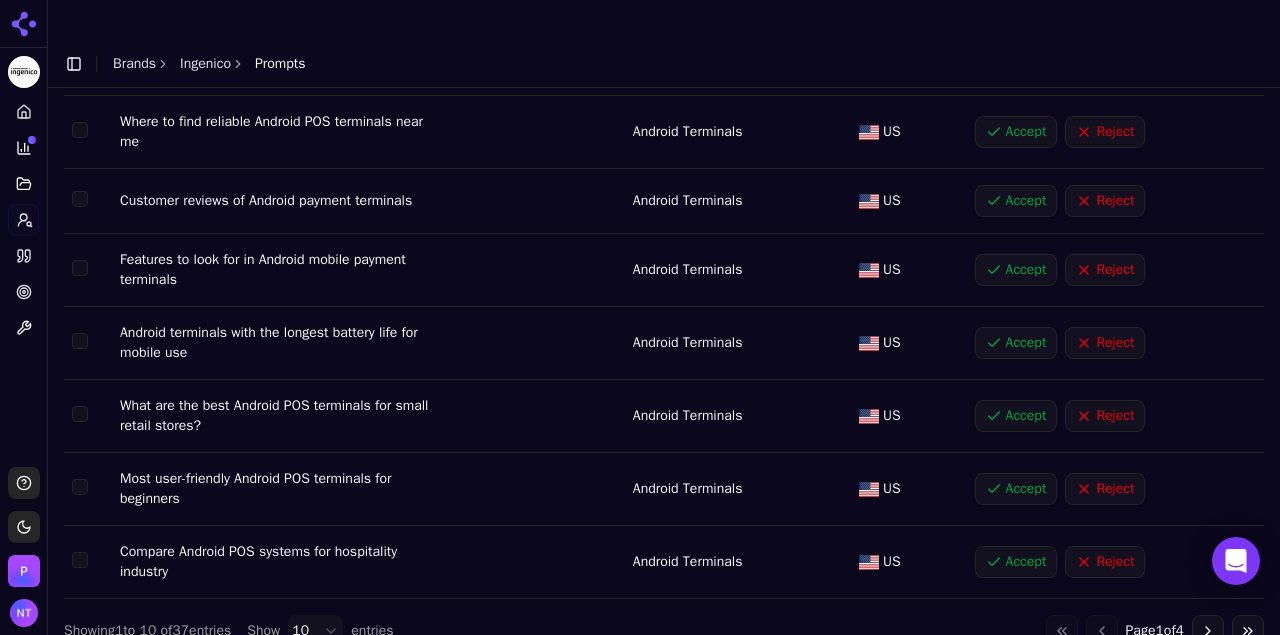click on "Accept" at bounding box center [1016, 562] 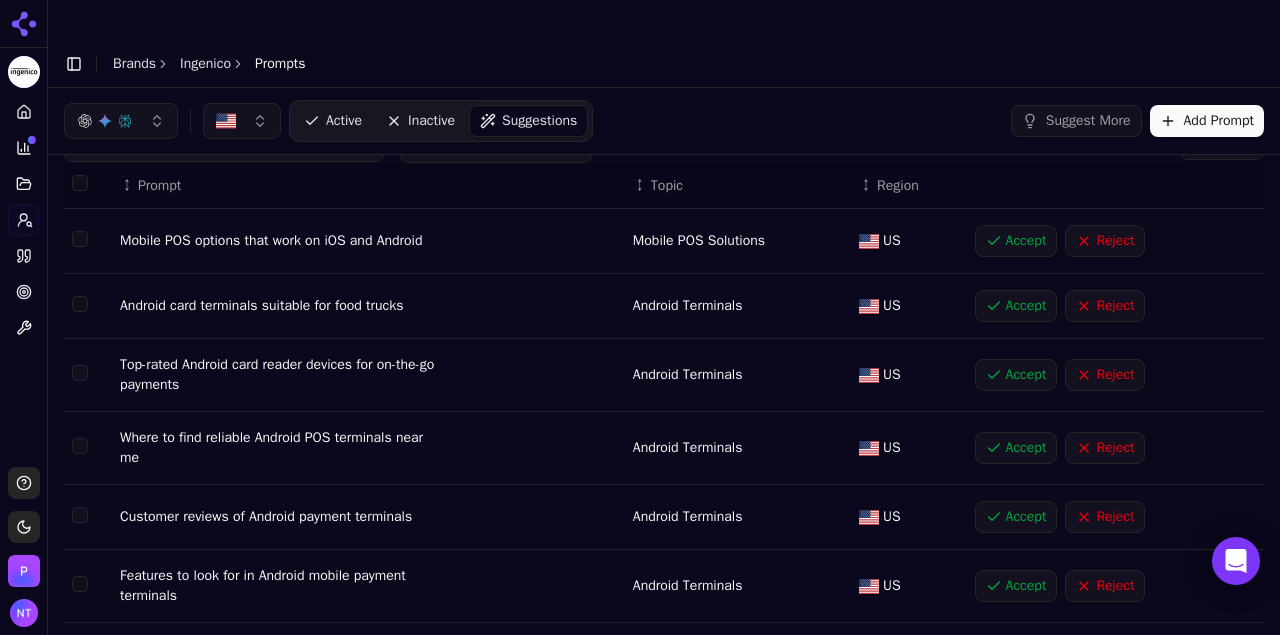 scroll, scrollTop: 368, scrollLeft: 0, axis: vertical 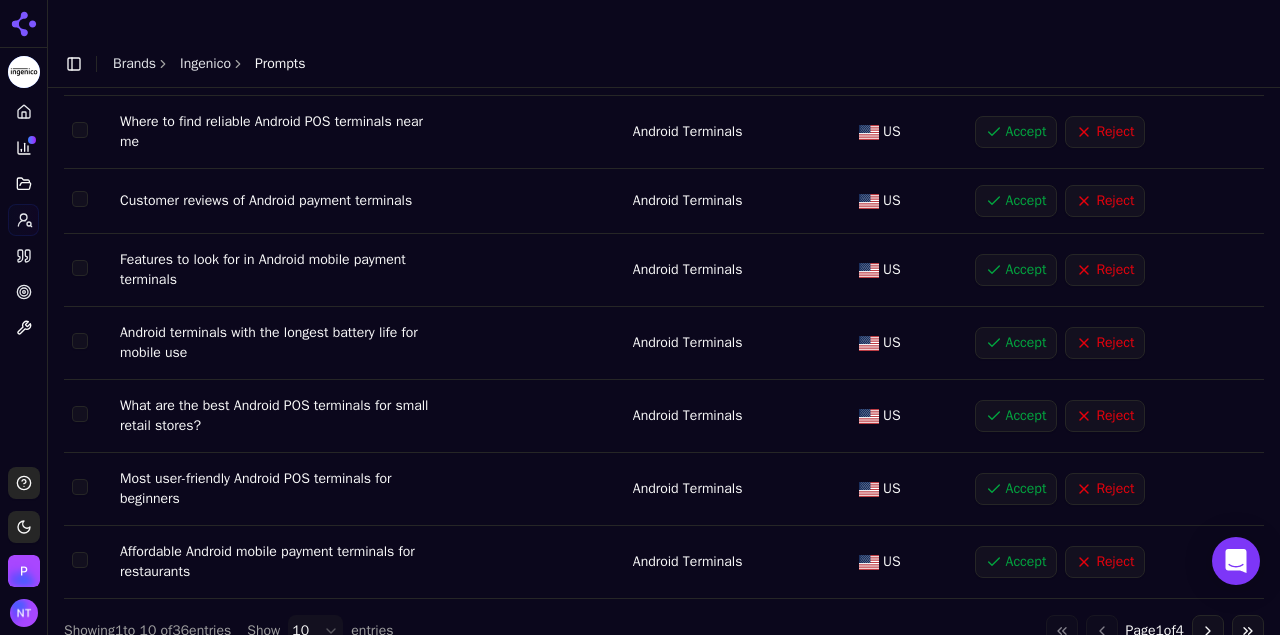 click on "Ingenico Platform Home Competition Topics Prompts Citations Optimize Toolbox Support Toggle theme Perrill   Toggle Sidebar Brands Ingenico Prompts Active Inactive Suggestions Suggest More Add Prompt ******* All Topics Export  ↕ Prompt  ↕ Topic  ↕ Region Mobile POS options that work on iOS and Android Mobile POS Solutions [STATE] Accept Reject Android card terminals suitable for food trucks Android Terminals [STATE] Accept Reject Top-rated Android card reader devices for on-the-go payments Android Terminals [STATE] Accept Reject Where to find reliable Android POS terminals near me Android Terminals [STATE] Accept Reject Customer reviews of Android payment terminals Android Terminals [STATE] Accept Reject Features to look for in Android mobile payment terminals Android Terminals [STATE] Accept Reject Android terminals with the longest battery life for mobile use Android Terminals [STATE] Accept Reject What are the best Android POS terminals for small retail stores? Android Terminals [STATE] Accept Reject Android Terminals [STATE] US" at bounding box center (640, 337) 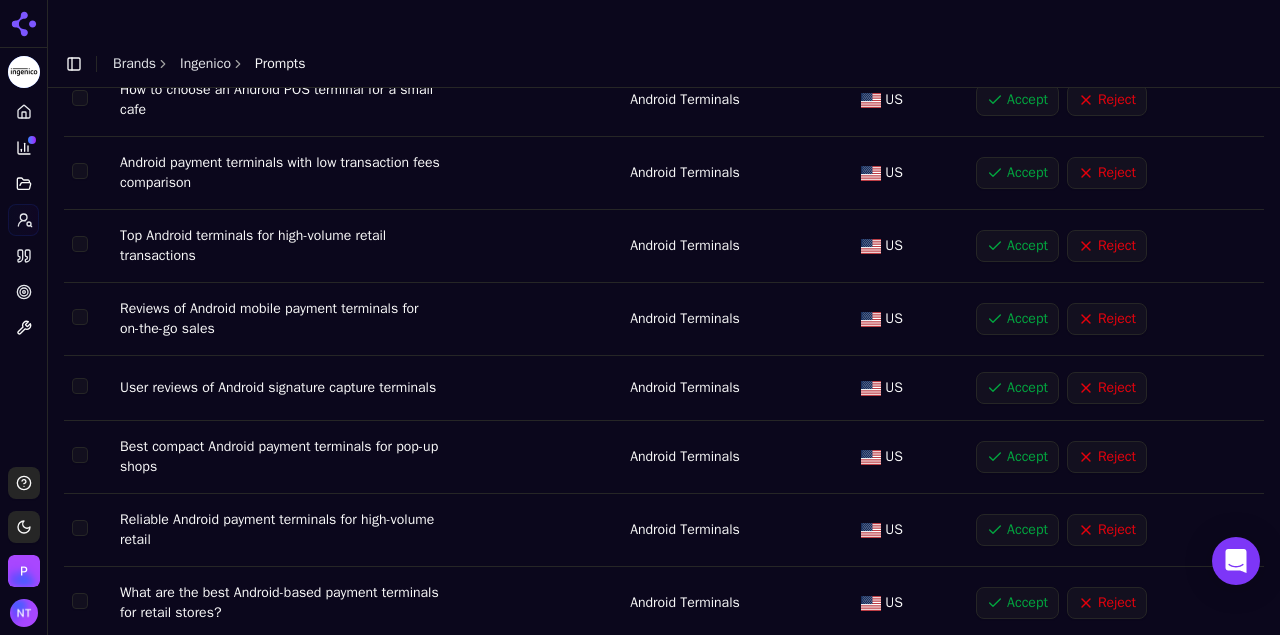 scroll, scrollTop: 990, scrollLeft: 0, axis: vertical 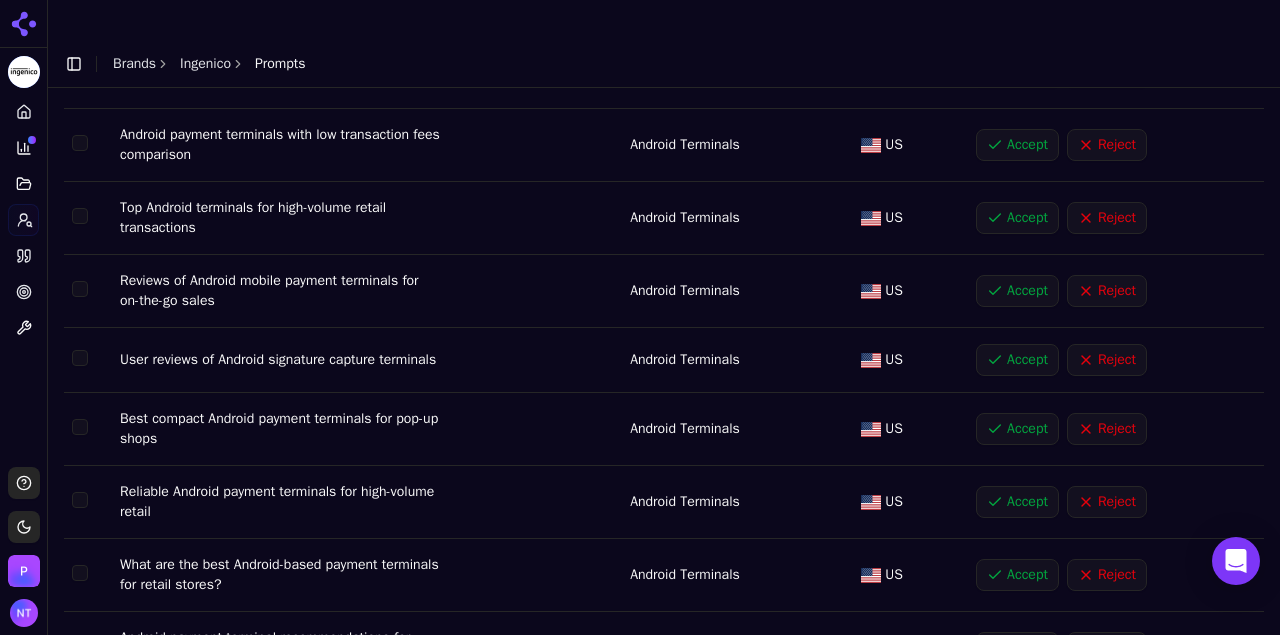 click on "Accept" at bounding box center [1017, 218] 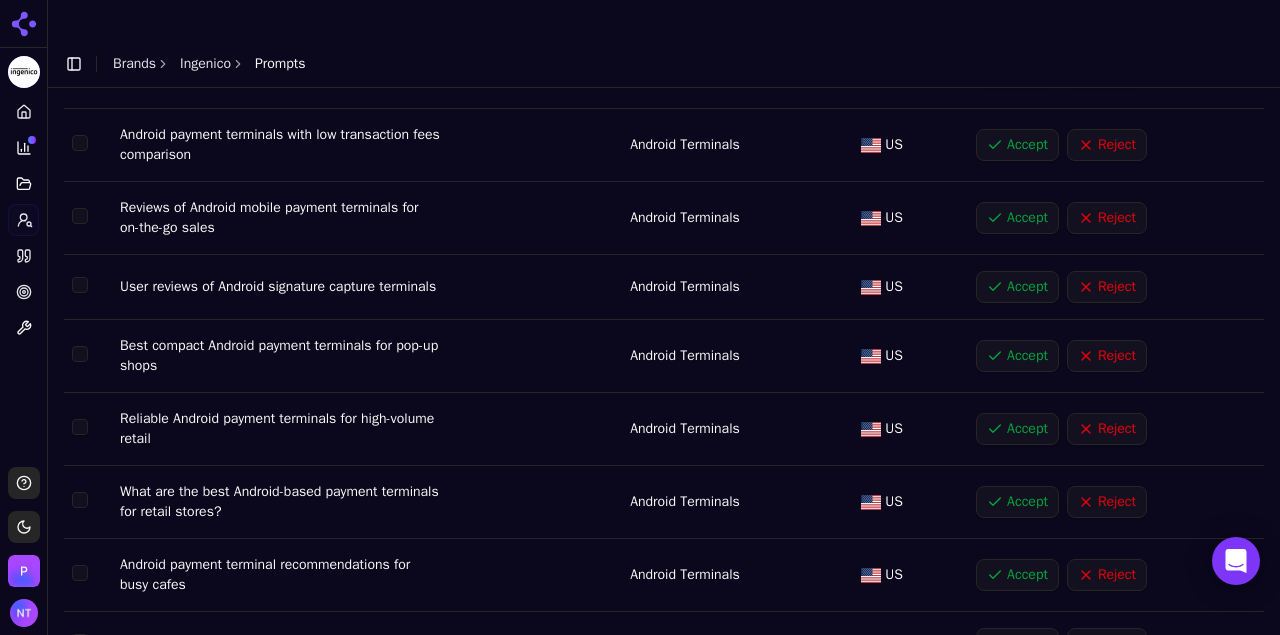 click on "Accept" at bounding box center (1017, 429) 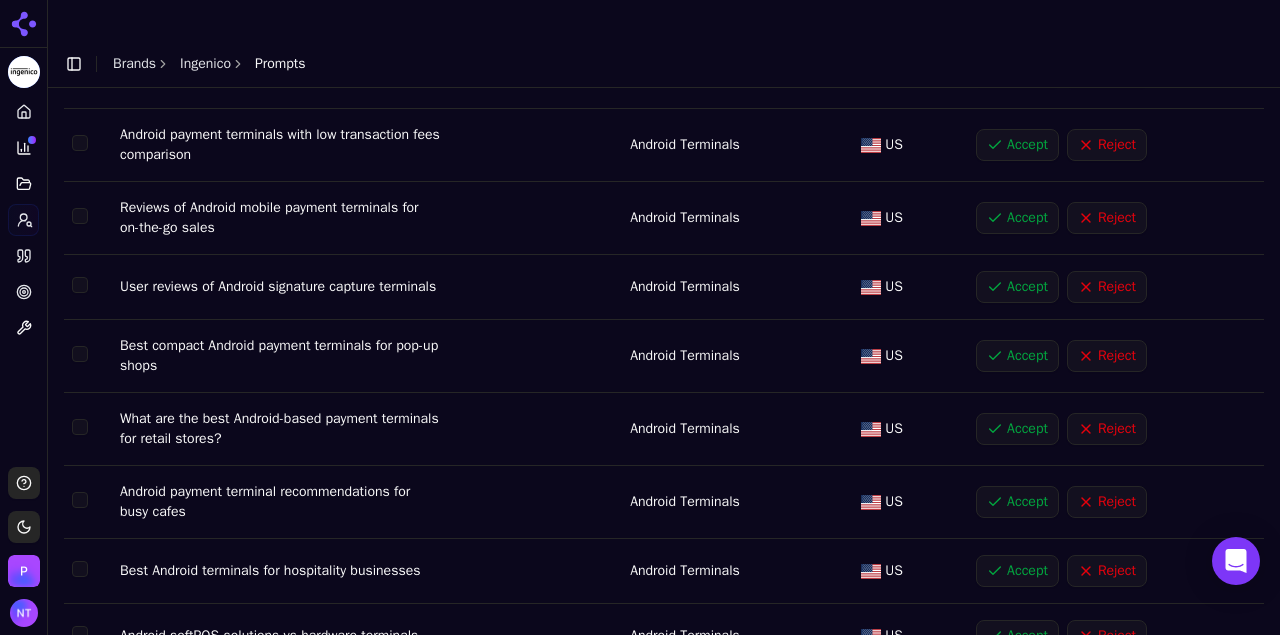 click on "Accept" at bounding box center (1017, 429) 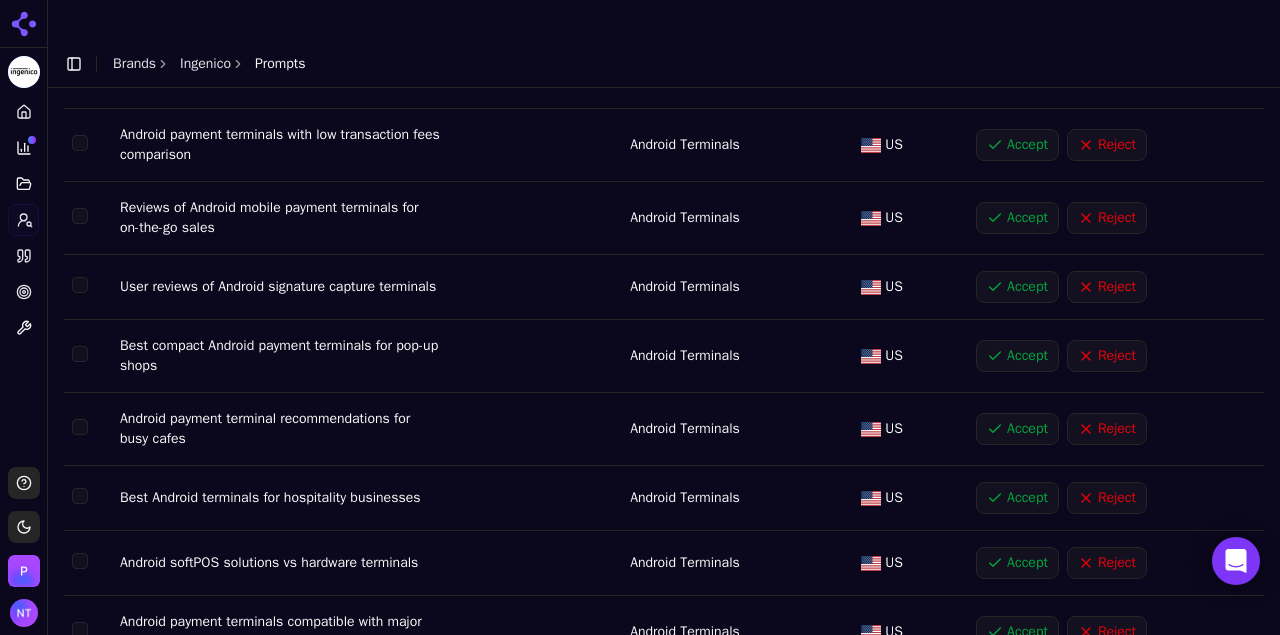 click on "Accept" at bounding box center [1017, 498] 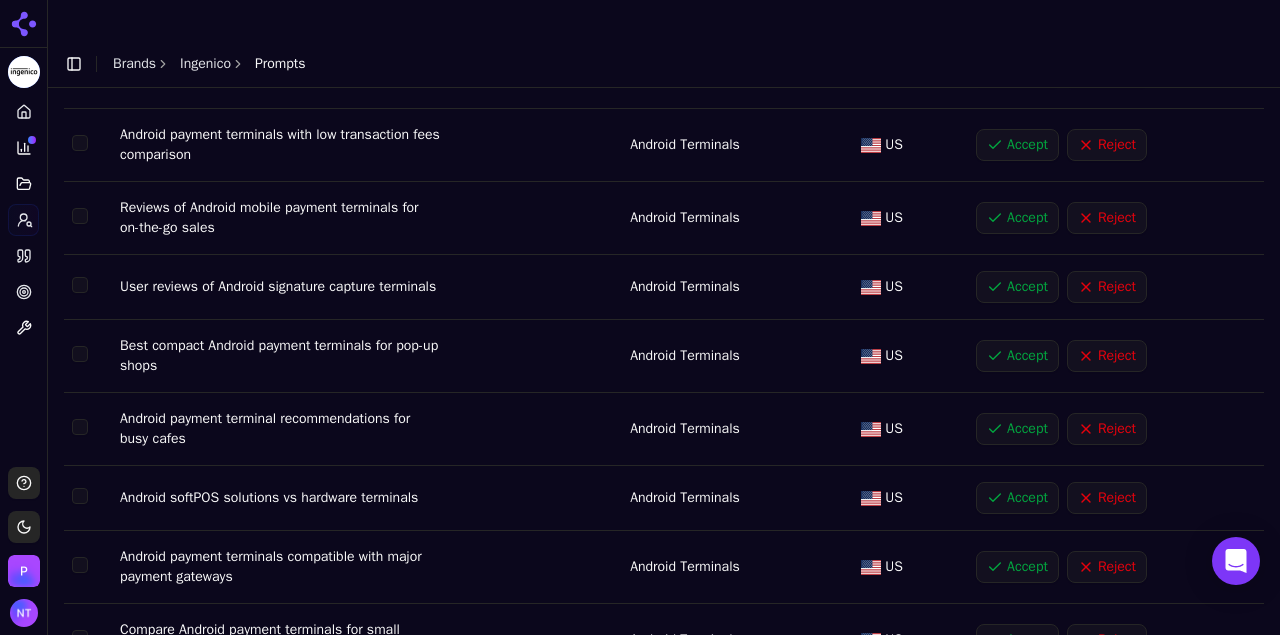 click on "Accept" at bounding box center (1017, 498) 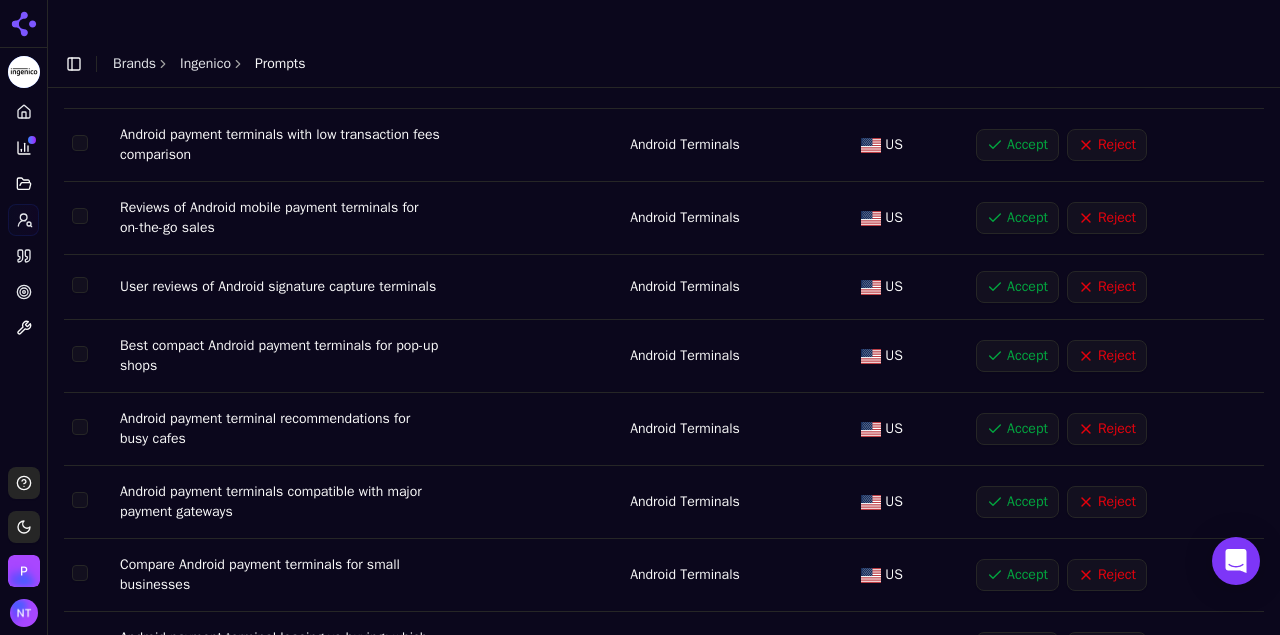 click on "Accept" at bounding box center (1017, 502) 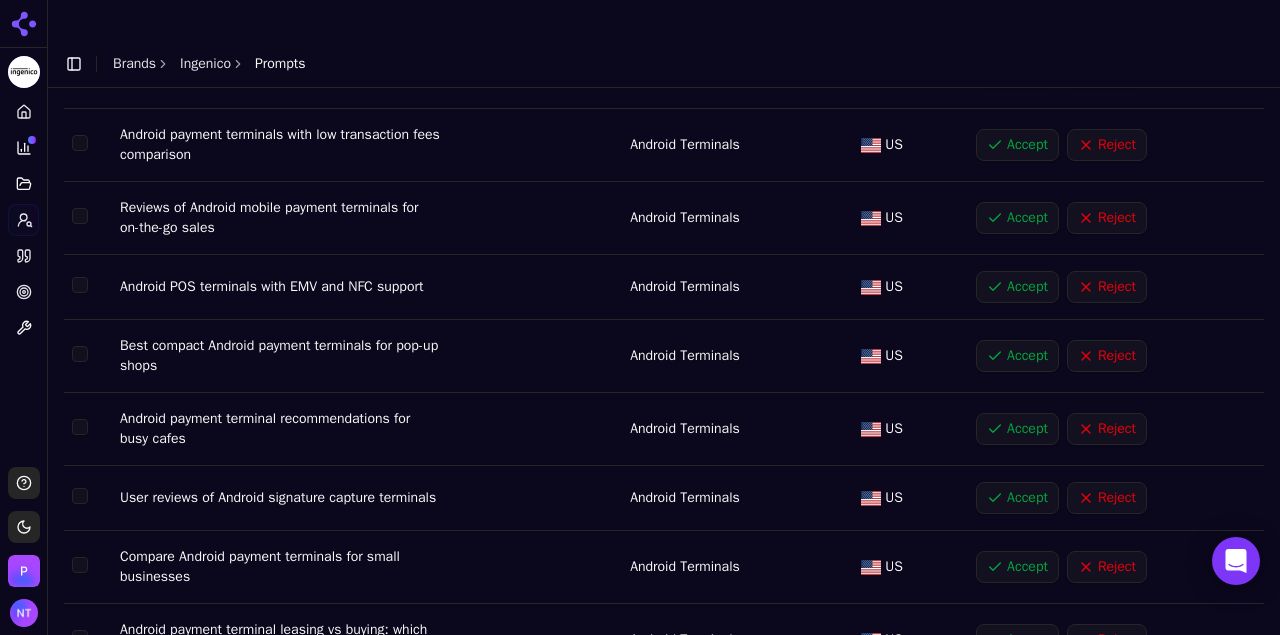 scroll, scrollTop: 1494, scrollLeft: 0, axis: vertical 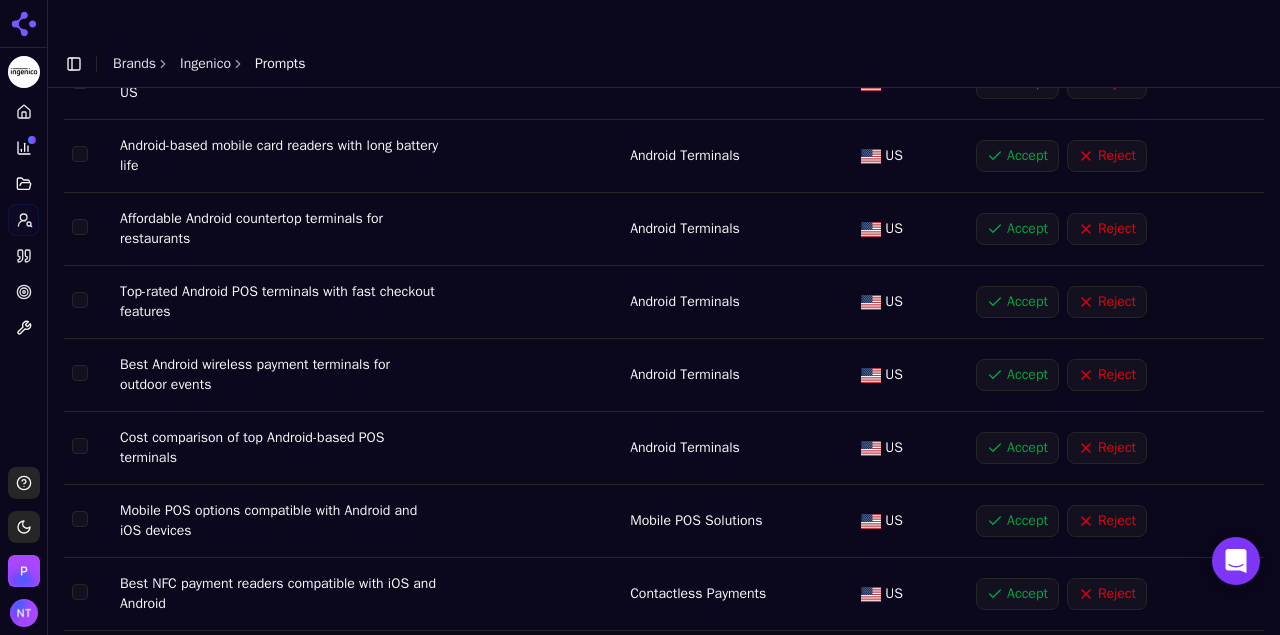 click on "Accept" at bounding box center (1017, 448) 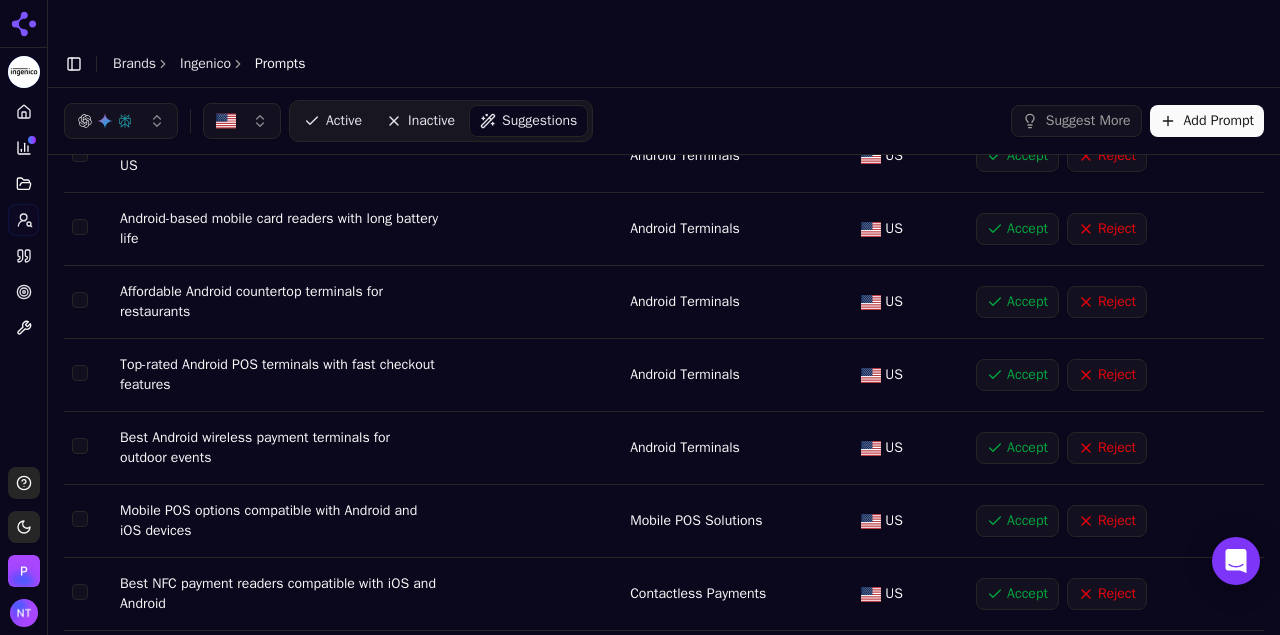 click on "Accept" at bounding box center [1017, 375] 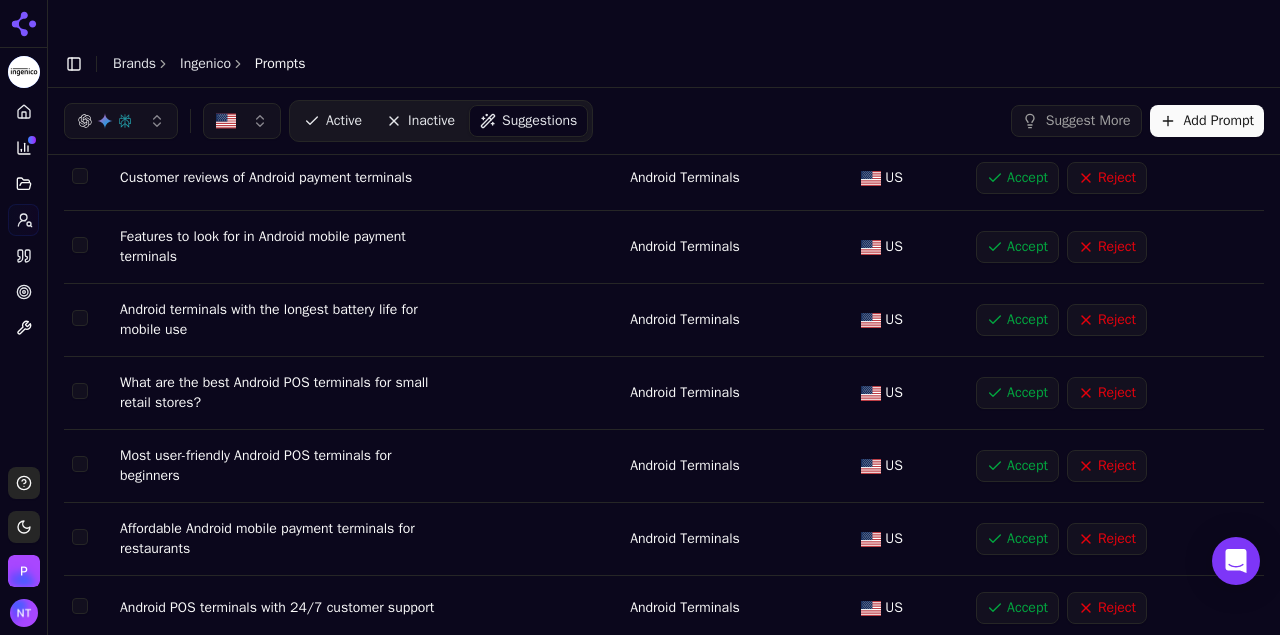scroll, scrollTop: 0, scrollLeft: 0, axis: both 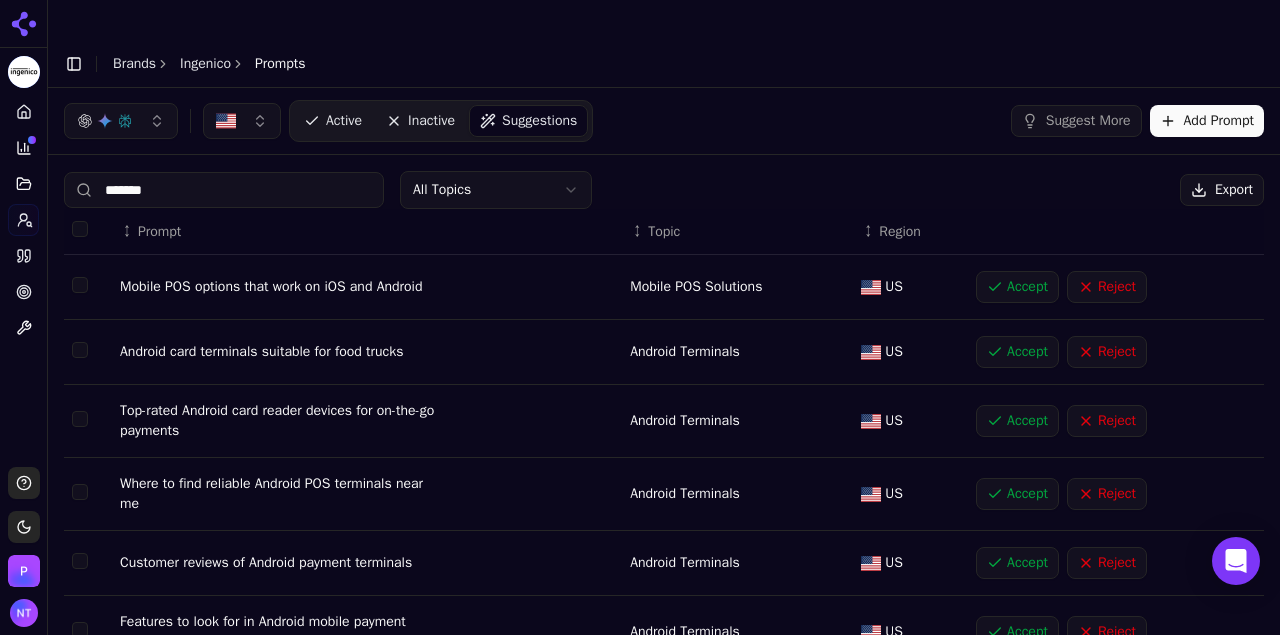click on "*******" at bounding box center [224, 190] 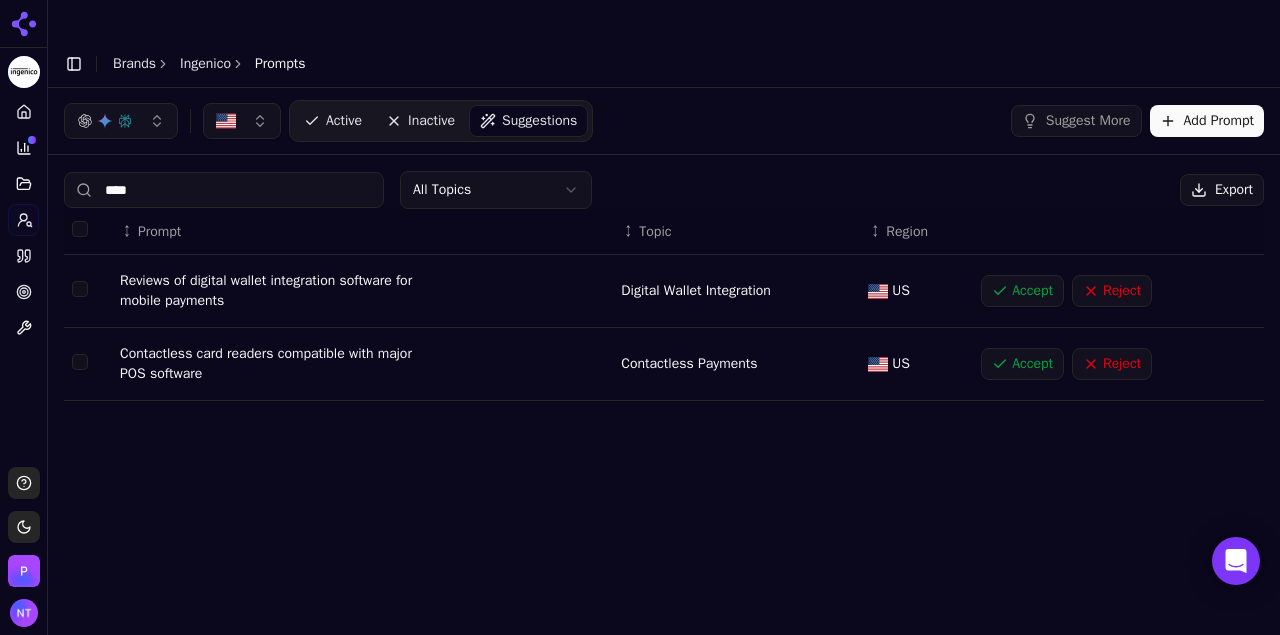 type on "****" 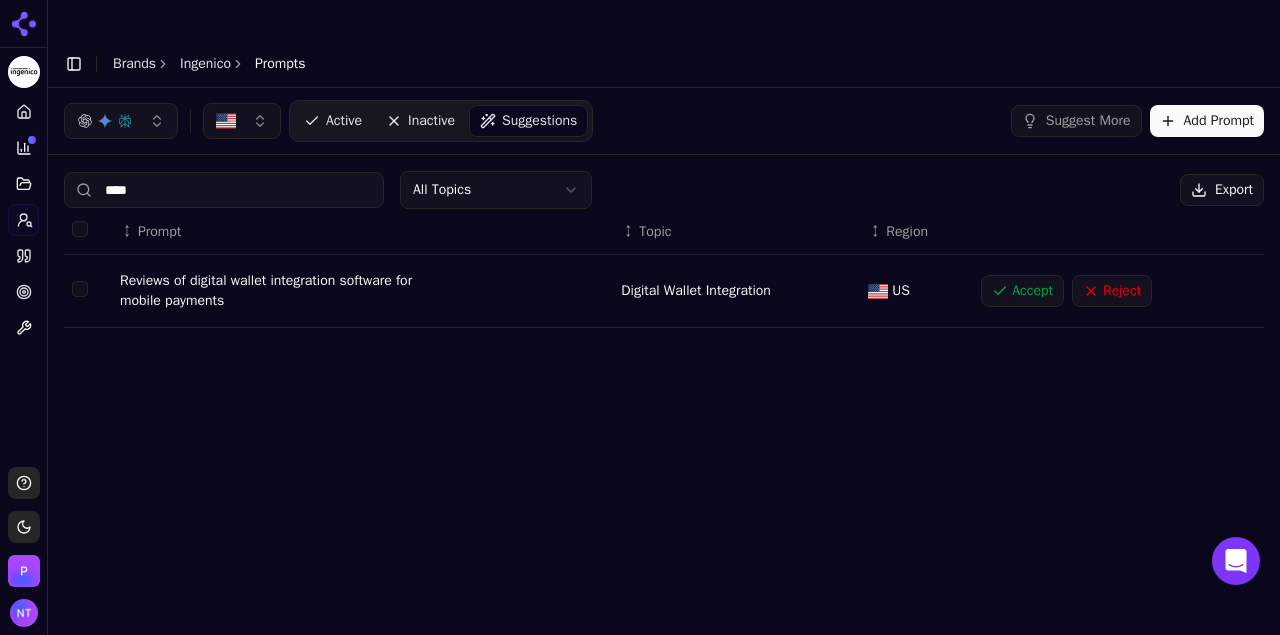 click on "Accept" at bounding box center (1022, 291) 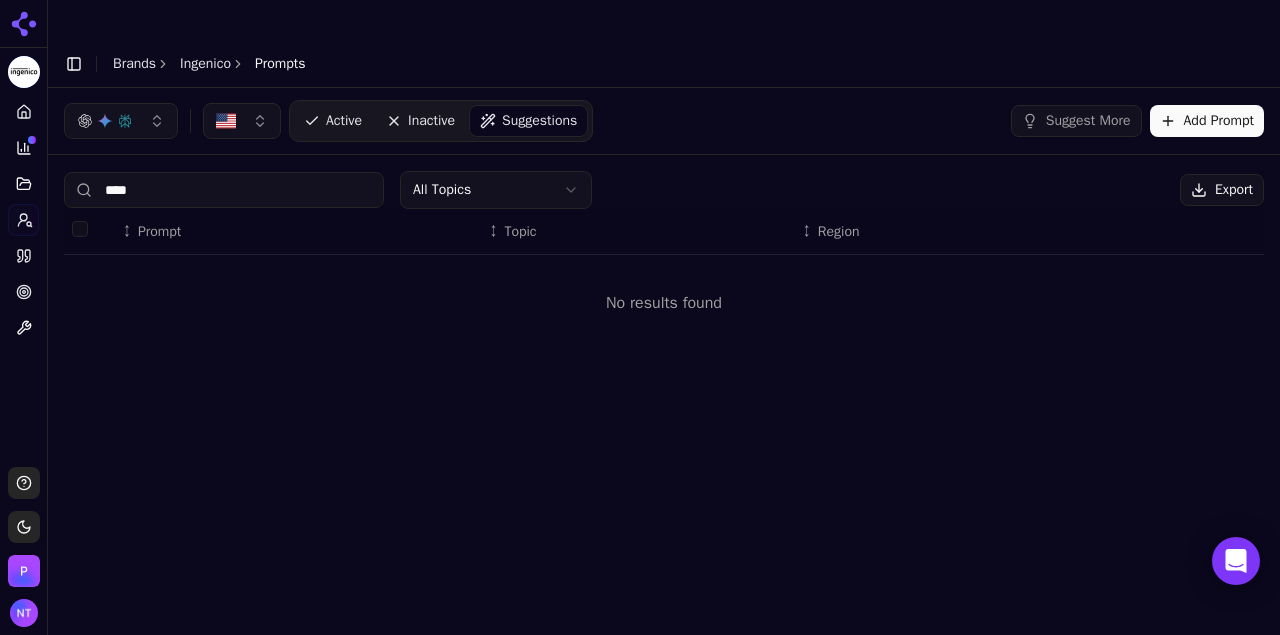 click on "****" at bounding box center (224, 190) 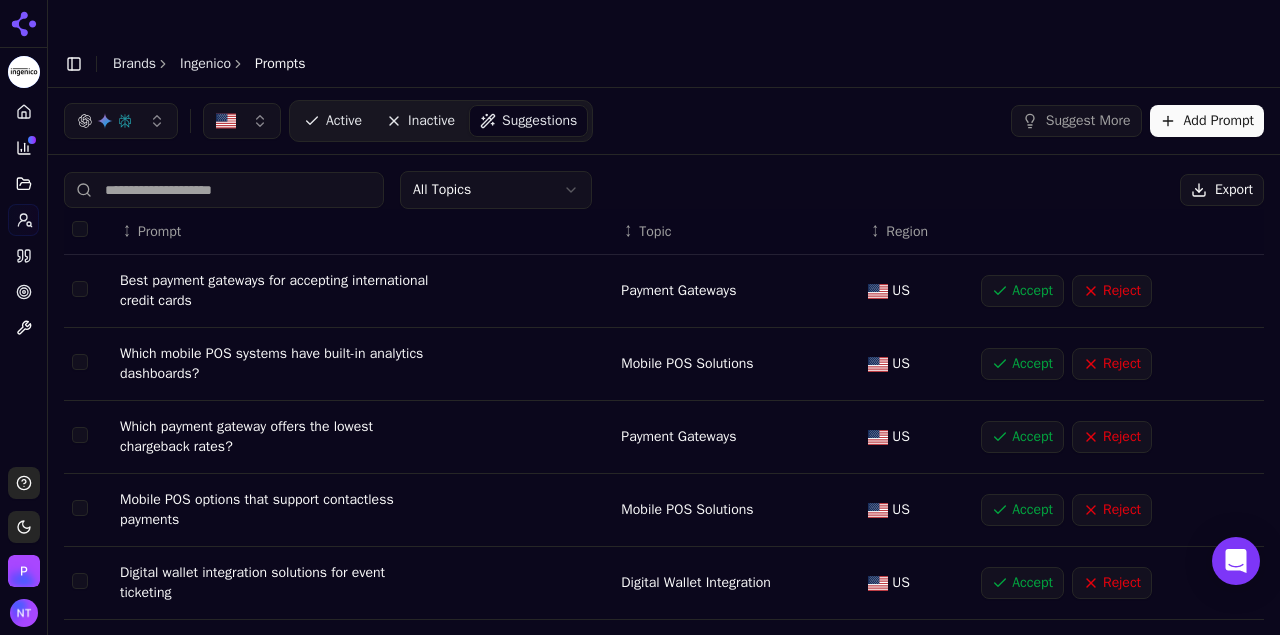 type 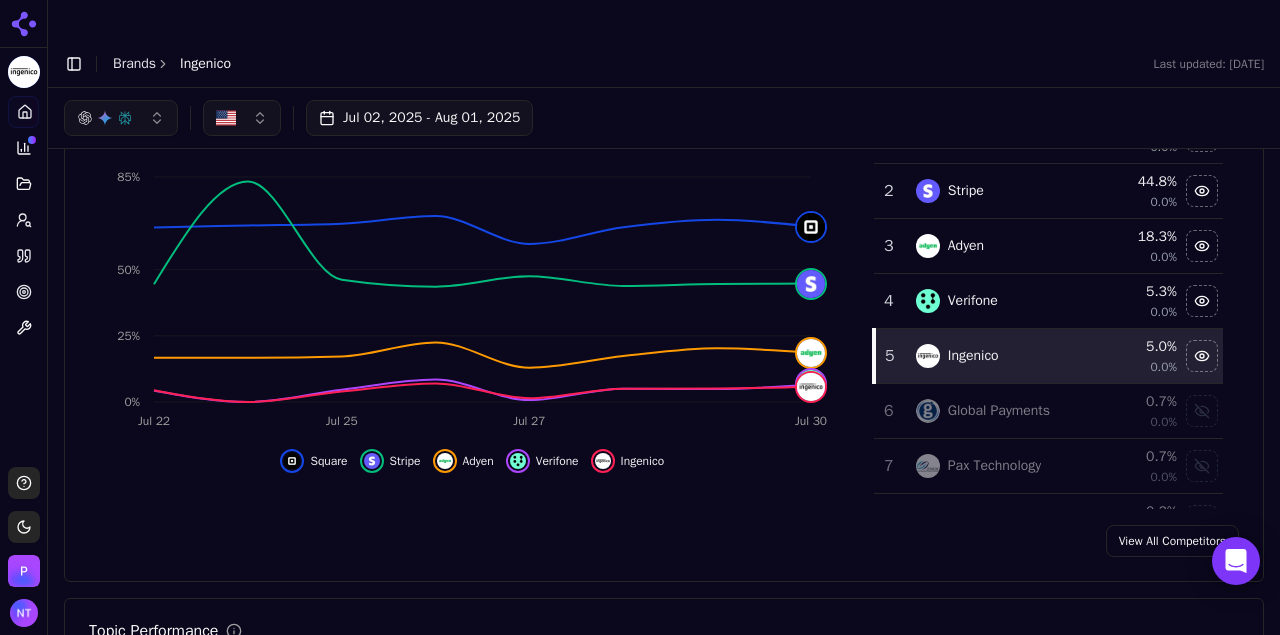 scroll, scrollTop: 0, scrollLeft: 0, axis: both 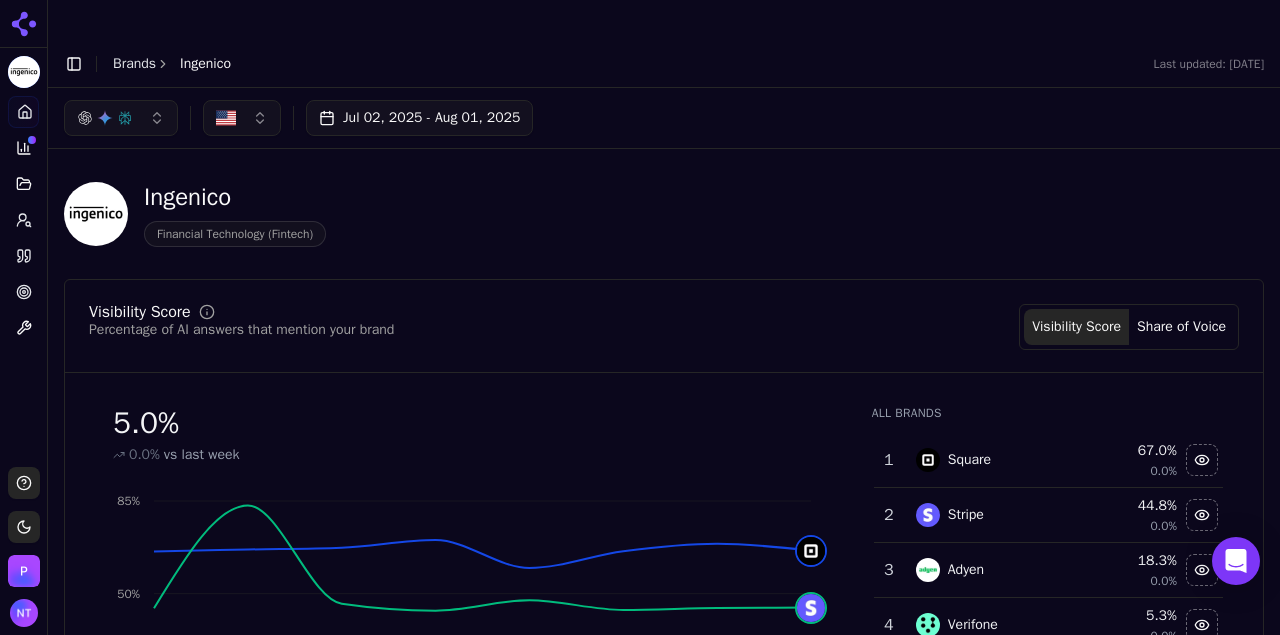 click on "Brands" at bounding box center (134, 63) 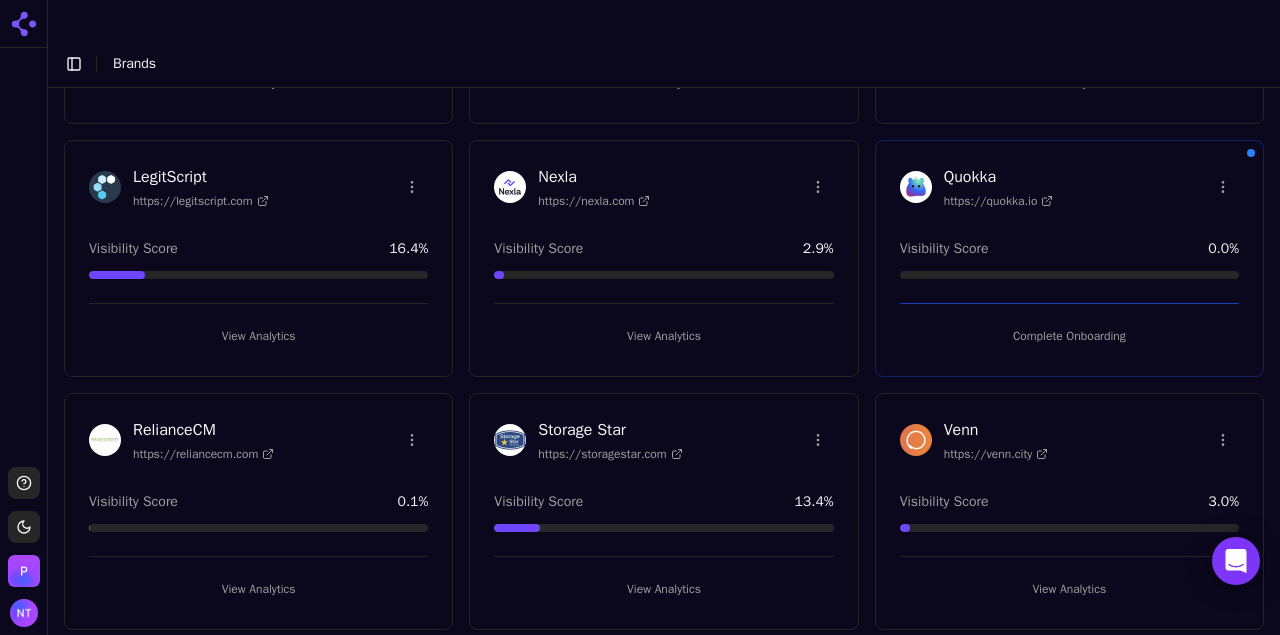 scroll, scrollTop: 1078, scrollLeft: 0, axis: vertical 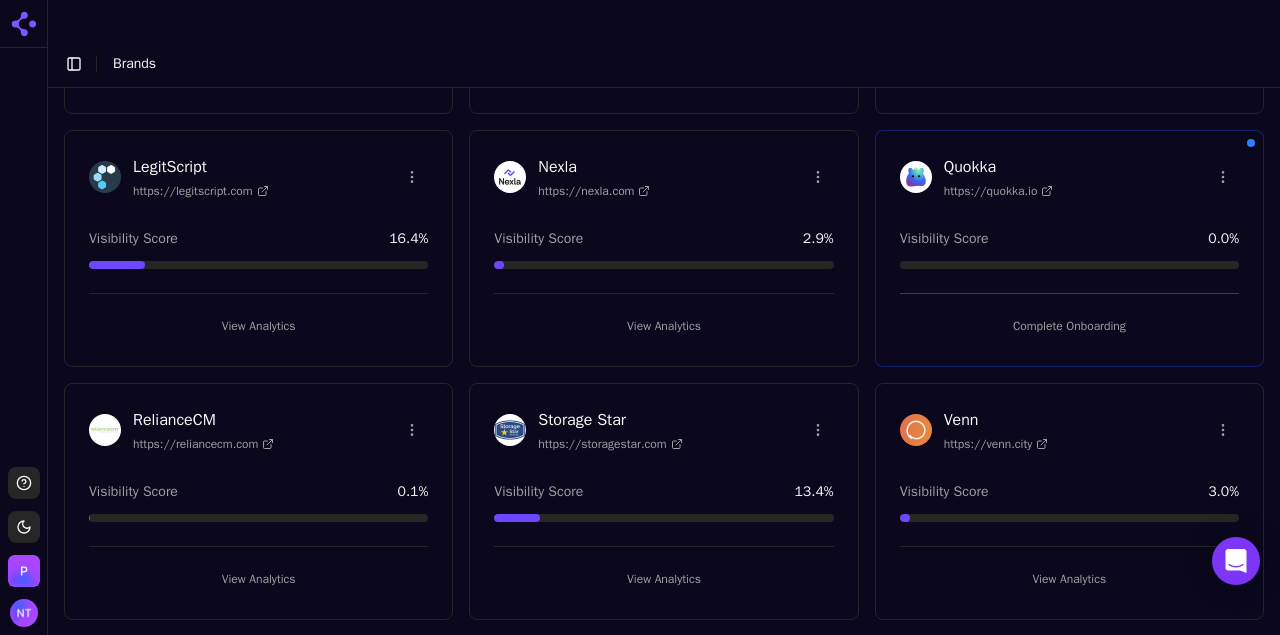 click on "View Analytics" at bounding box center (258, 579) 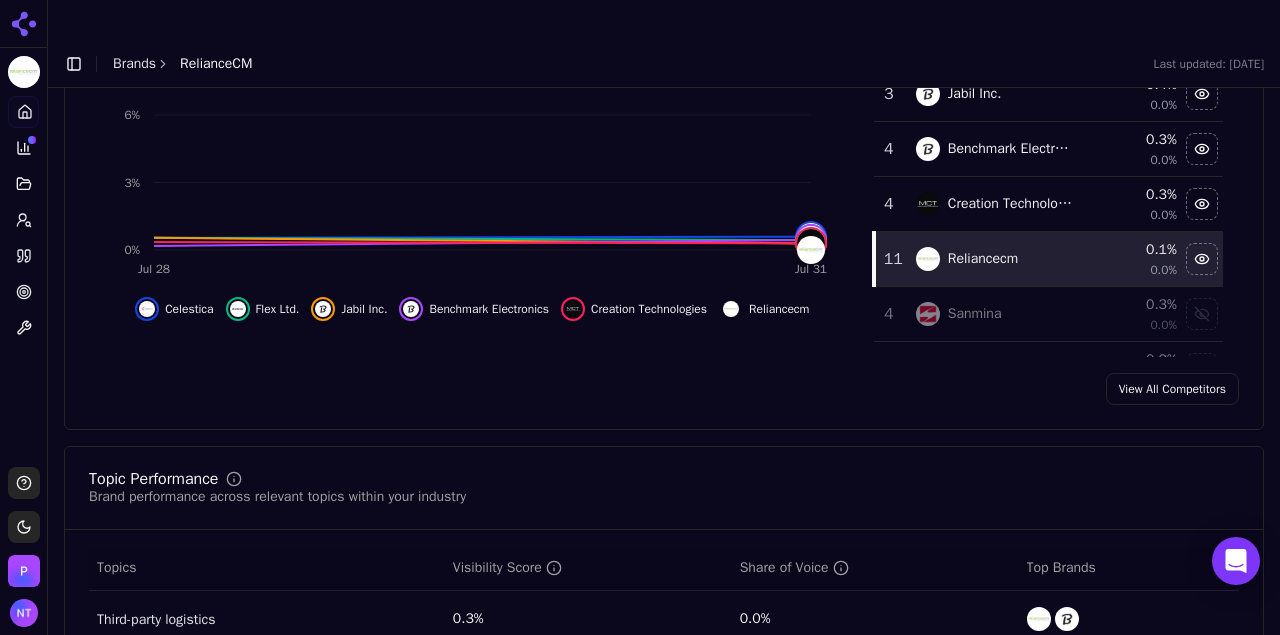 scroll, scrollTop: 407, scrollLeft: 0, axis: vertical 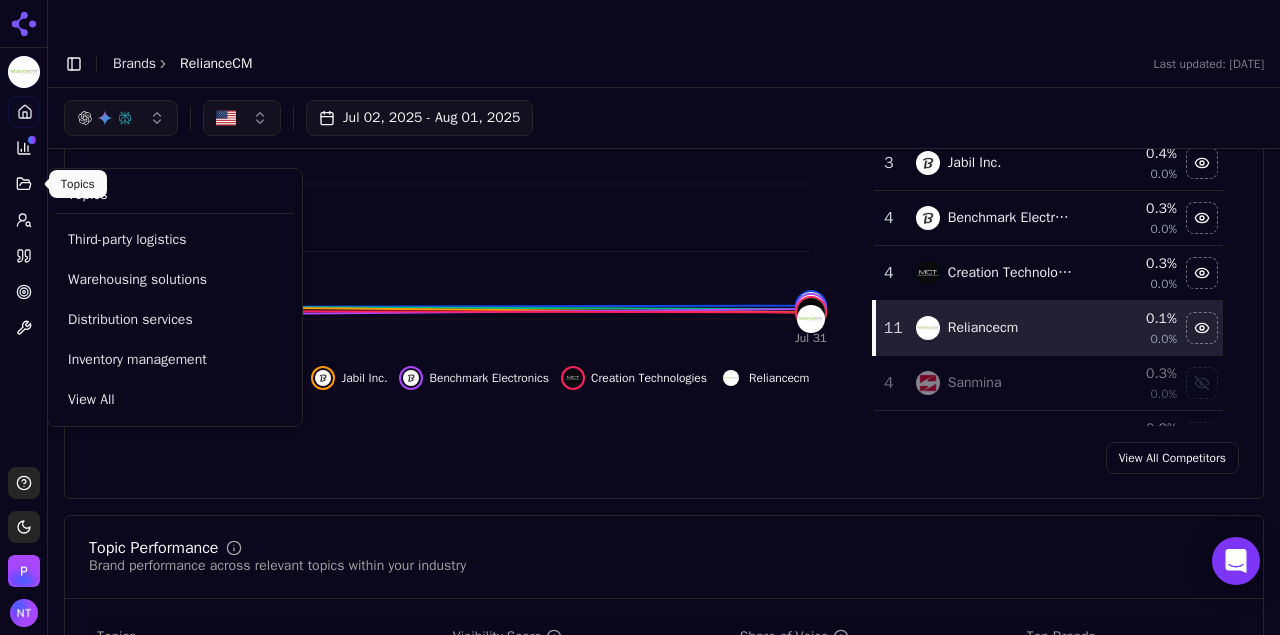 click 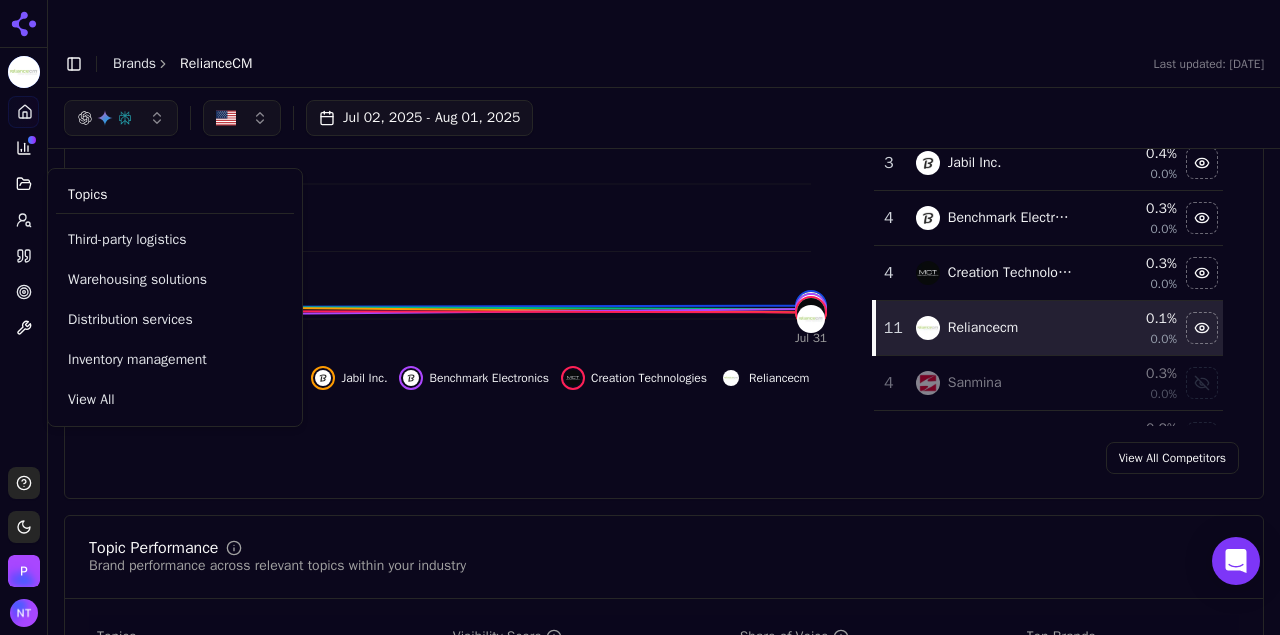 click on "View All" at bounding box center (175, 400) 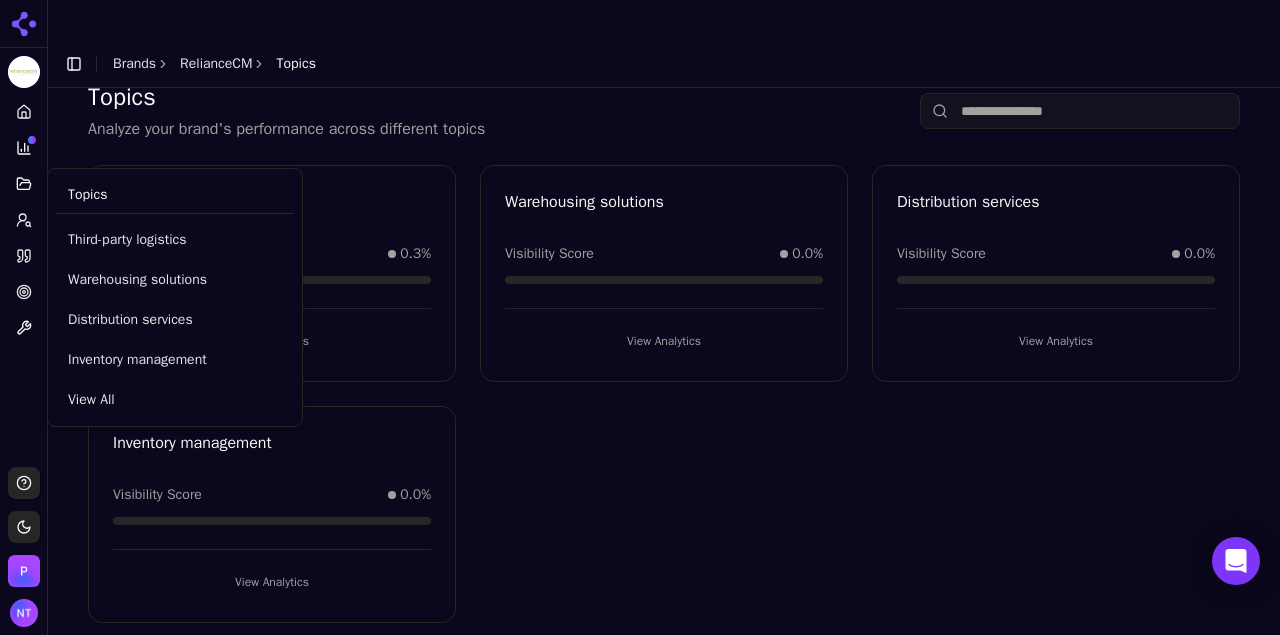 scroll, scrollTop: 46, scrollLeft: 0, axis: vertical 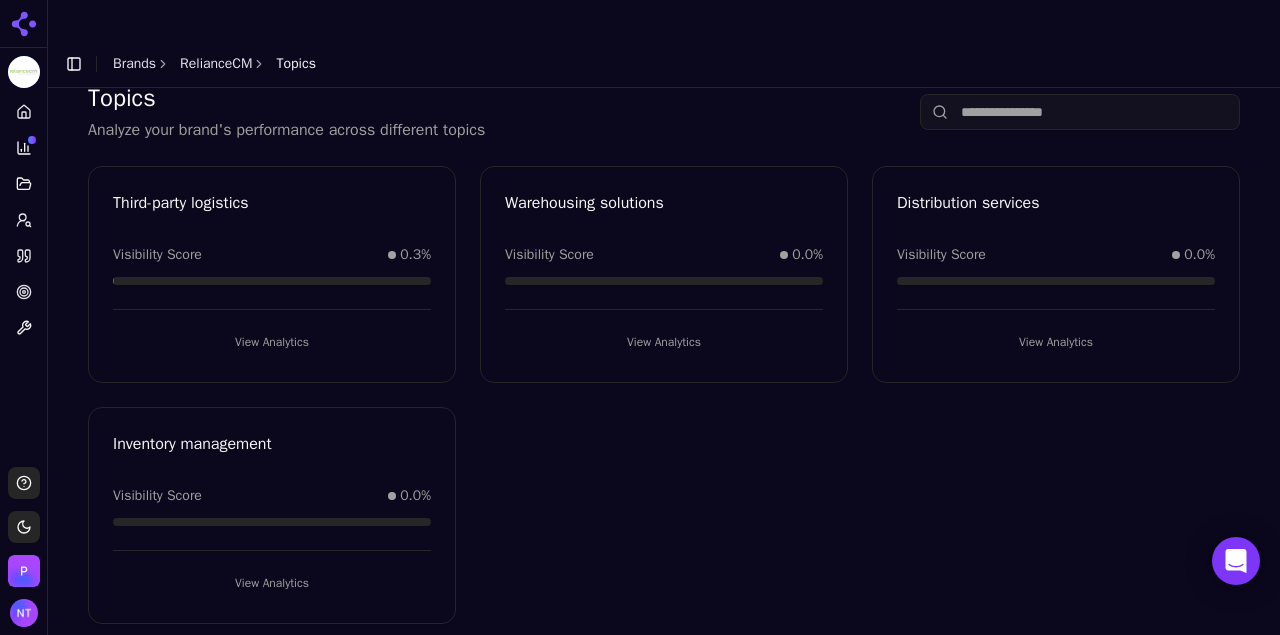 click 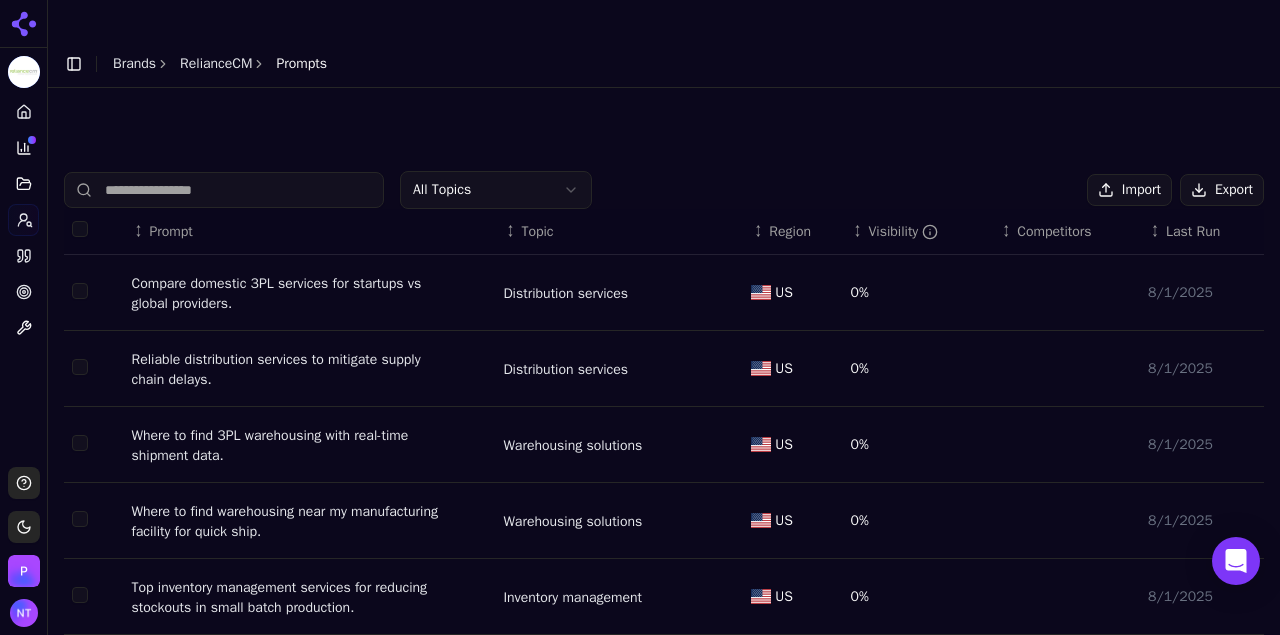 scroll, scrollTop: 414, scrollLeft: 0, axis: vertical 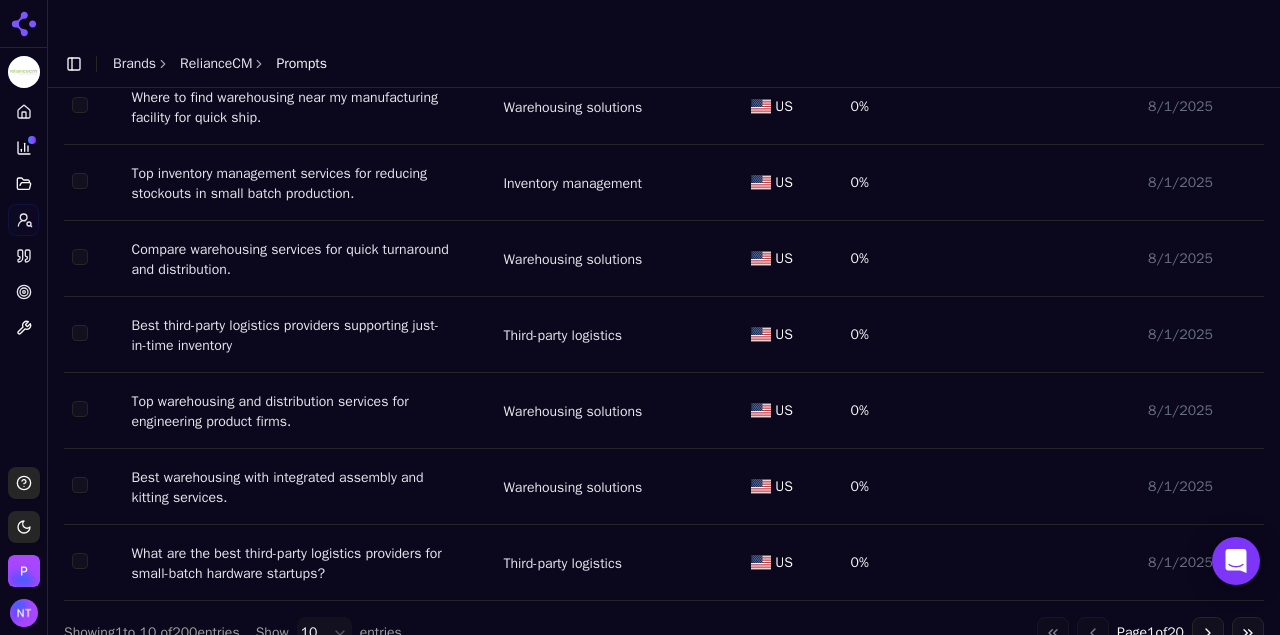 click on "RelianceCM Platform Home Competition Topics Prompts Citations Optimize Toolbox Support Toggle theme Perrill   Toggle Sidebar Brands RelianceCM Prompts Active Inactive Suggestions Add Prompt All Topics Import Export  ↕ Prompt  ↕ Topic  ↕ Region  ↕ Visibility  ↕ Competitors  ↕ Last Run Compare domestic 3PL services for startups vs global providers. Distribution services [STATE] 0% [DATE] Reliable distribution services to mitigate supply chain delays. Distribution services [STATE] 0% [DATE] Where to find 3PL warehousing with real-time shipment data. Warehousing solutions [STATE] 0% [DATE] Where to find warehousing near my manufacturing facility for quick ship. Warehousing solutions [STATE] 0% [DATE] Top inventory management services for reducing stockouts in small batch production. Inventory management [STATE] 0% [DATE] Compare warehousing services for quick turnaround and distribution. Warehousing solutions [STATE] 0% [DATE] Best third-party logistics providers supporting just-in-time inventory [STATE] 0% [STATE] 0%" at bounding box center (640, 337) 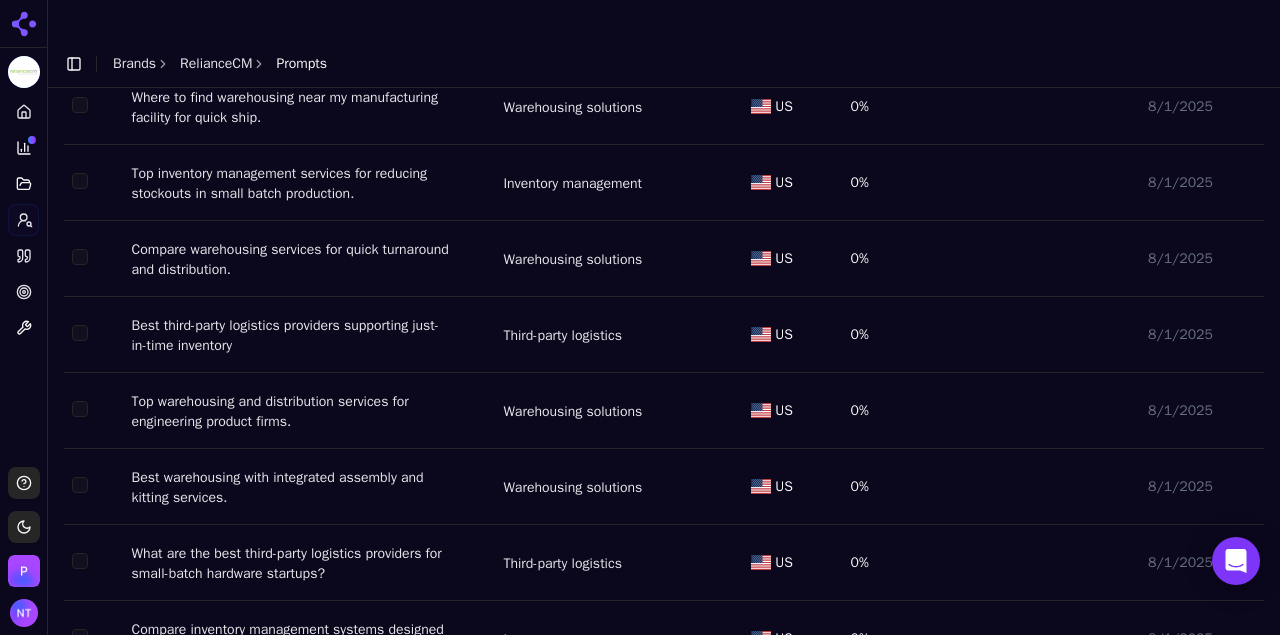 scroll, scrollTop: 0, scrollLeft: 0, axis: both 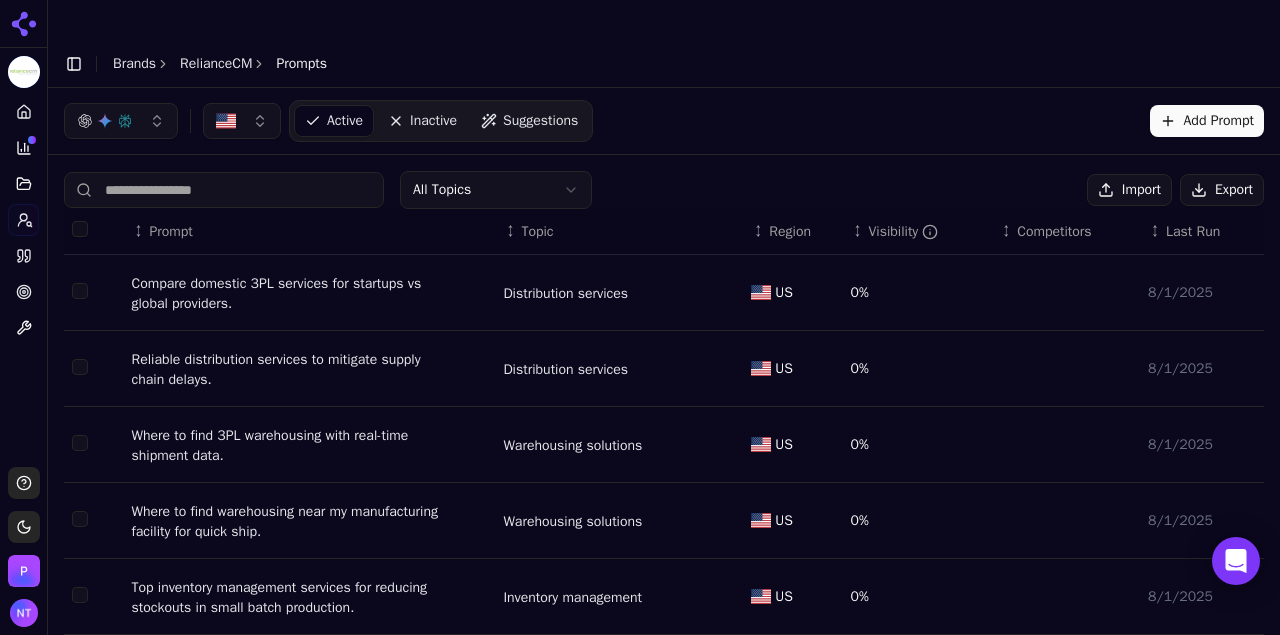 click at bounding box center (80, 229) 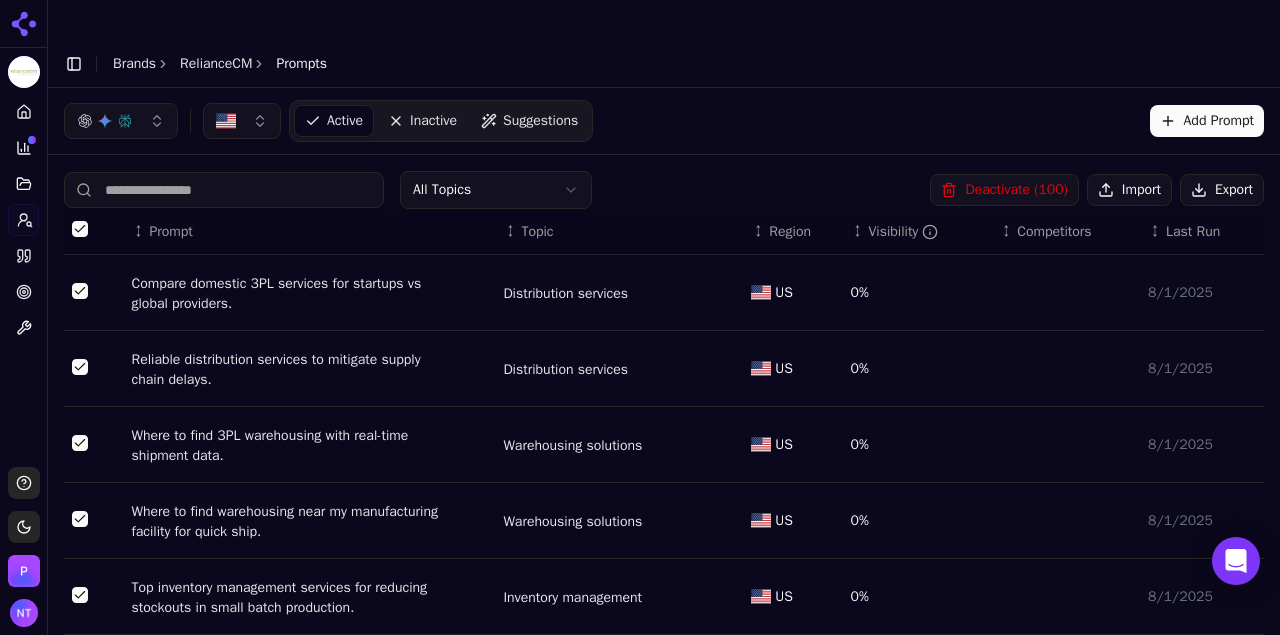 click on "Deactivate ( 100 )" at bounding box center [1004, 190] 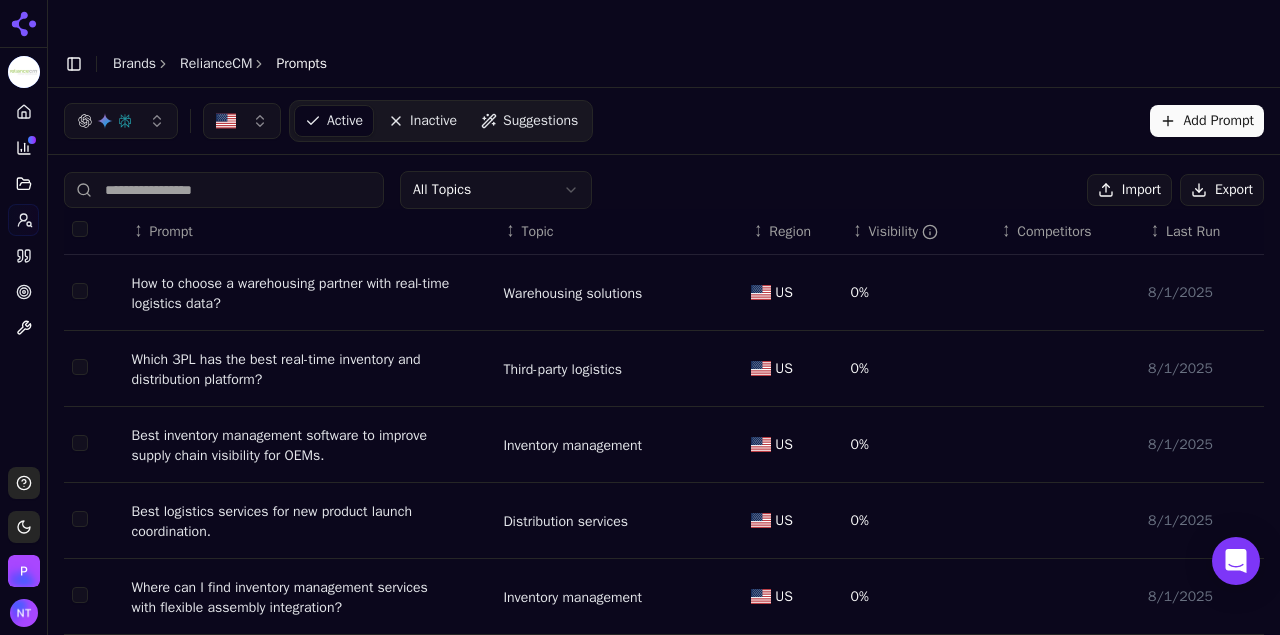 click at bounding box center [80, 229] 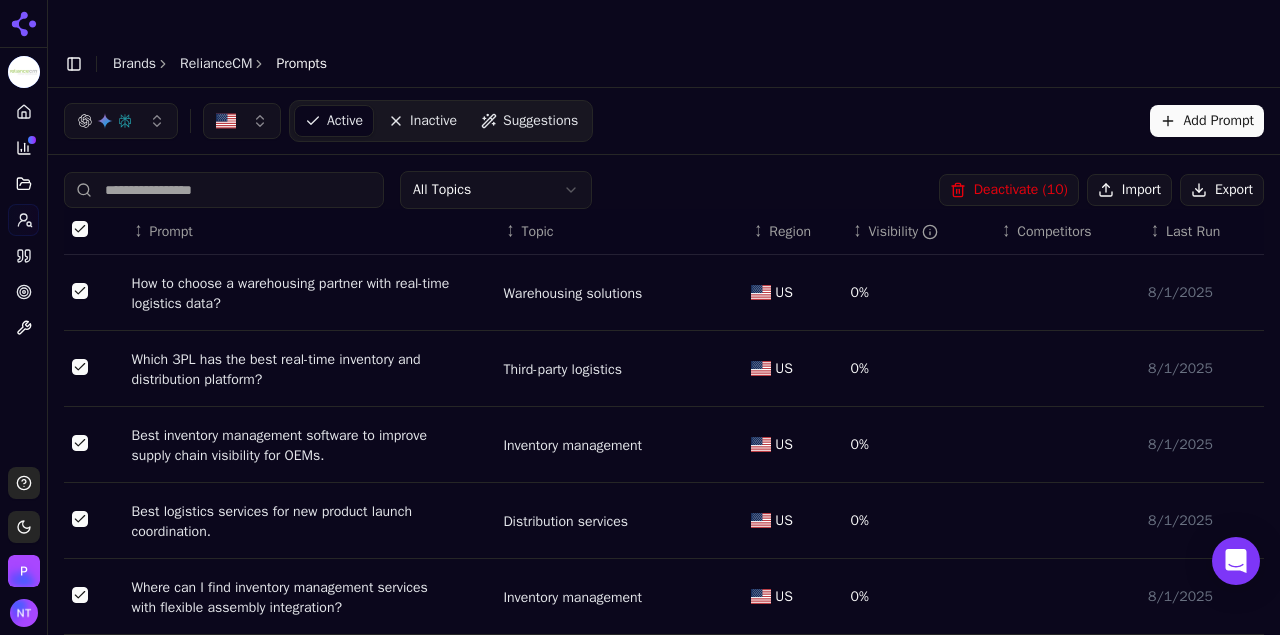 click on "Deactivate ( 10 )" at bounding box center [1009, 190] 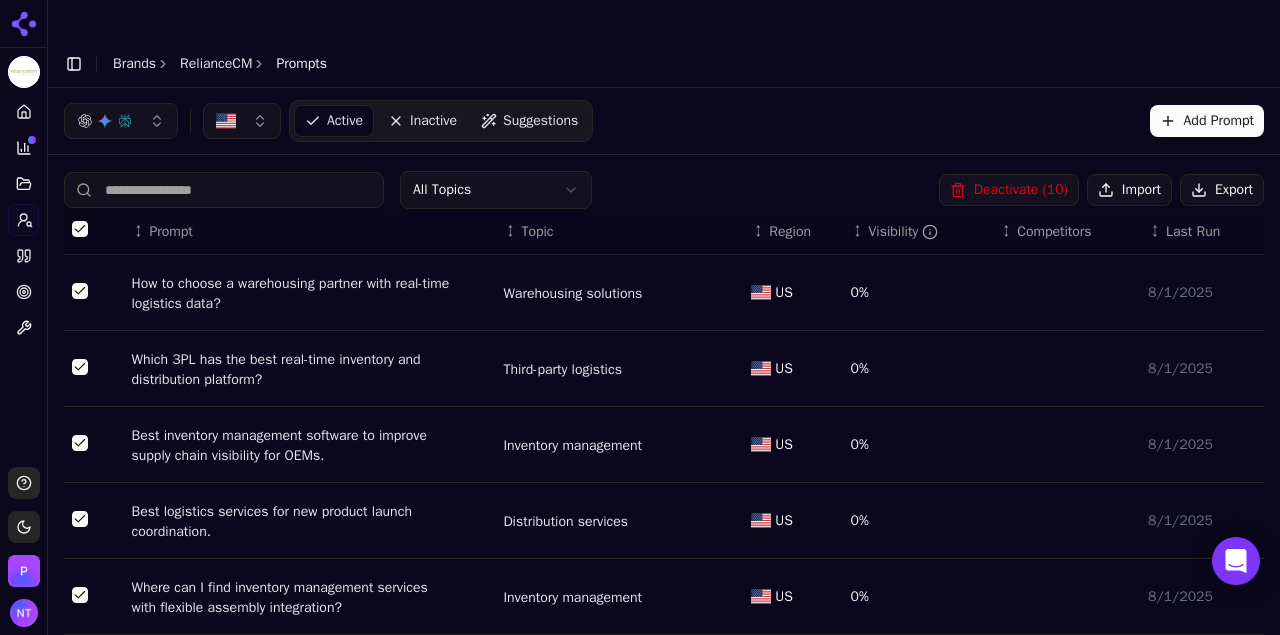 scroll, scrollTop: 414, scrollLeft: 0, axis: vertical 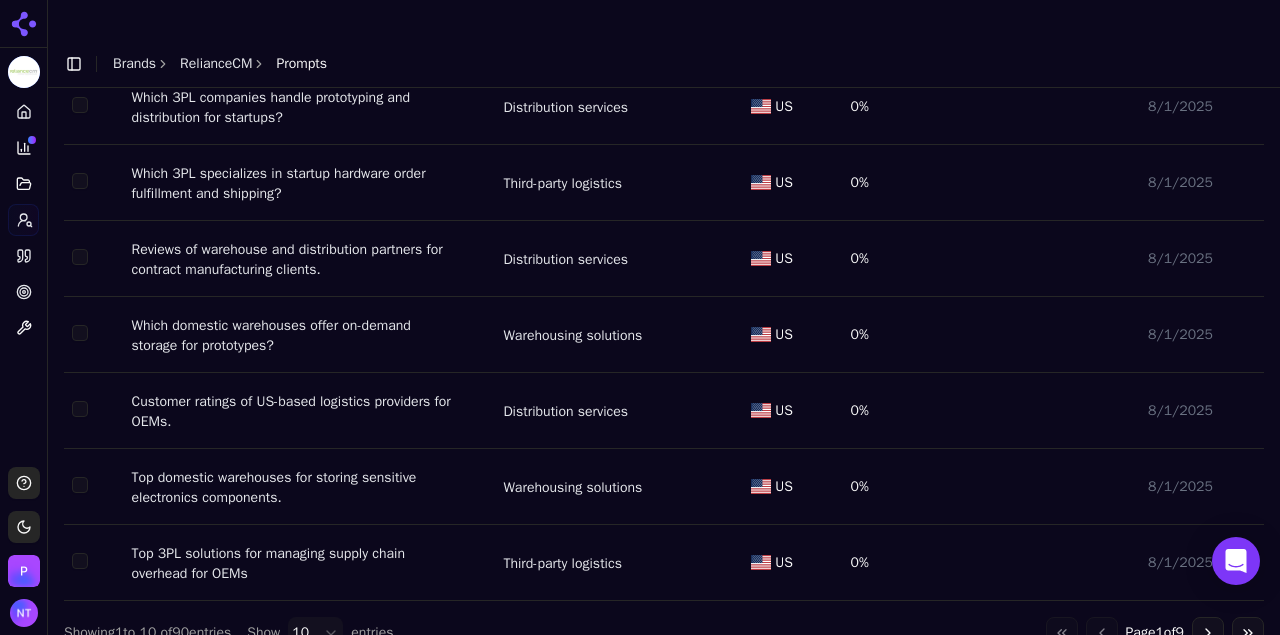 click on "RelianceCM Platform Home Competition Topics Prompts Citations Optimize Toolbox Support Toggle theme Perrill   Toggle Sidebar Brands RelianceCM Prompts Active Inactive Suggestions Add Prompt All Topics Import Export  ↕ Prompt  ↕ Topic  ↕ Region  ↕ Visibility  ↕ Competitors  ↕ Last Run Reliable third-party logistics for managing small inventory volumes Third-party logistics US 0% 8/1/2025 Affordable distribution services for small batch electronics manufacturers. Distribution services US 0% 8/1/2025 Which 3PL companies offer integrated supply chain and engineering support? Third-party logistics US 0% 8/1/2025 Which 3PL companies handle prototyping and distribution for startups? Distribution services US 0% 8/1/2025 Which 3PL specializes in startup hardware order fulfillment and shipping? Third-party logistics US 0% 8/1/2025 Reviews of warehouse and distribution partners for contract manufacturing clients. Distribution services US 0% 8/1/2025 Warehousing solutions US 0% 8/1/2025 US 0% US 0%" at bounding box center (640, 337) 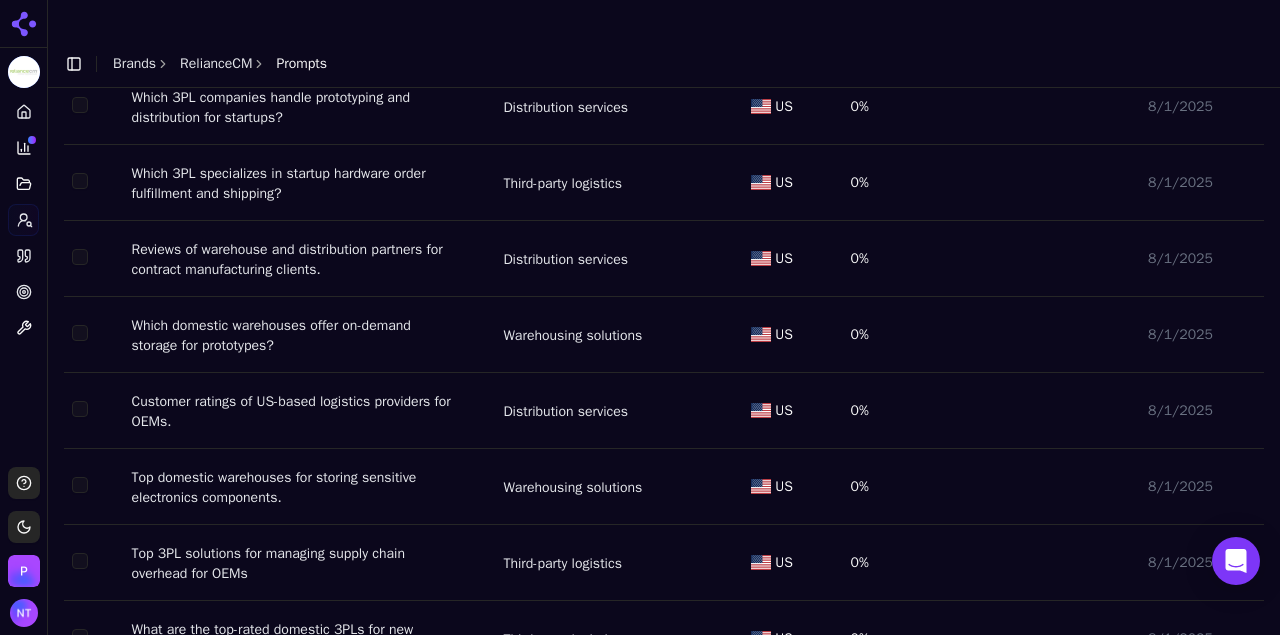 scroll, scrollTop: 0, scrollLeft: 0, axis: both 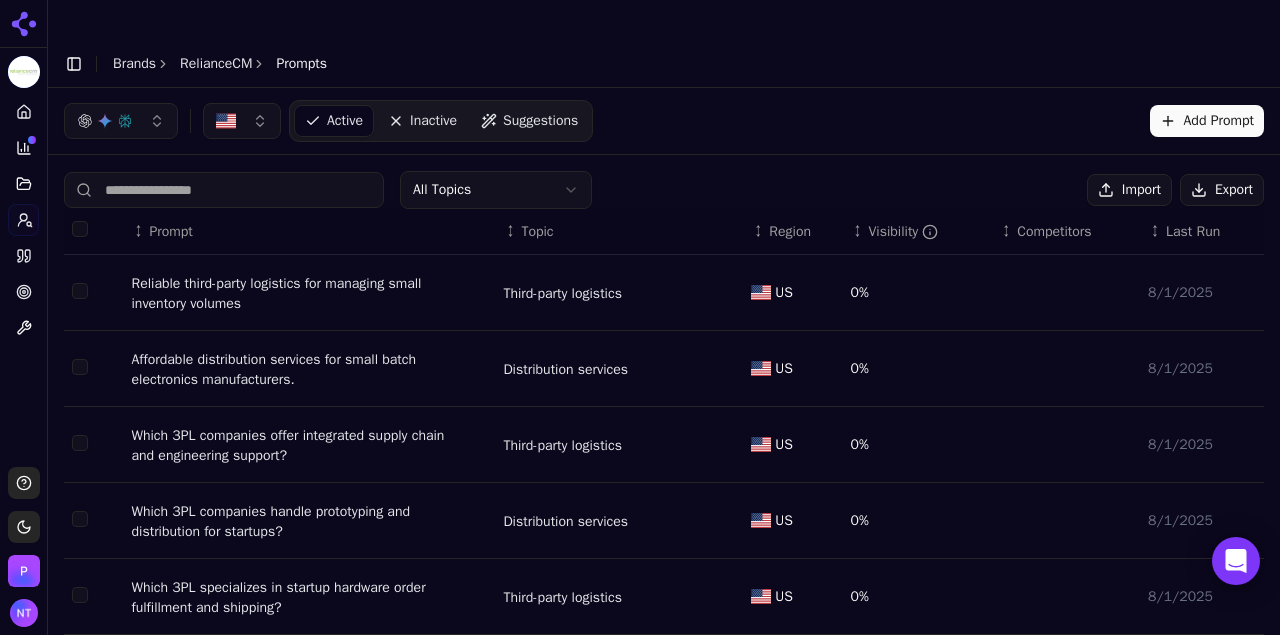 click at bounding box center [80, 229] 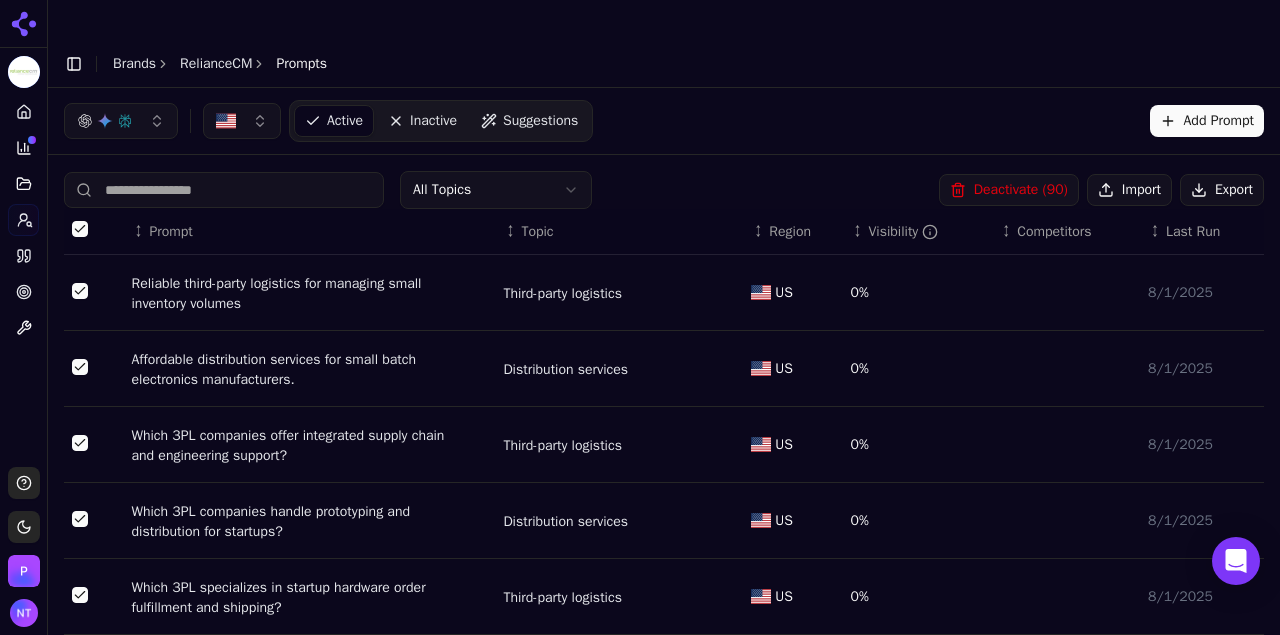 click on "Deactivate ( 90 )" at bounding box center (1009, 190) 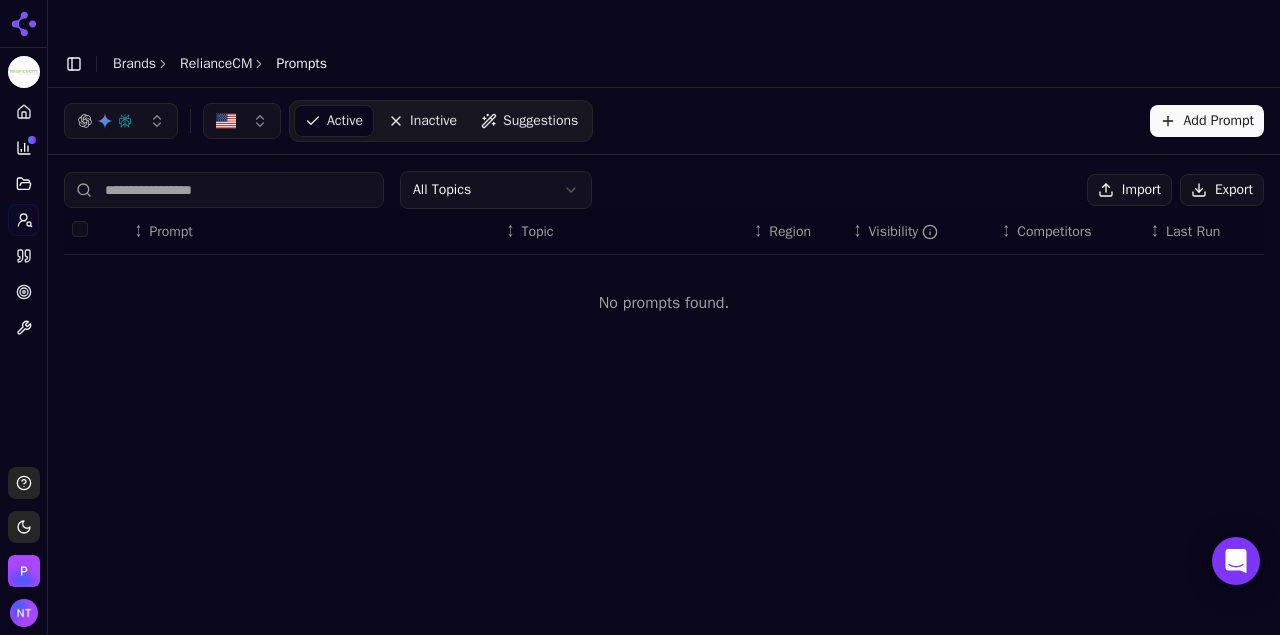 click on "Add Prompt" at bounding box center [1207, 121] 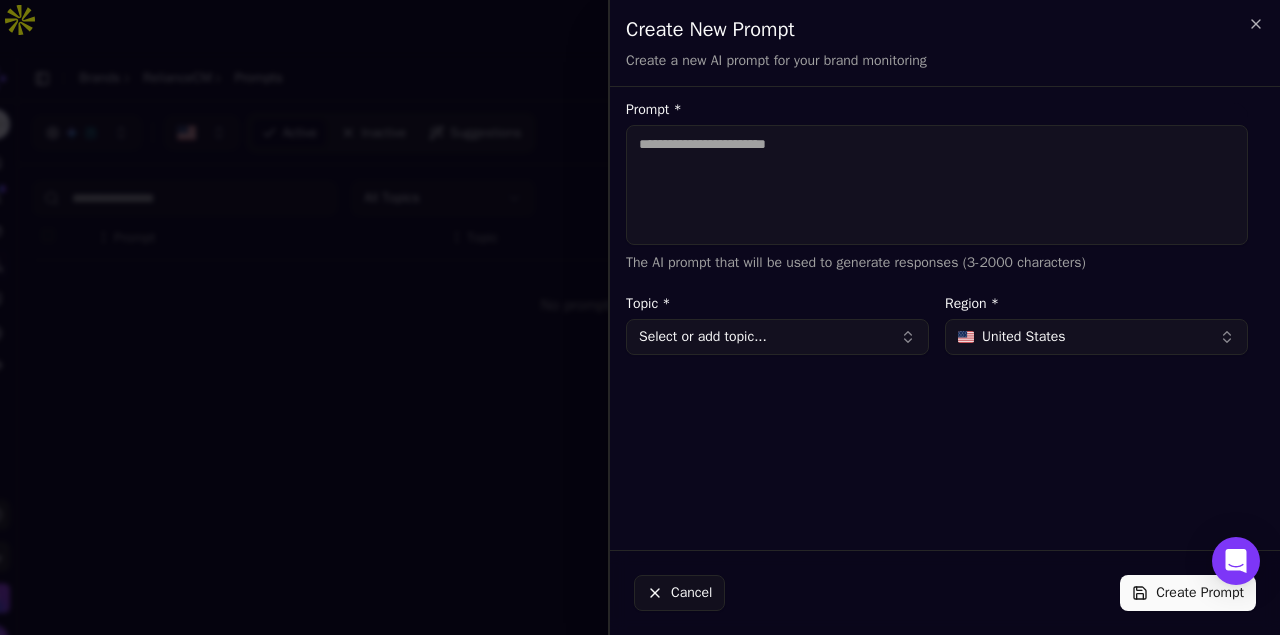 click on "Prompt *" at bounding box center (937, 185) 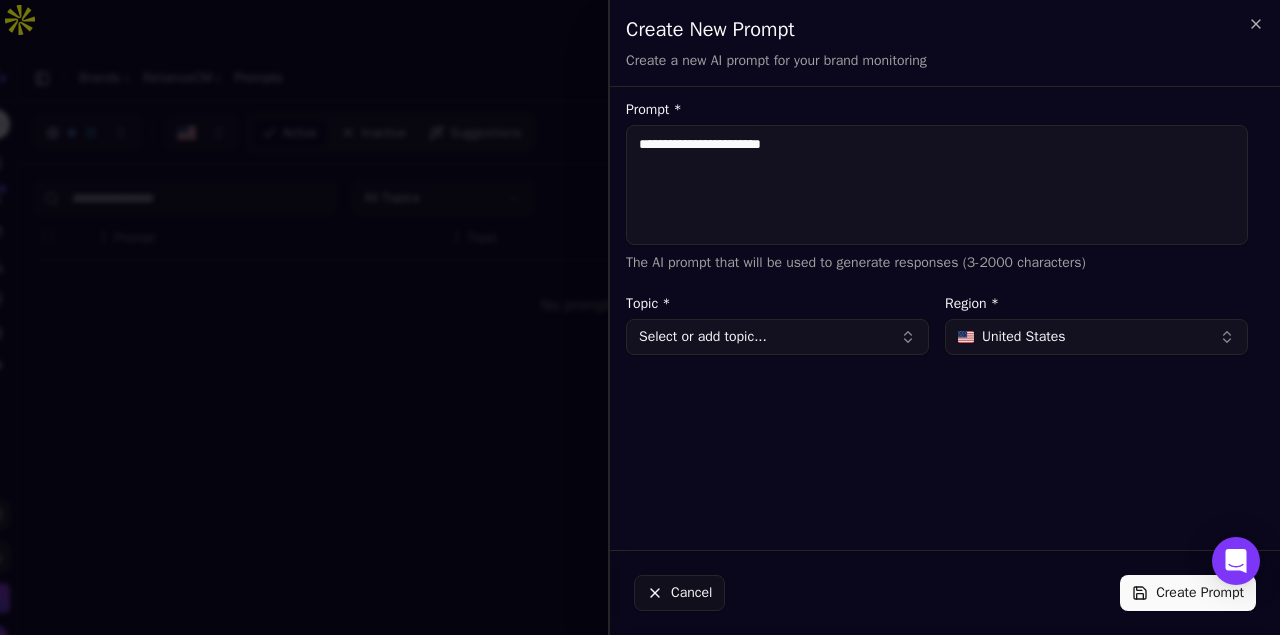 click on "**********" at bounding box center (937, 185) 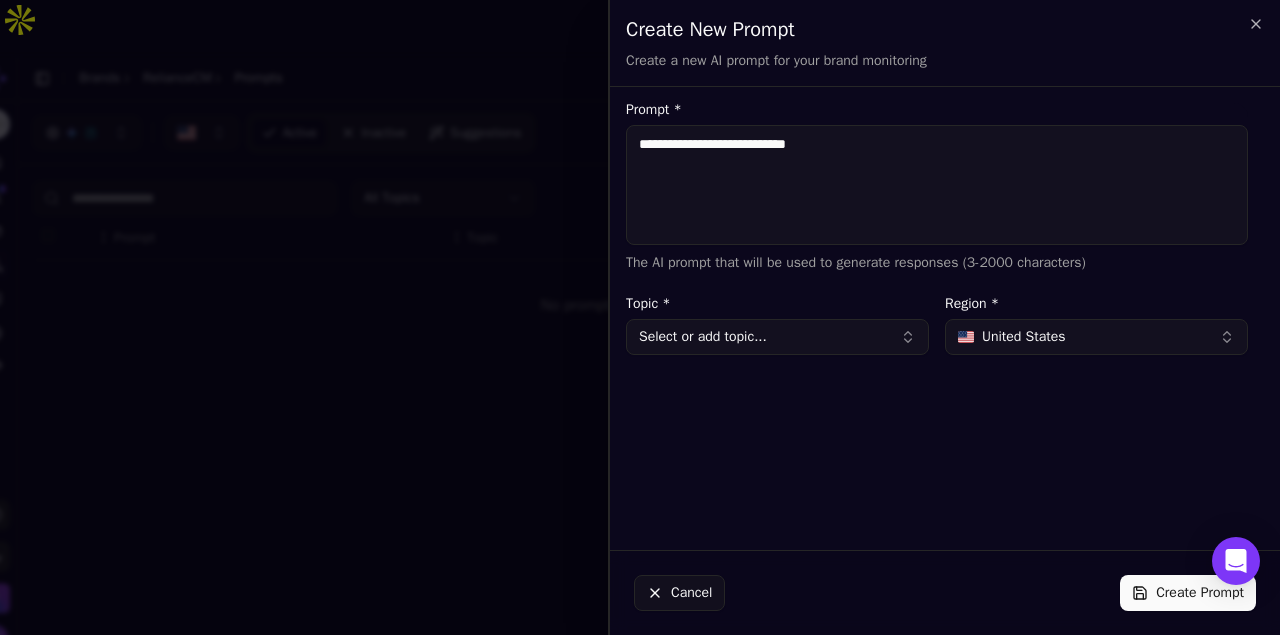 click on "**********" at bounding box center [937, 185] 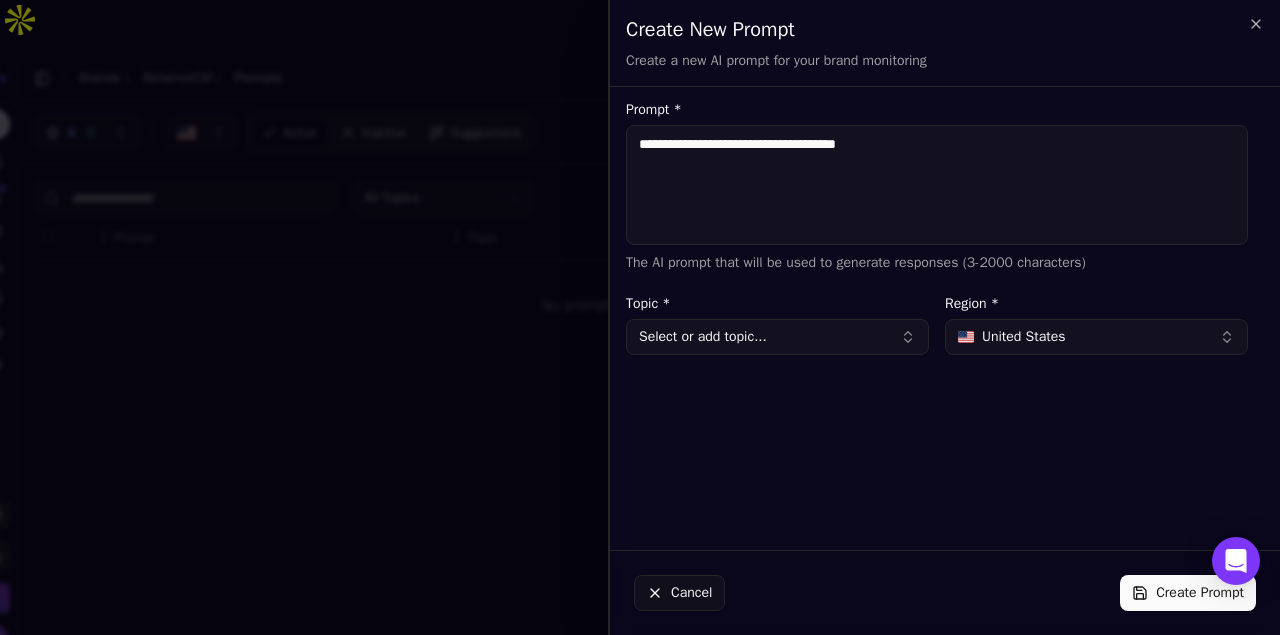 type on "**********" 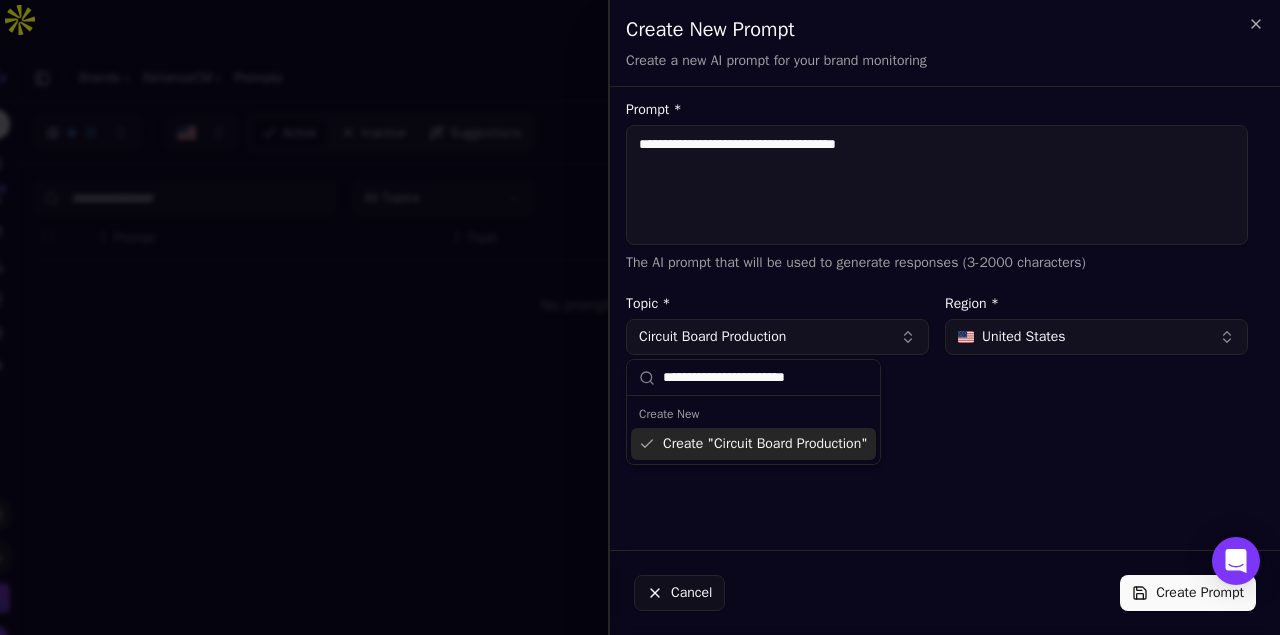 type on "**********" 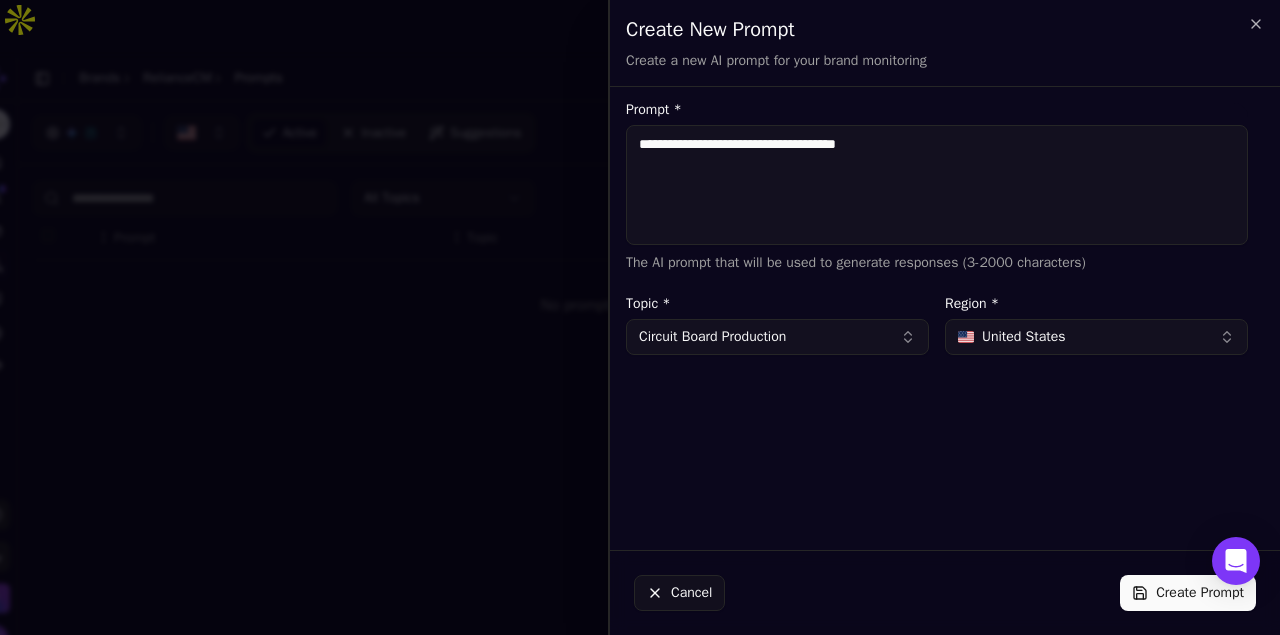 click on "Create Prompt" at bounding box center (1188, 593) 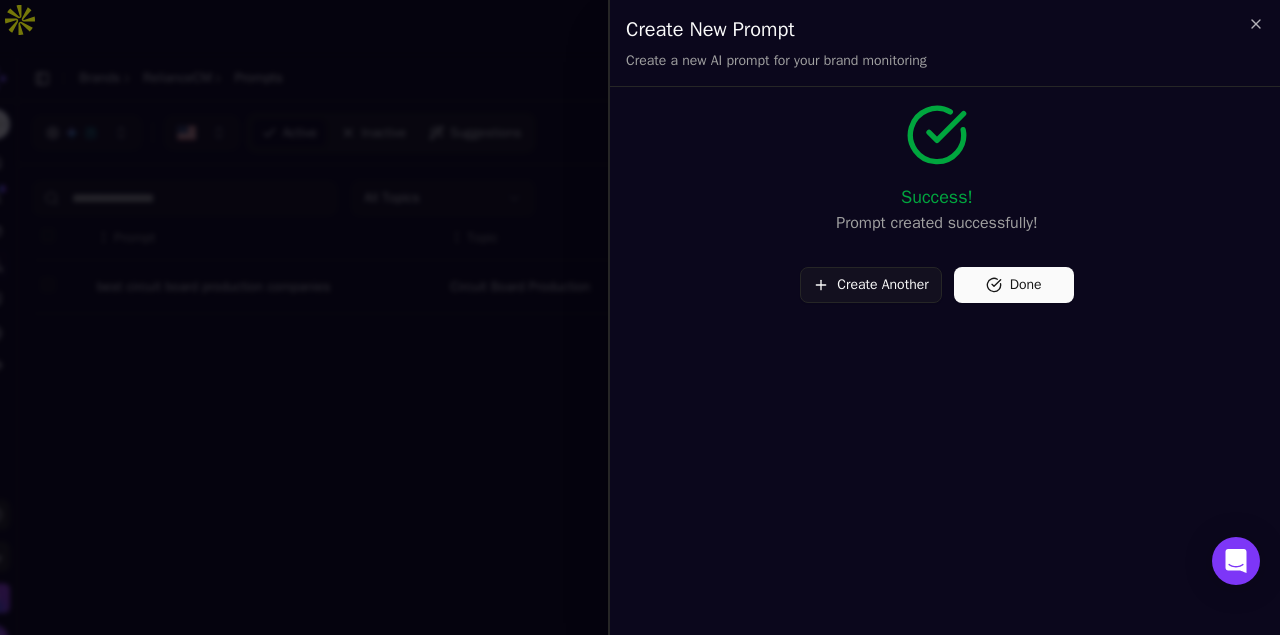 click on "Create Another" at bounding box center (870, 285) 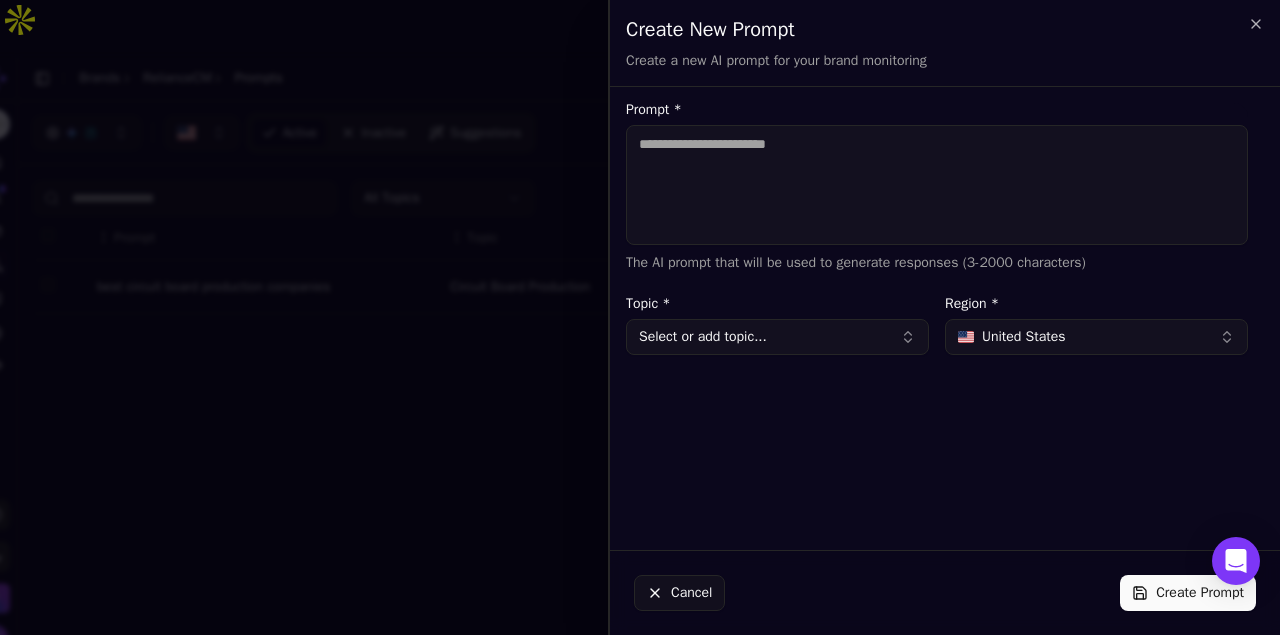 click on "Prompt *" at bounding box center [937, 185] 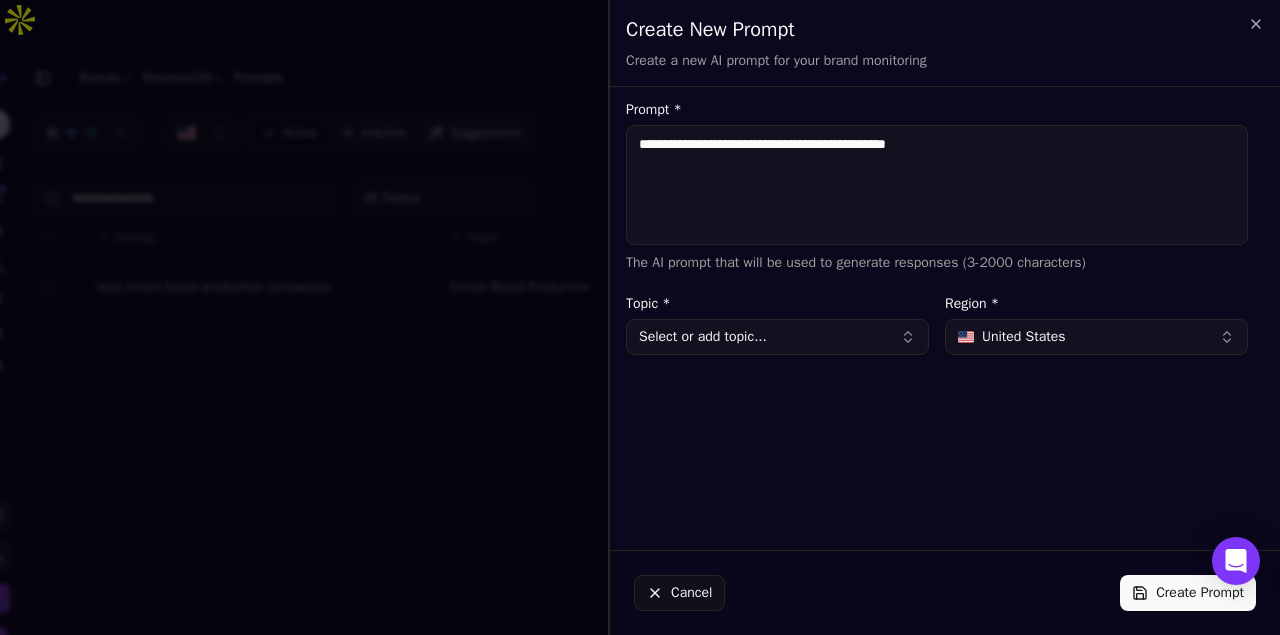 type on "**********" 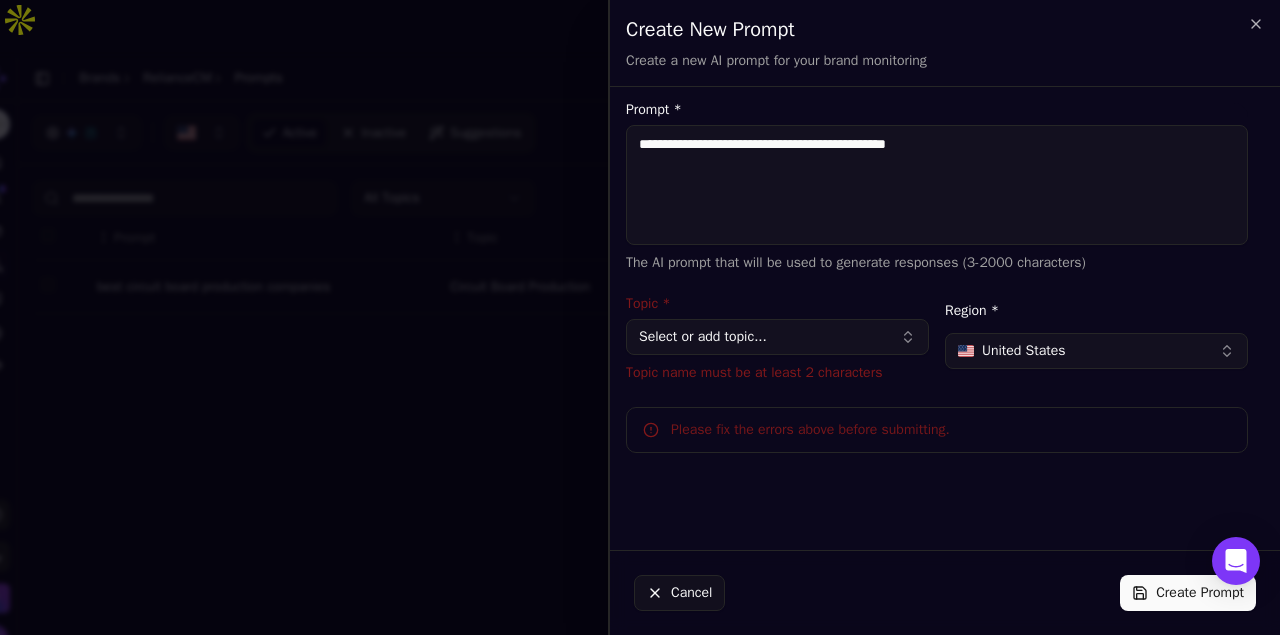 click on "Select or add topic..." at bounding box center [777, 337] 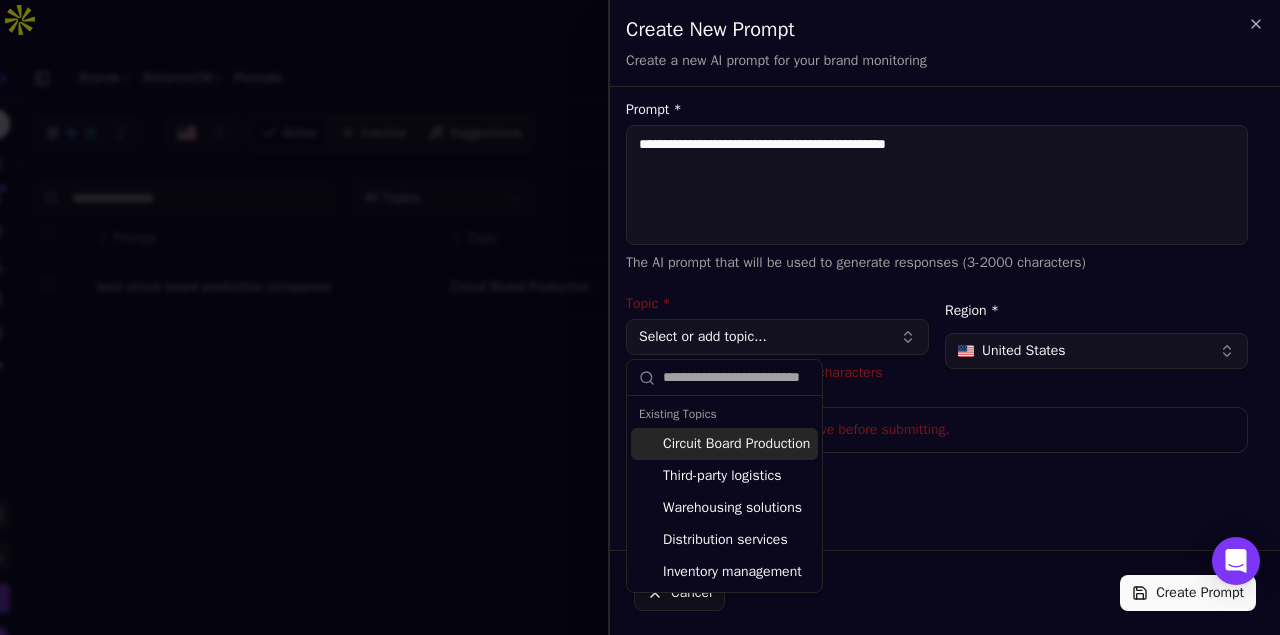 click on "Circuit Board Production" at bounding box center [724, 444] 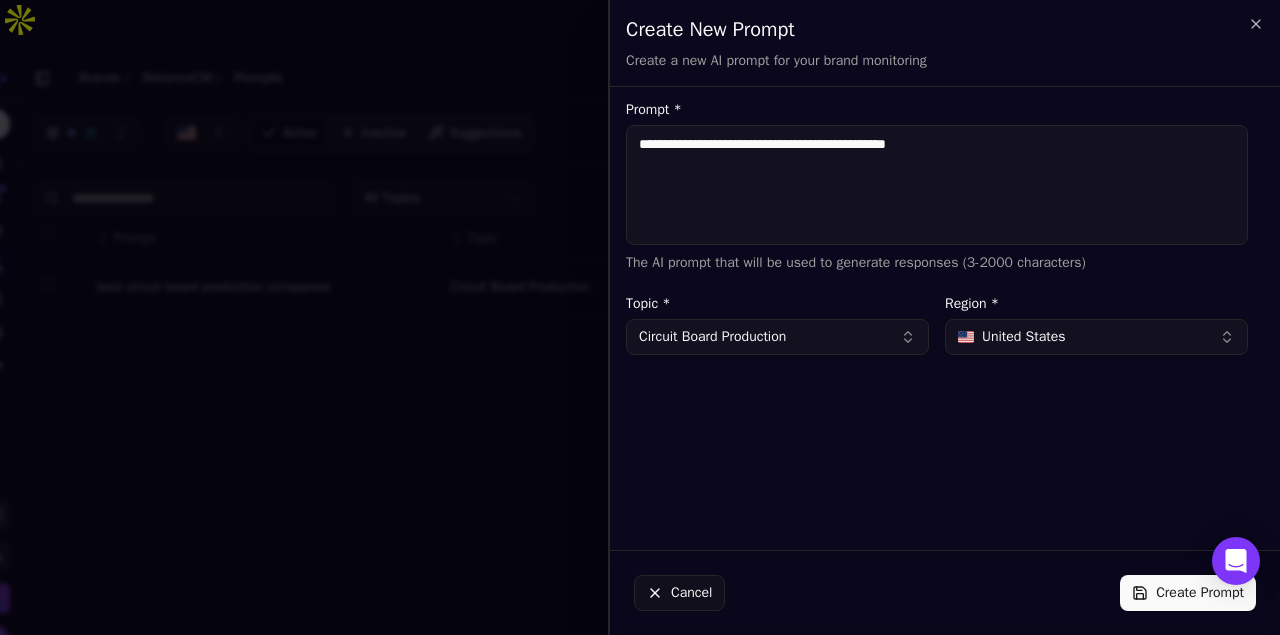 click on "Create Prompt" at bounding box center [1188, 593] 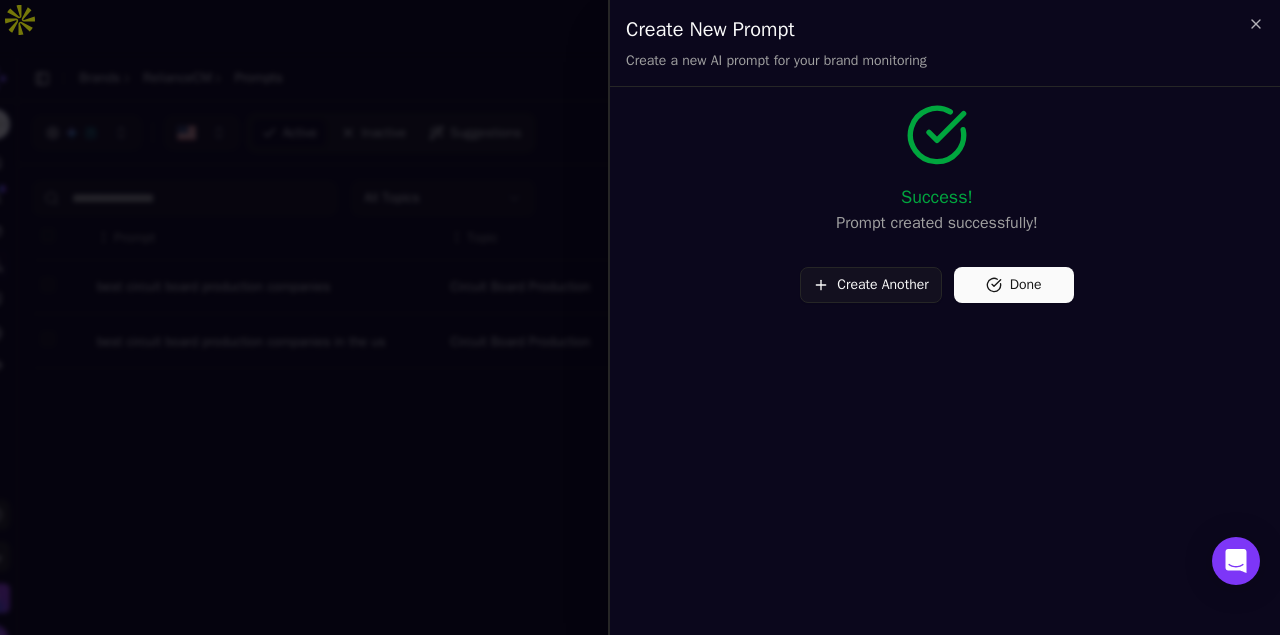click on "Create Another" at bounding box center (870, 285) 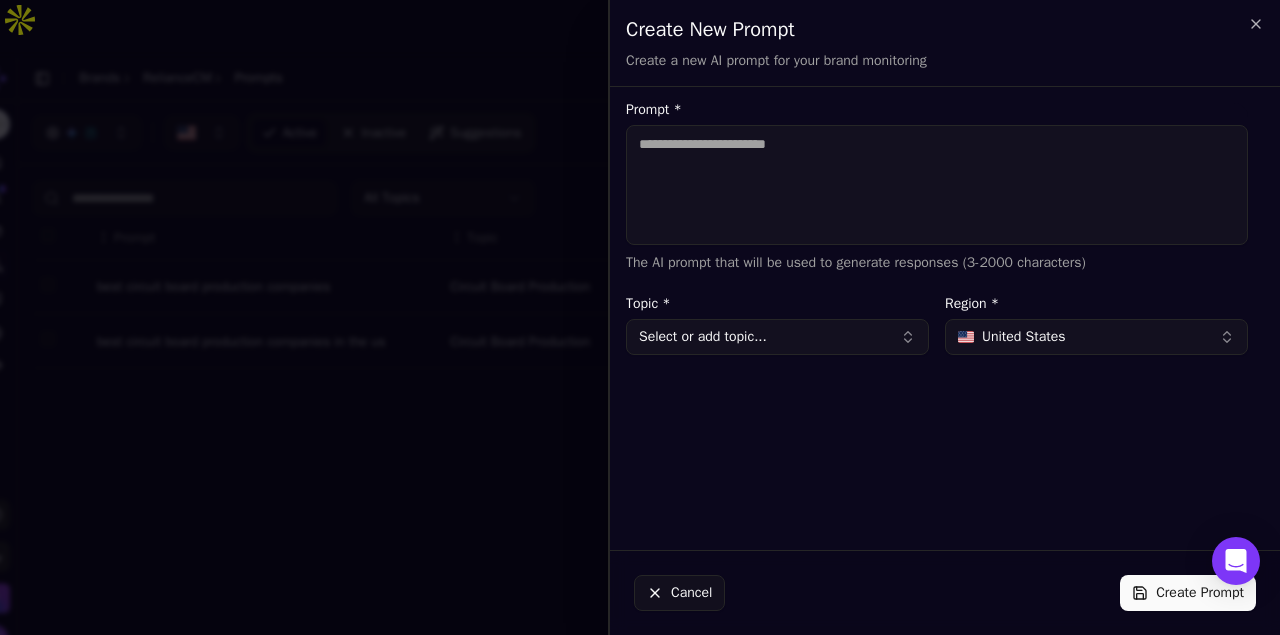 click on "Prompt *" at bounding box center [937, 185] 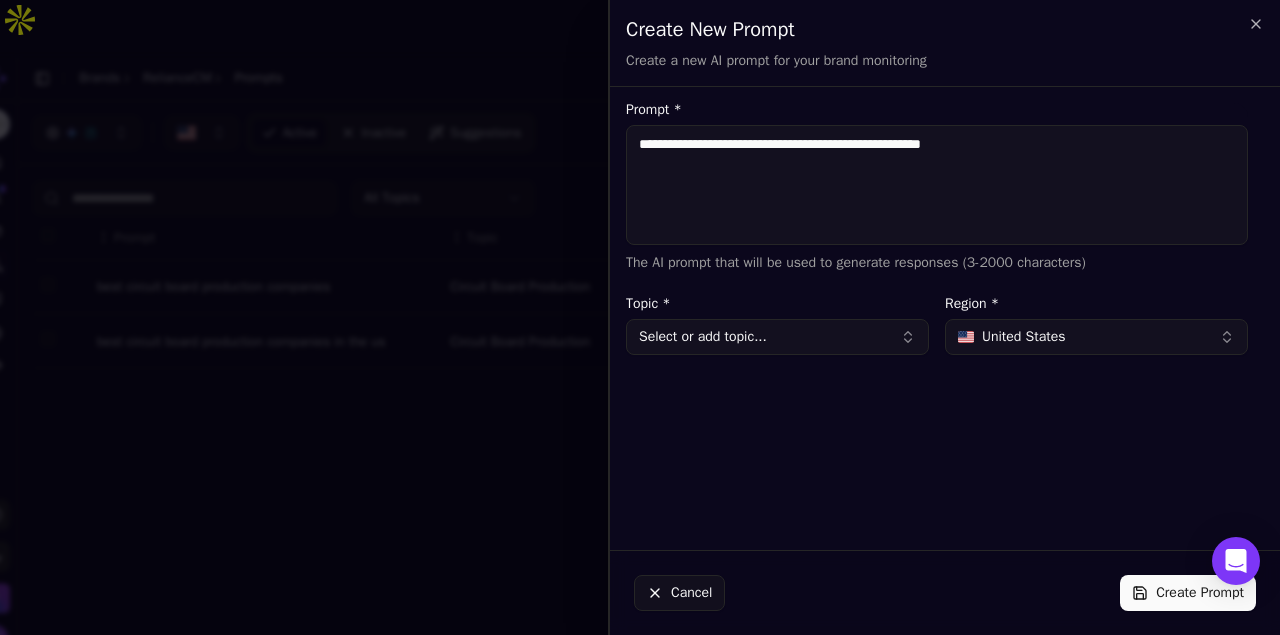 type on "**********" 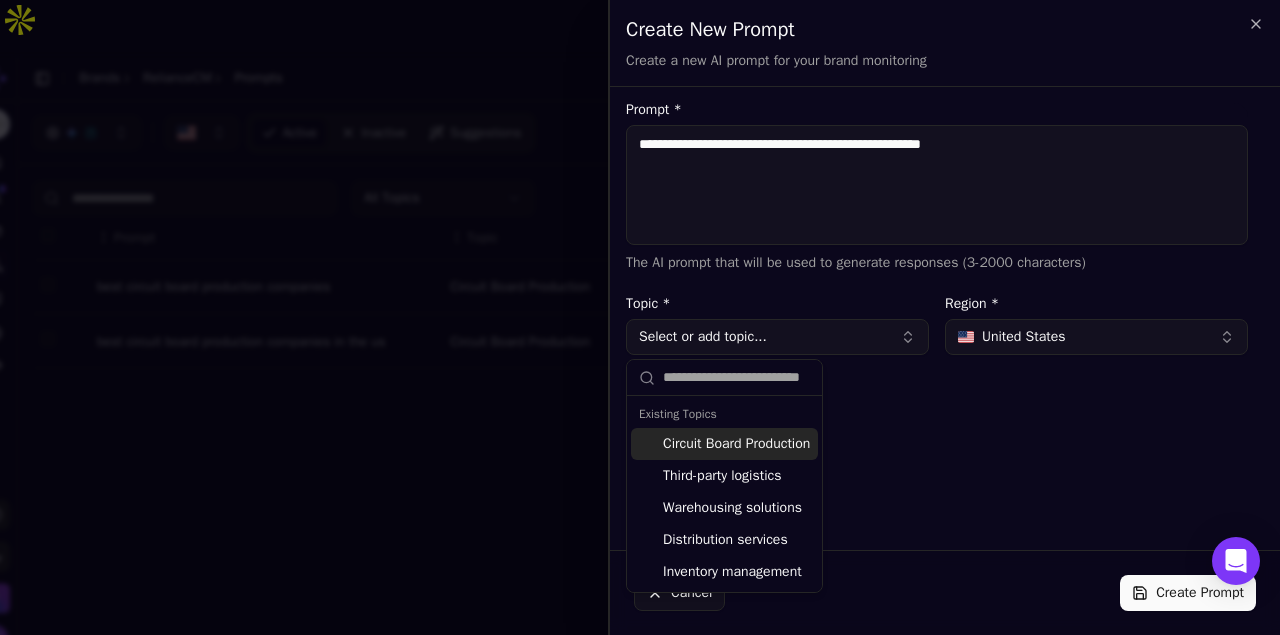 click on "Circuit Board Production" at bounding box center (724, 444) 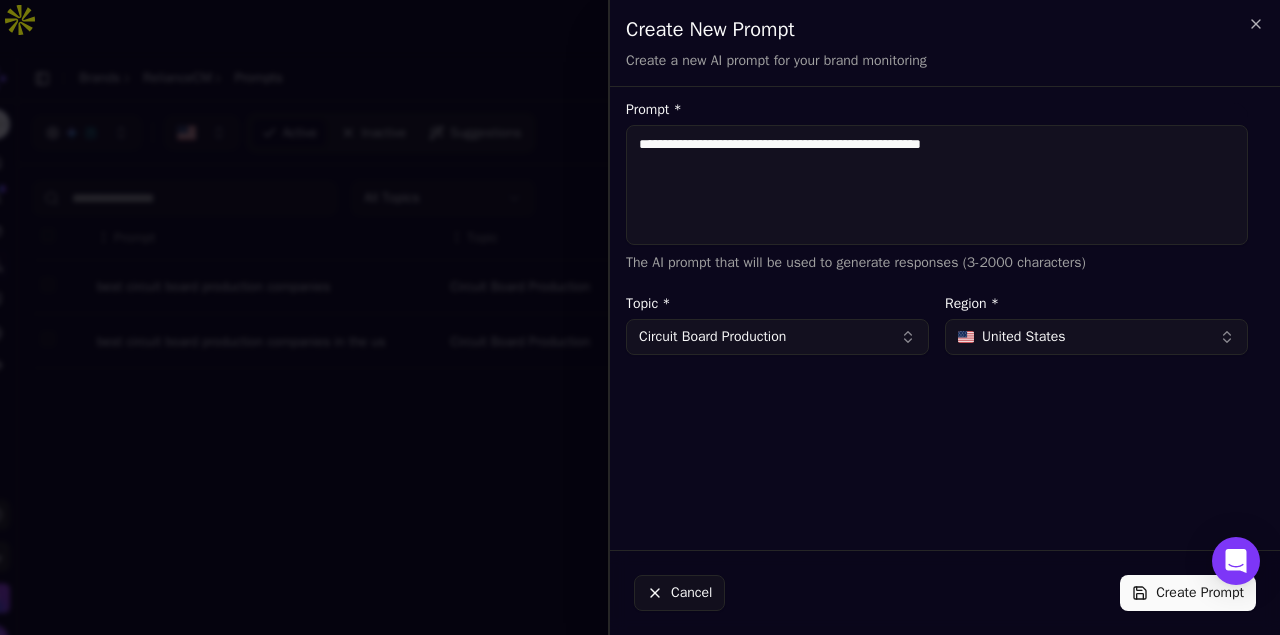 click on "Create Prompt" at bounding box center [1188, 593] 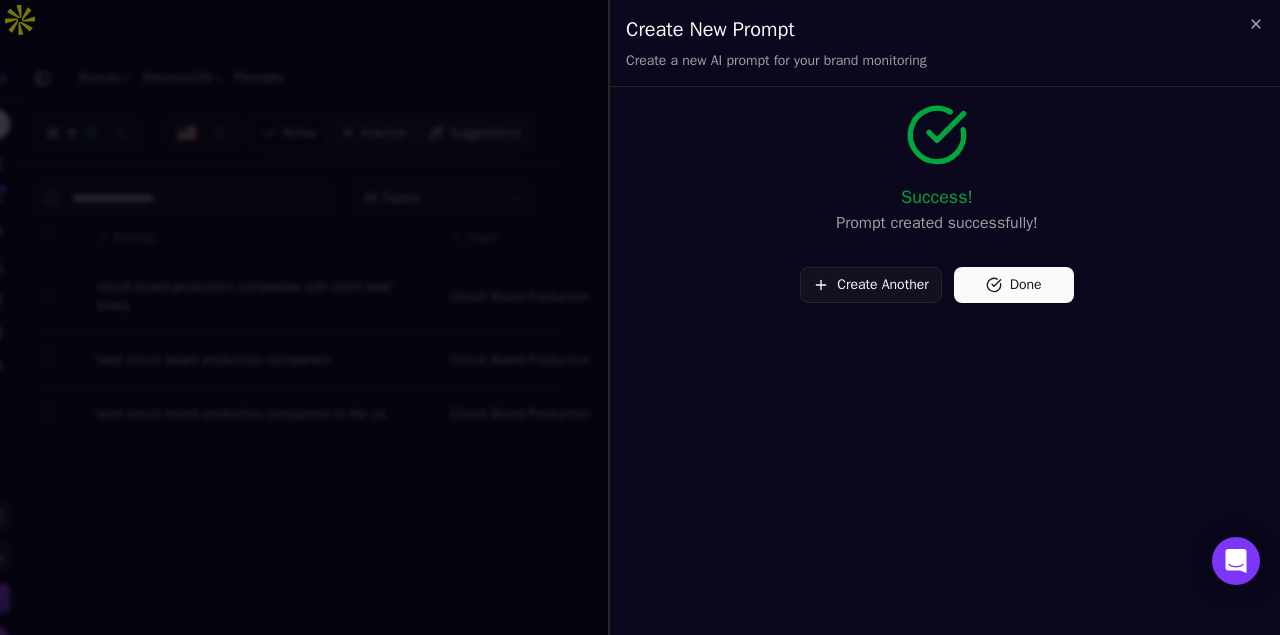 click on "Create Another" at bounding box center [870, 285] 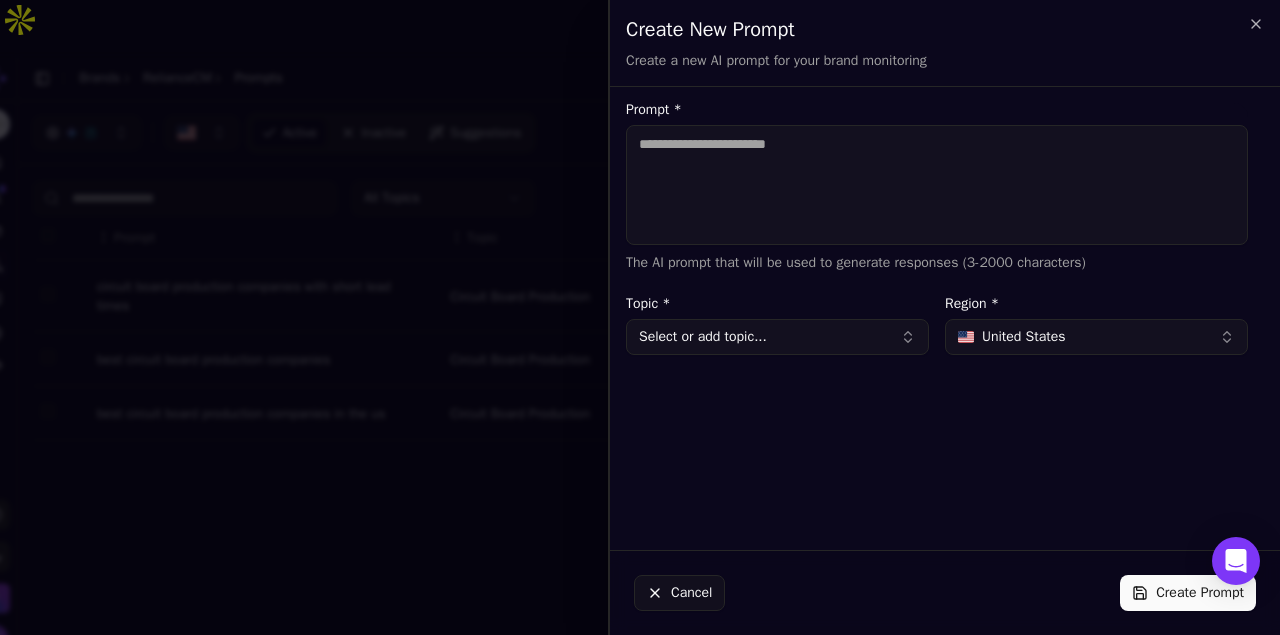 click on "Prompt *" at bounding box center [937, 185] 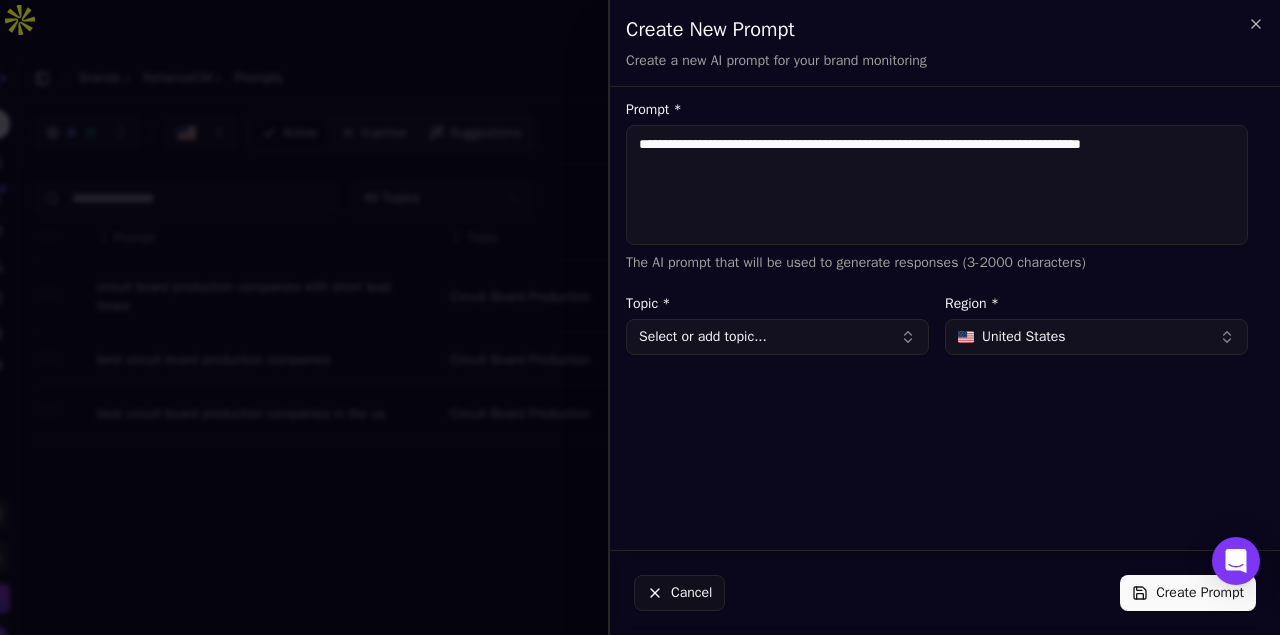 type on "**********" 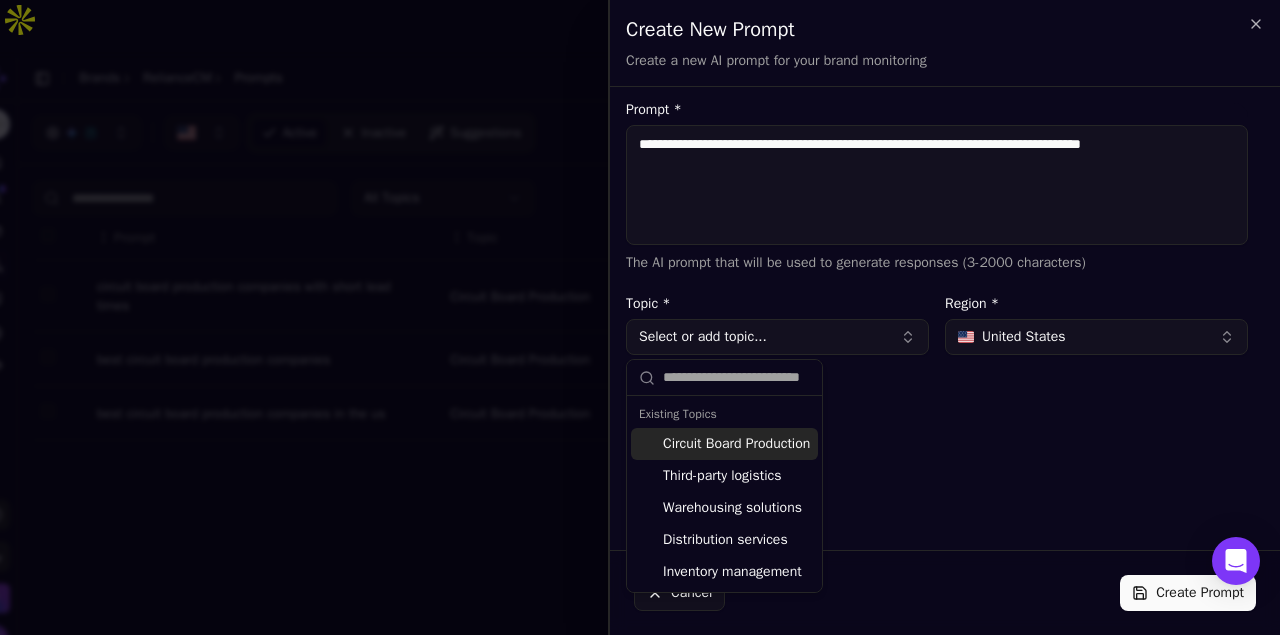 click on "Circuit Board Production" at bounding box center [724, 444] 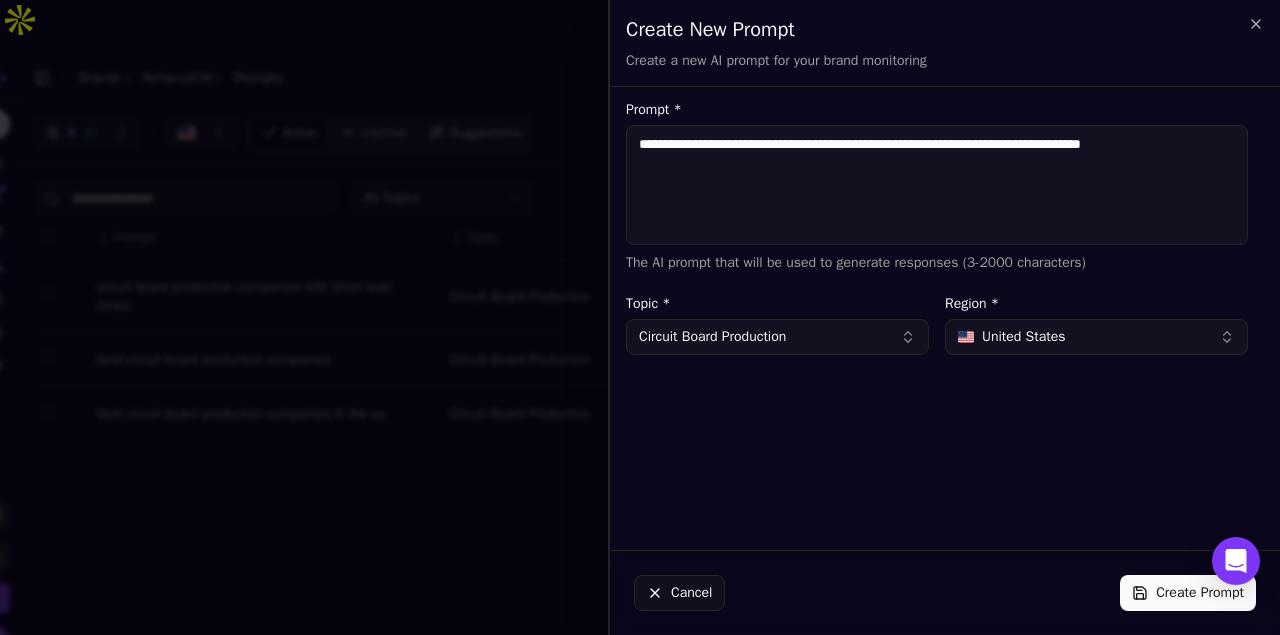 click on "Create Prompt" at bounding box center (1188, 593) 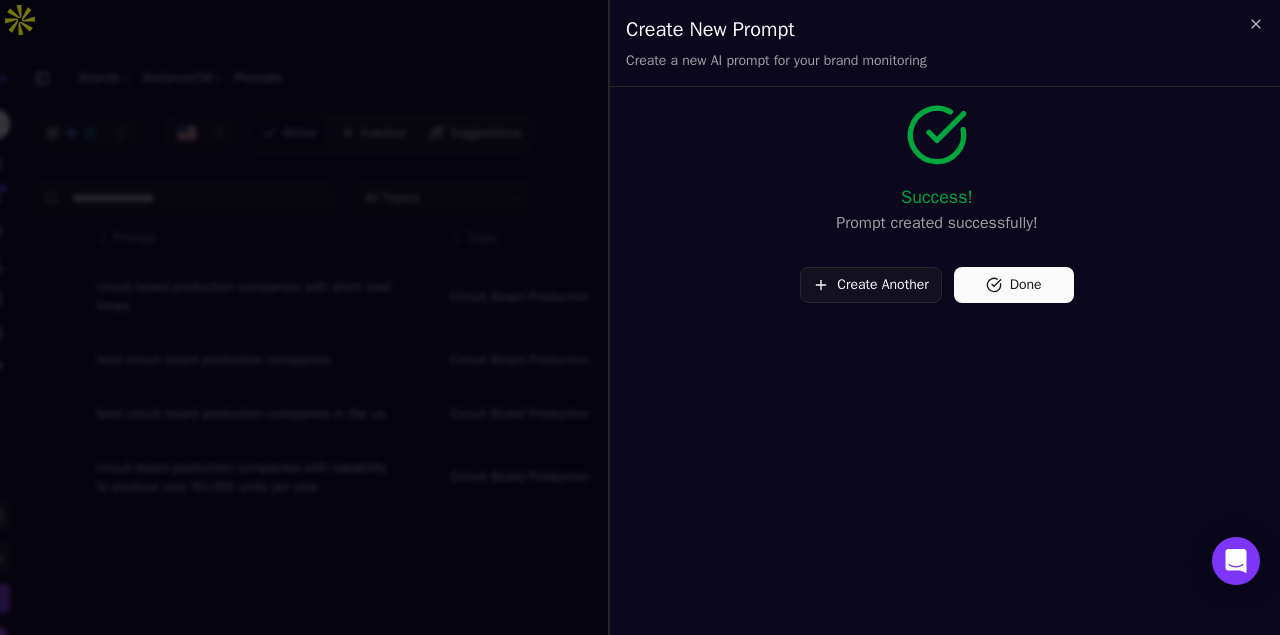 click on "Create Another" at bounding box center [870, 285] 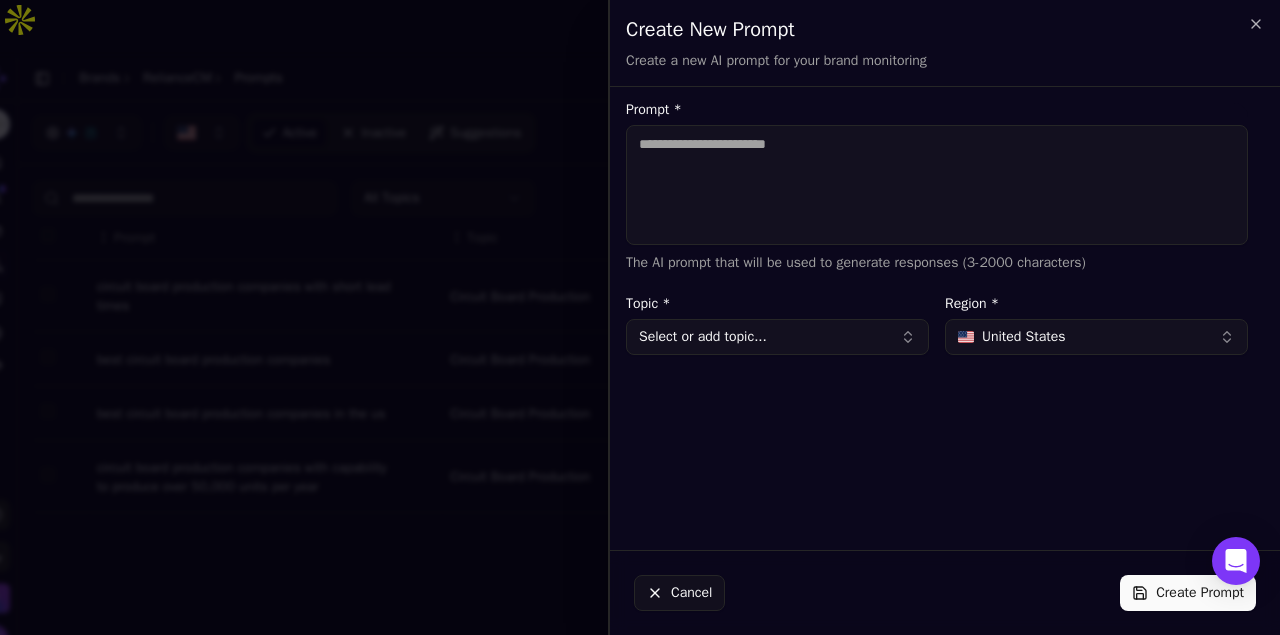 click on "Prompt *" at bounding box center [937, 185] 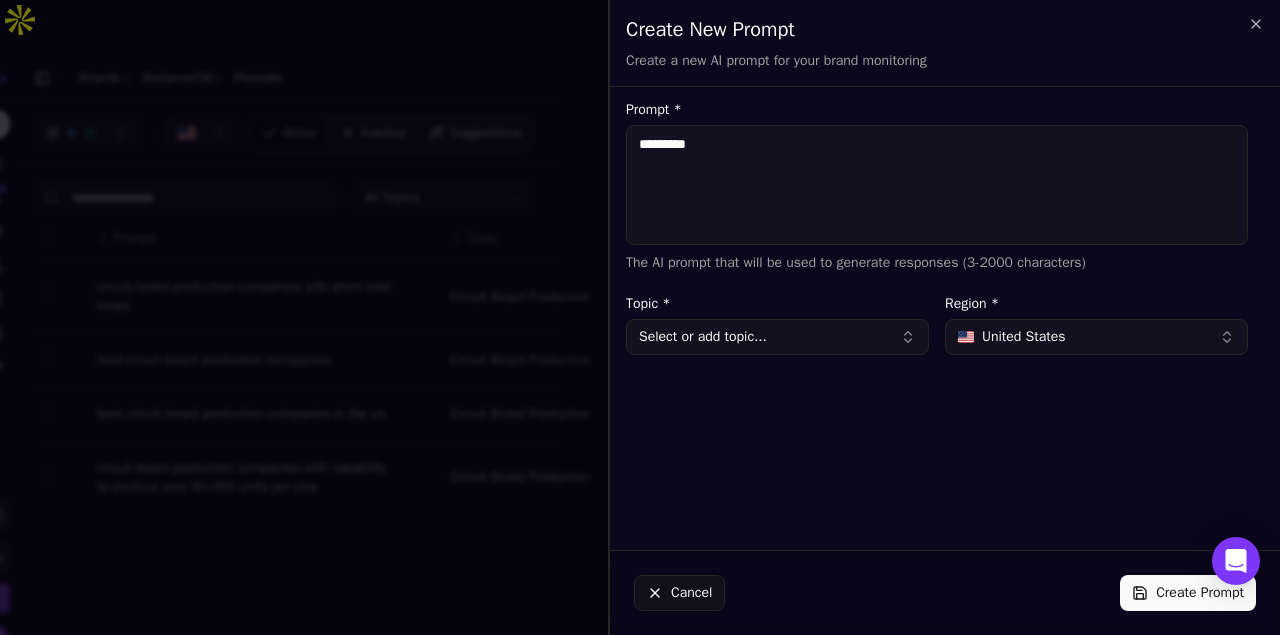 type on "*********" 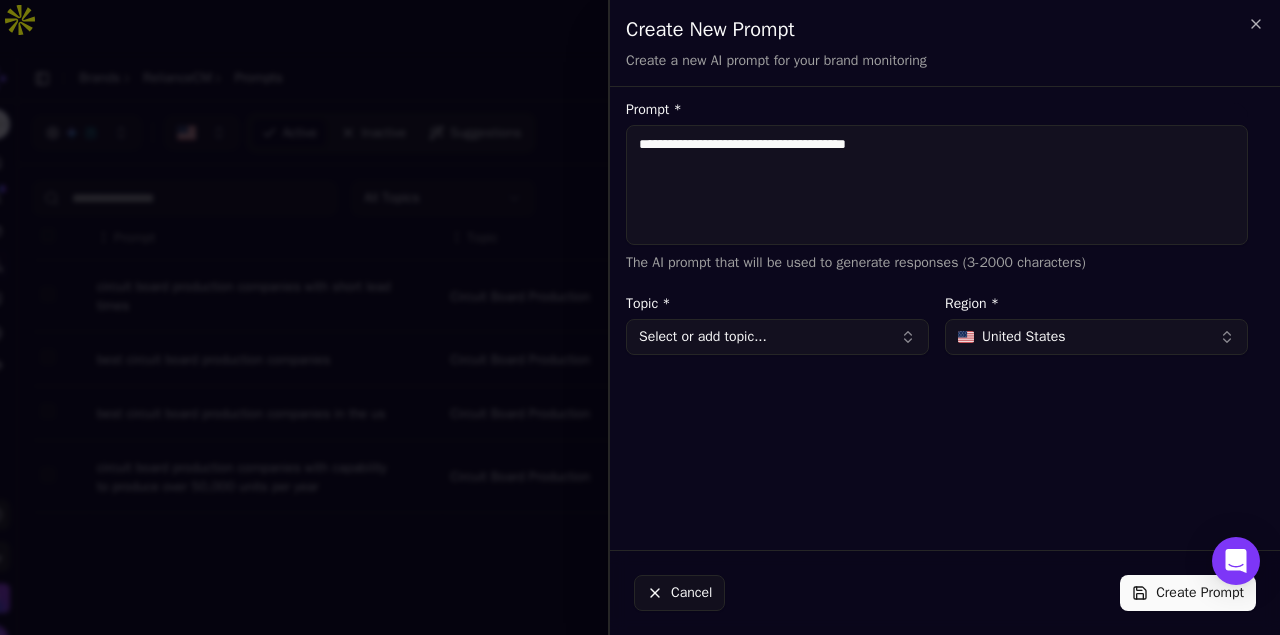 type on "**********" 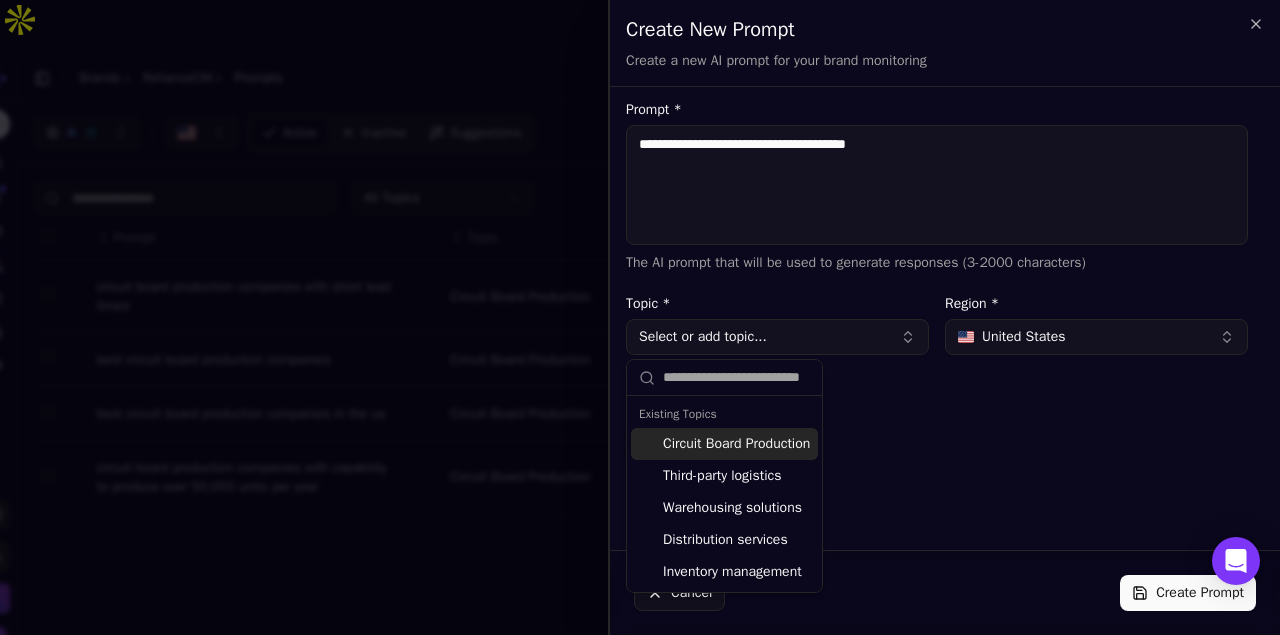 click on "Circuit Board Production" at bounding box center (724, 444) 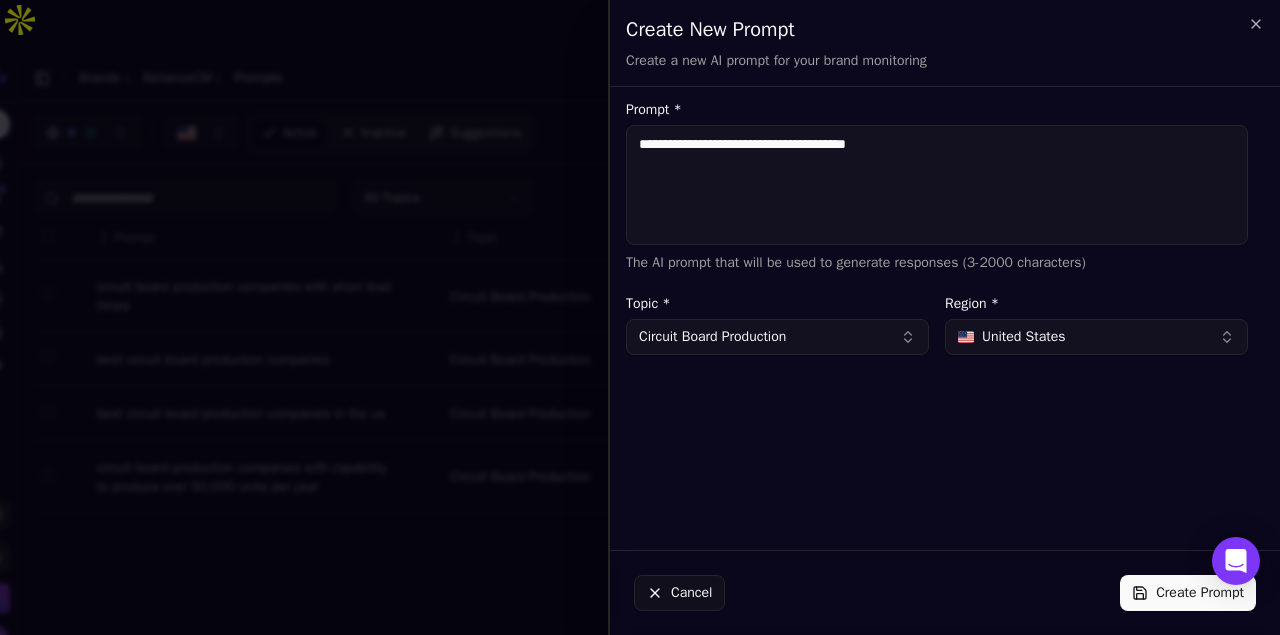 type on "**********" 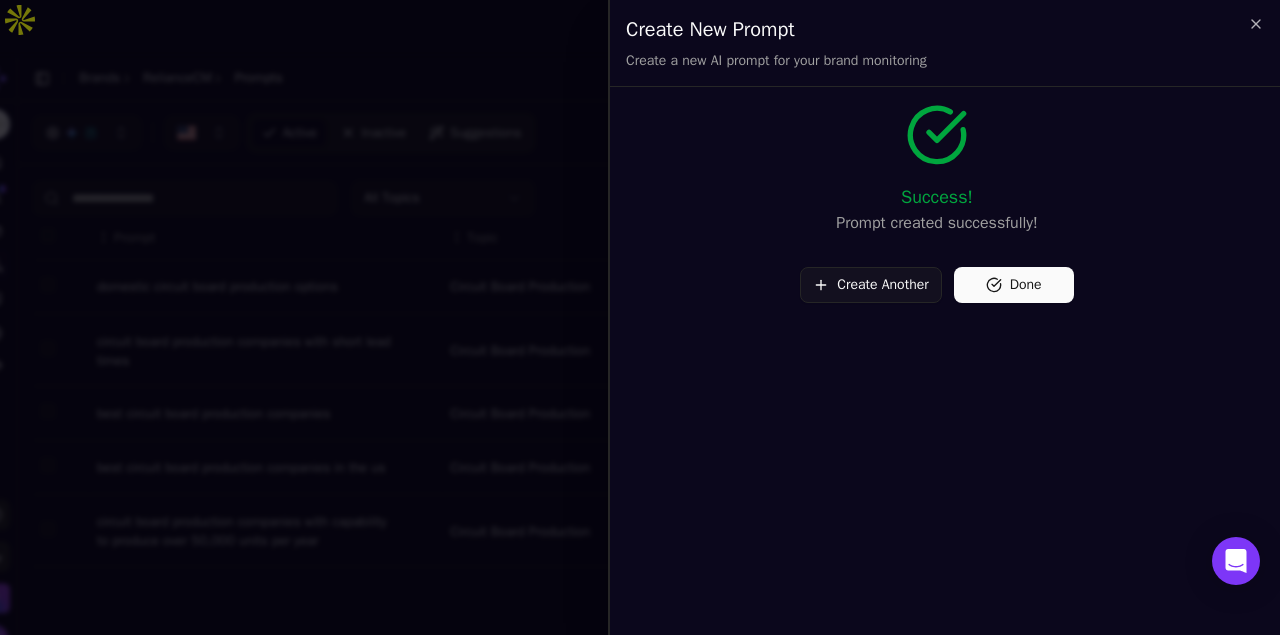 click on "Create Another" at bounding box center (870, 285) 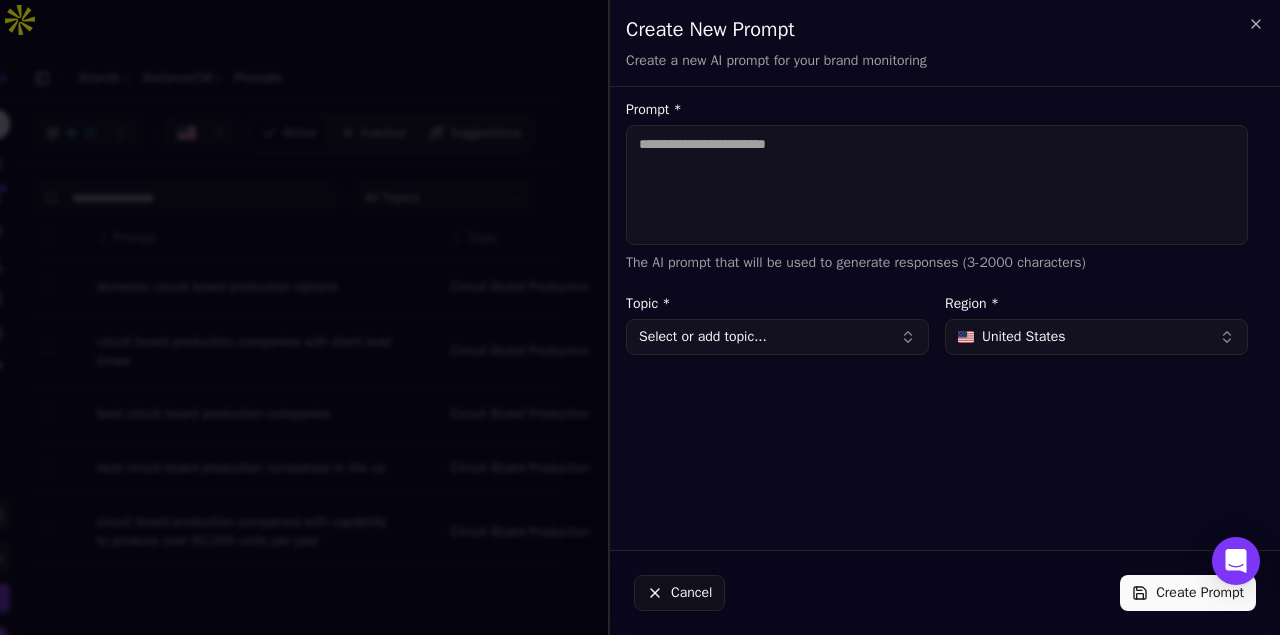 click on "Prompt *" at bounding box center (937, 185) 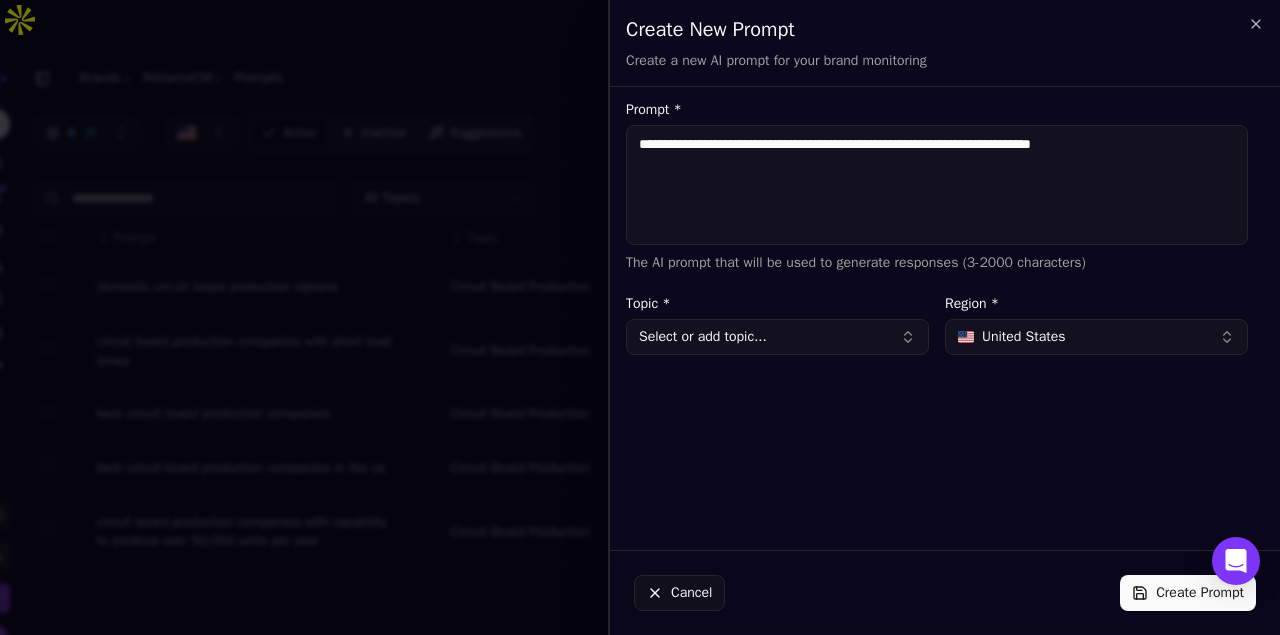 type on "**********" 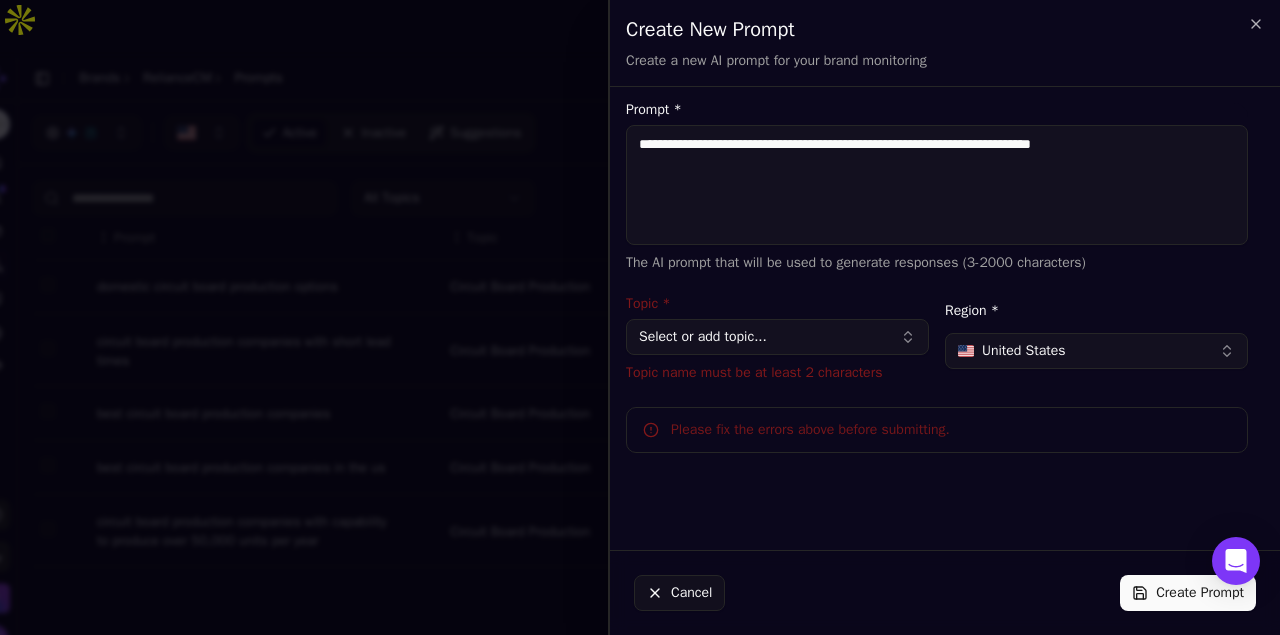 click on "Select or add topic..." at bounding box center (777, 337) 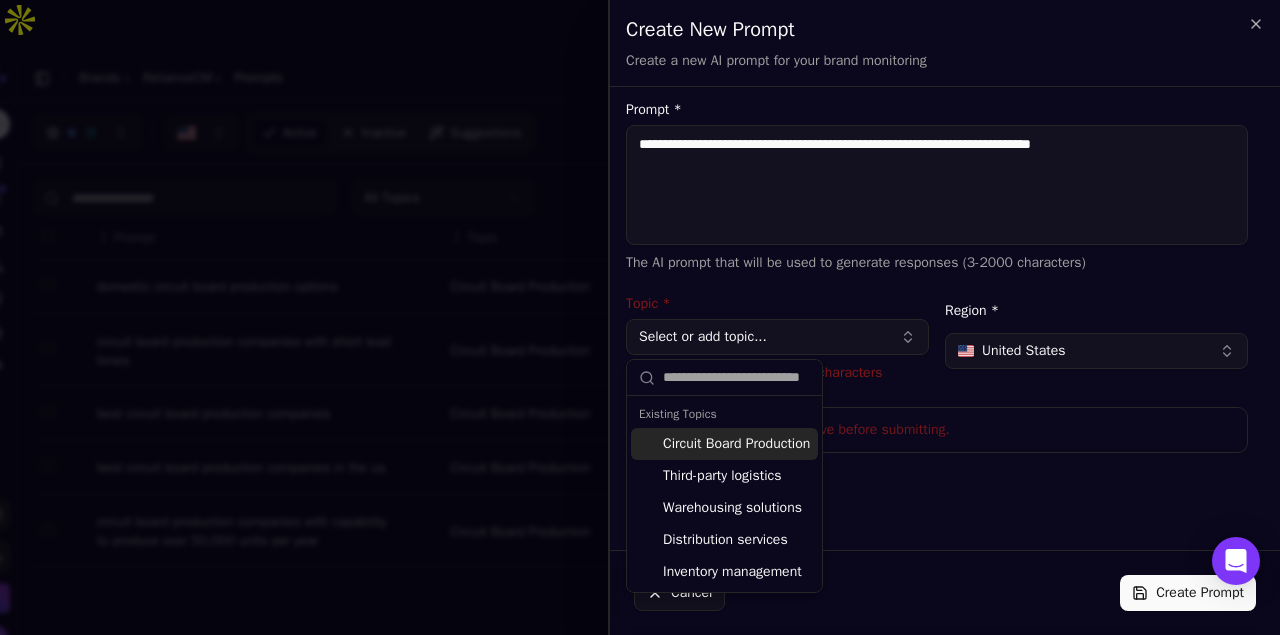 click on "Circuit Board Production" at bounding box center (724, 444) 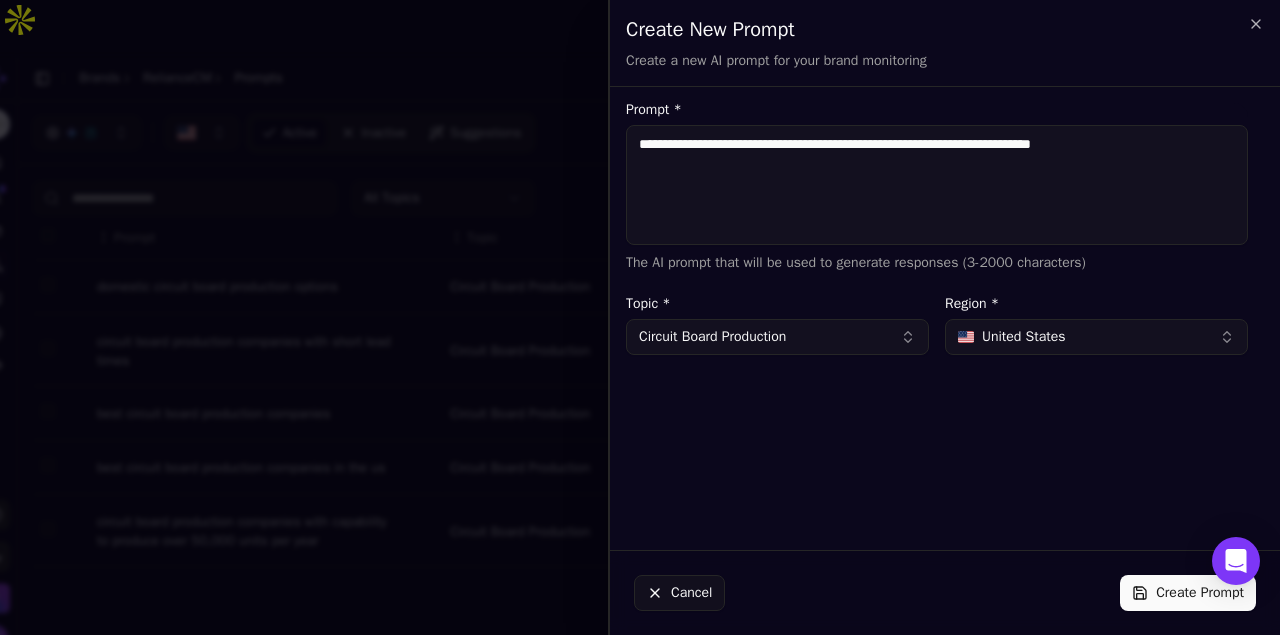 click on "Create Prompt" at bounding box center [1188, 593] 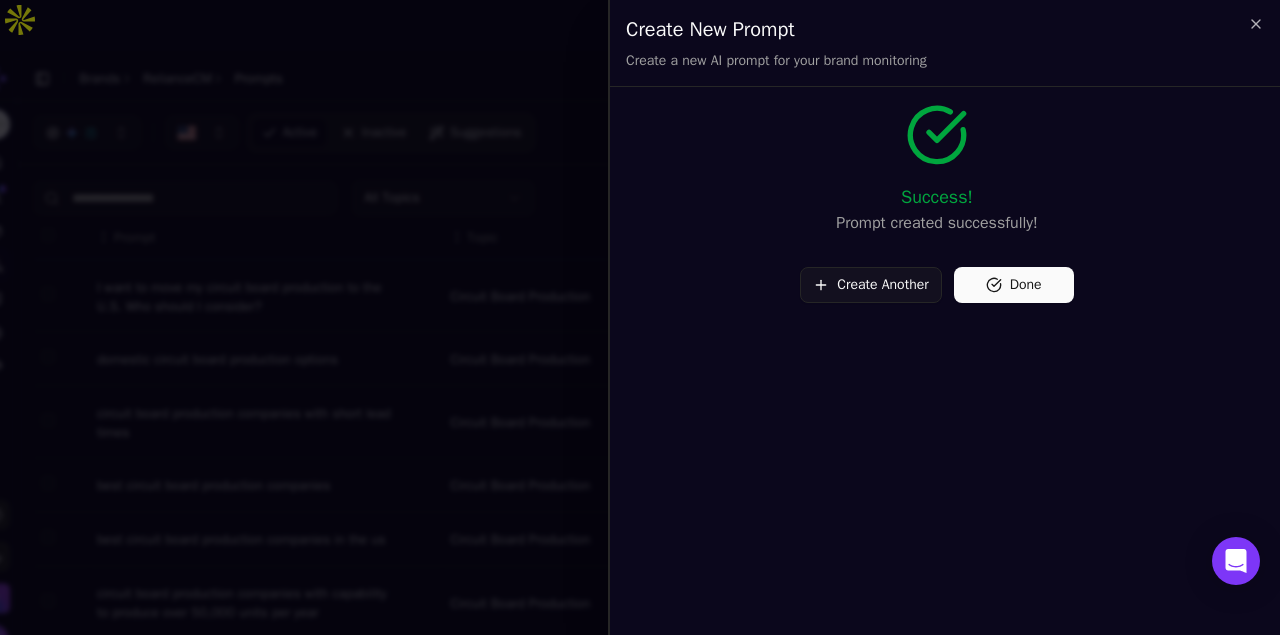 click on "Create Another" at bounding box center (870, 285) 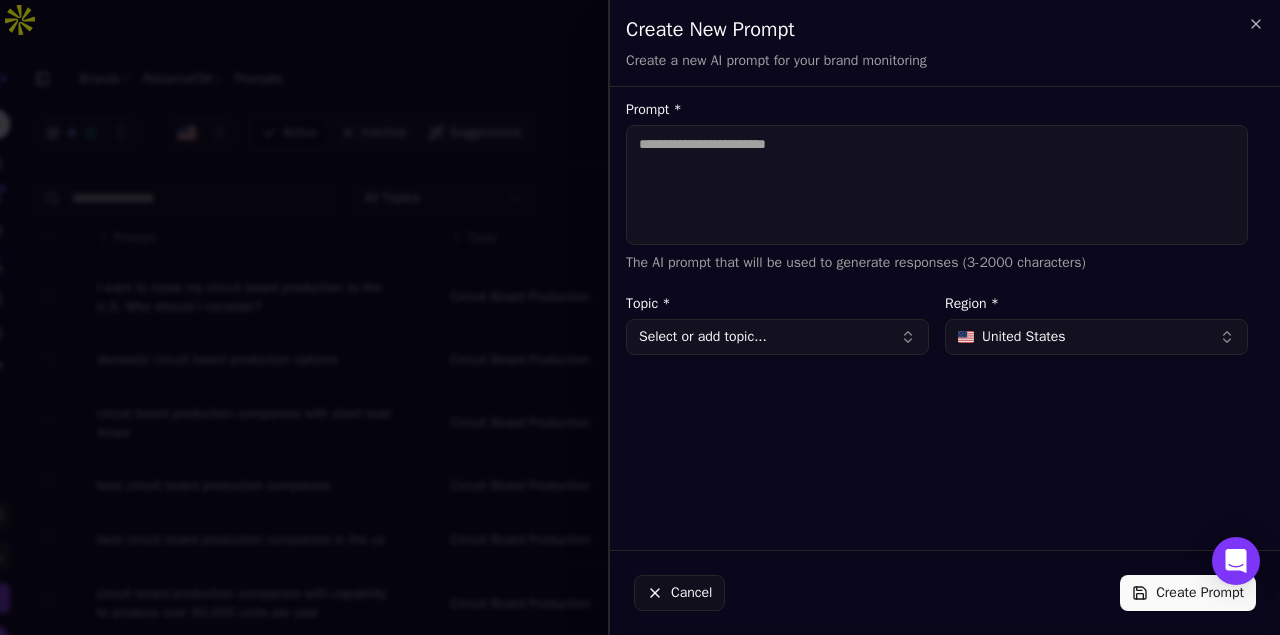 click on "Prompt *" at bounding box center [937, 185] 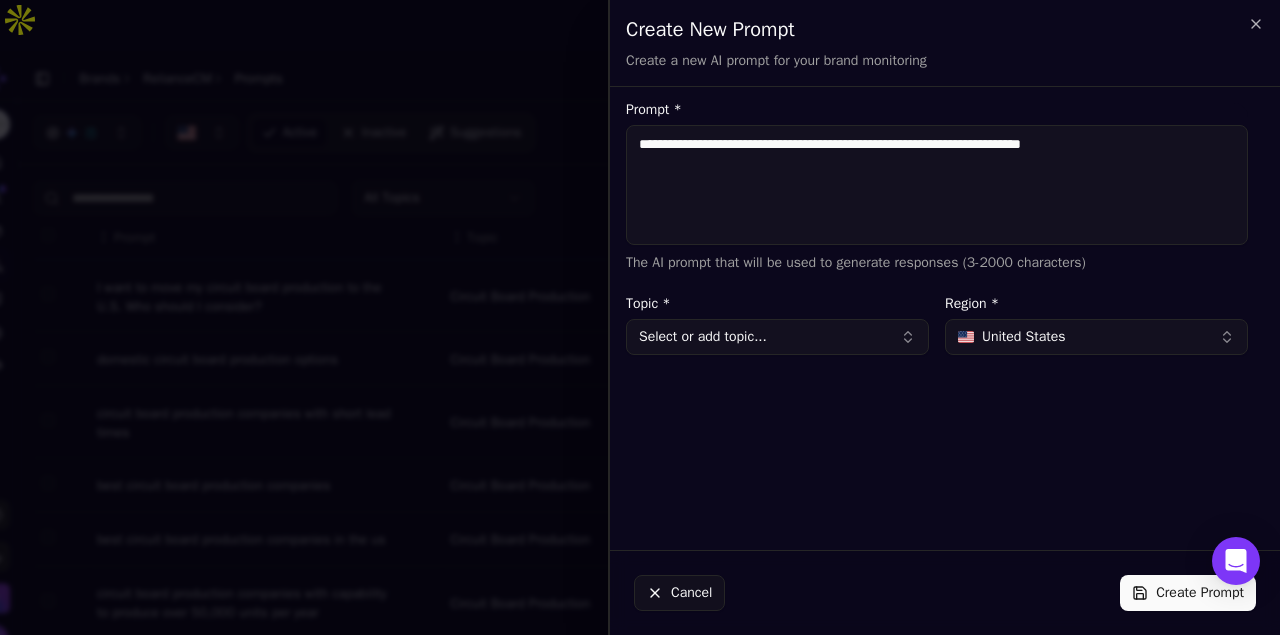 type on "**********" 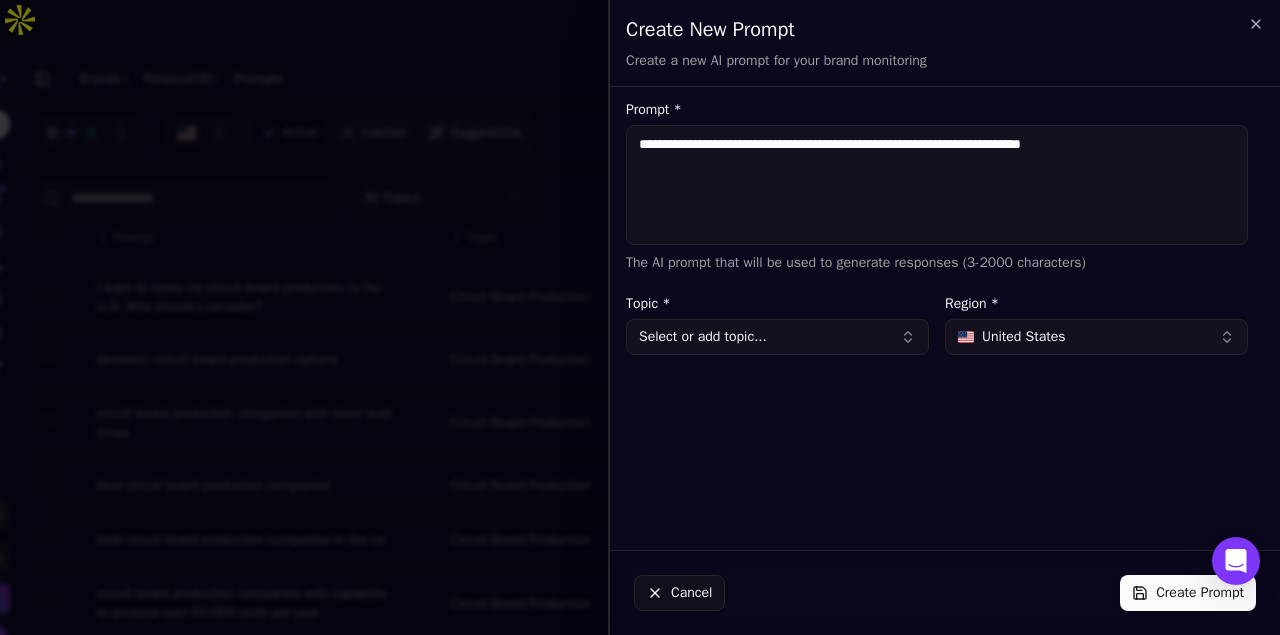 click on "Create Prompt" at bounding box center [1188, 593] 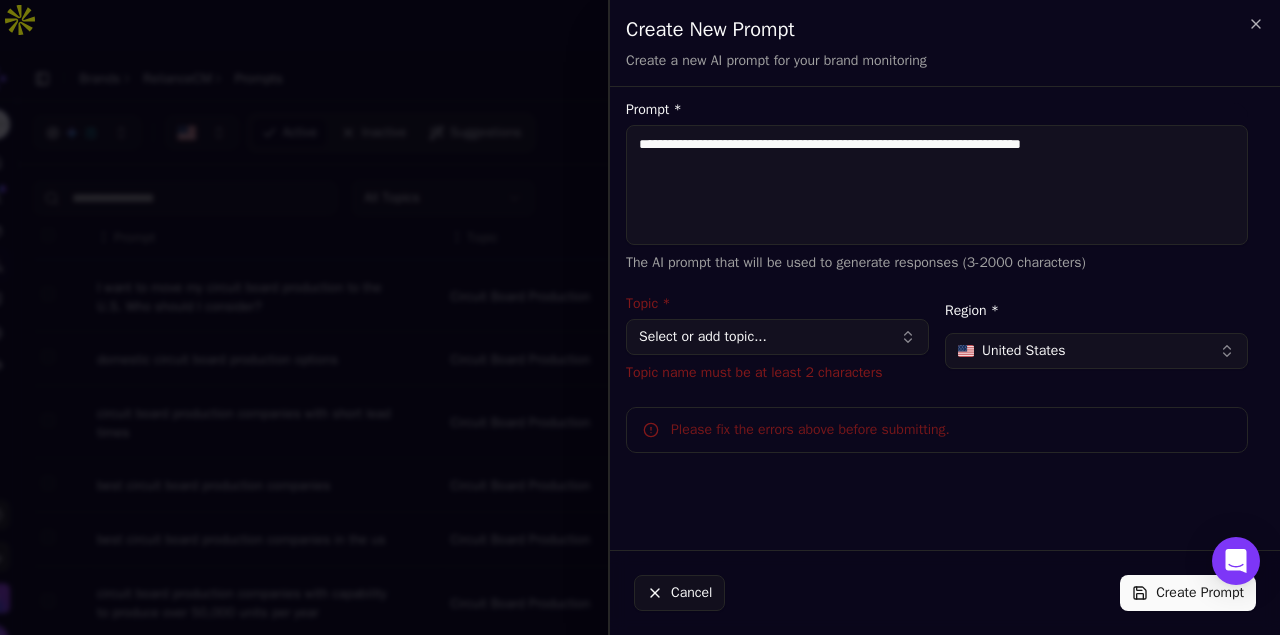 click on "Select or add topic..." at bounding box center (777, 337) 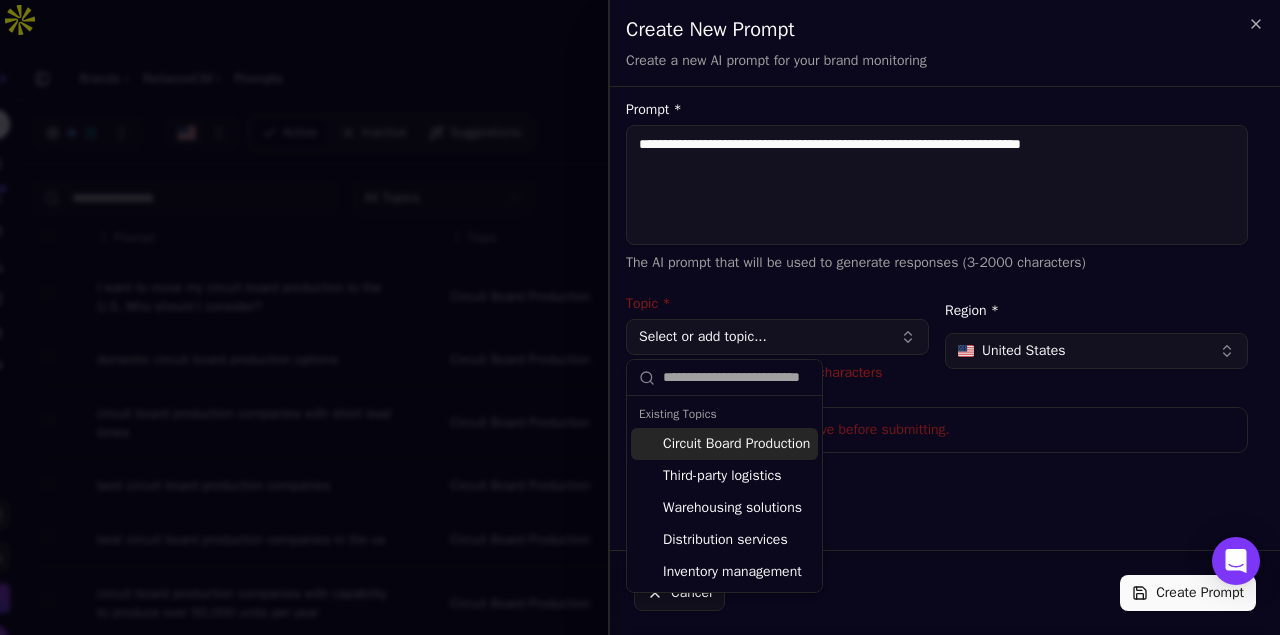 click on "Circuit Board Production" at bounding box center (724, 444) 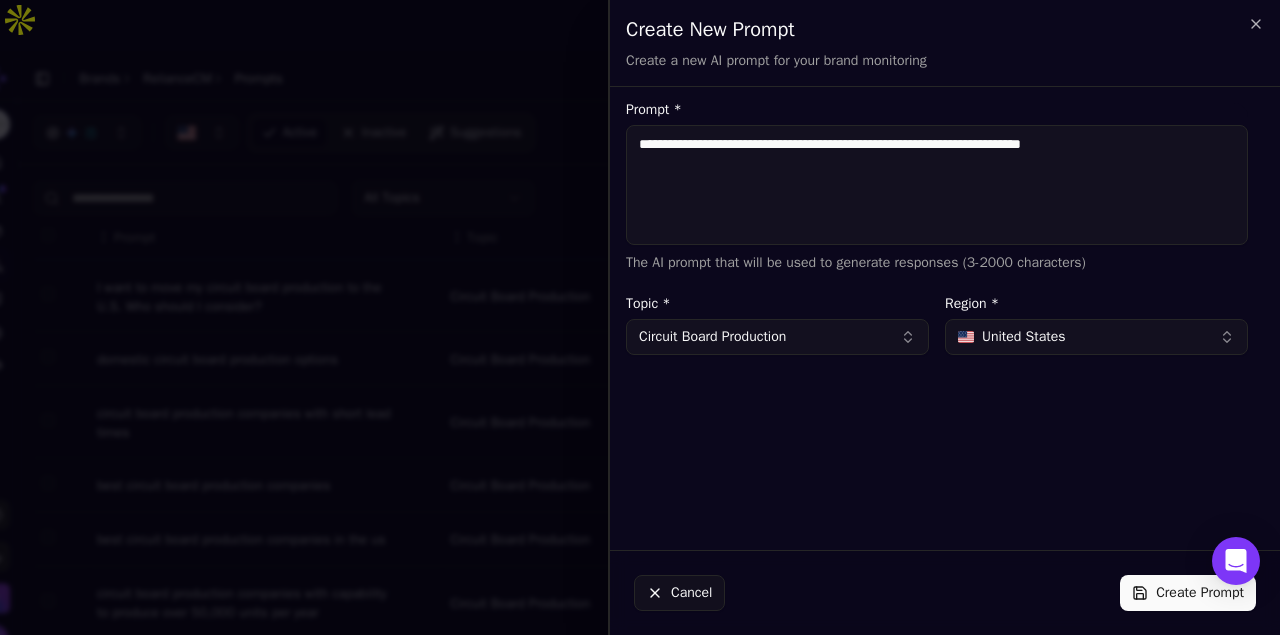 click on "Create Prompt" at bounding box center (1188, 593) 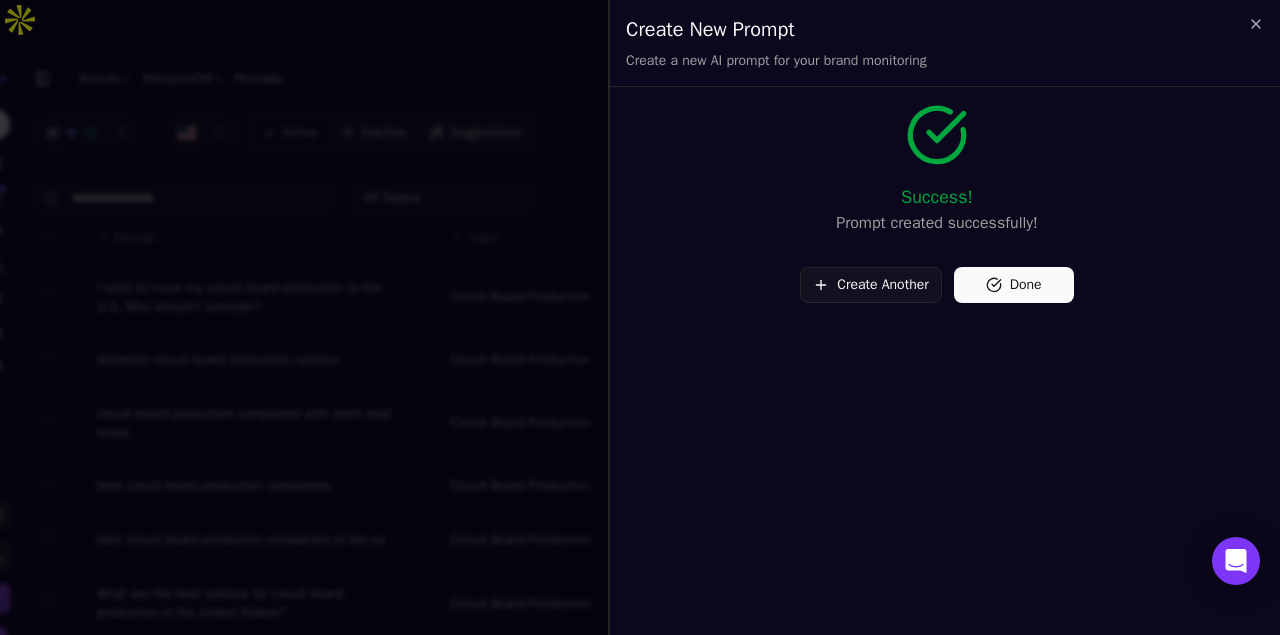 click on "Create Another" at bounding box center (870, 285) 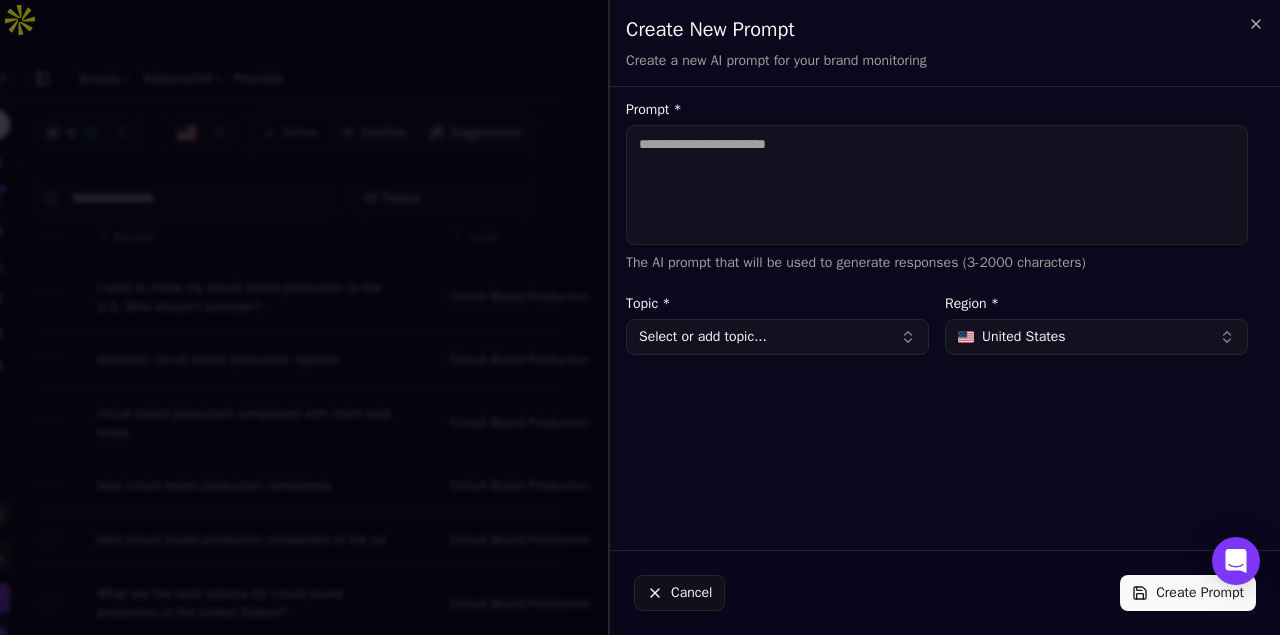 click on "Prompt *" at bounding box center (937, 185) 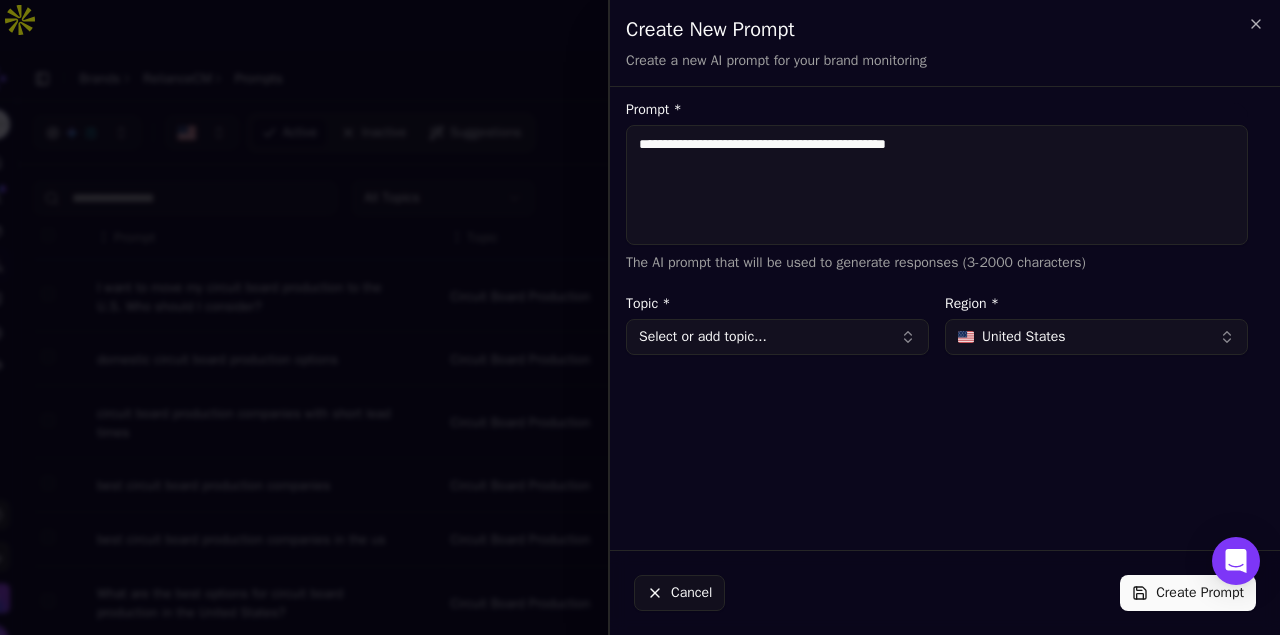 drag, startPoint x: 957, startPoint y: 144, endPoint x: 891, endPoint y: 140, distance: 66.1211 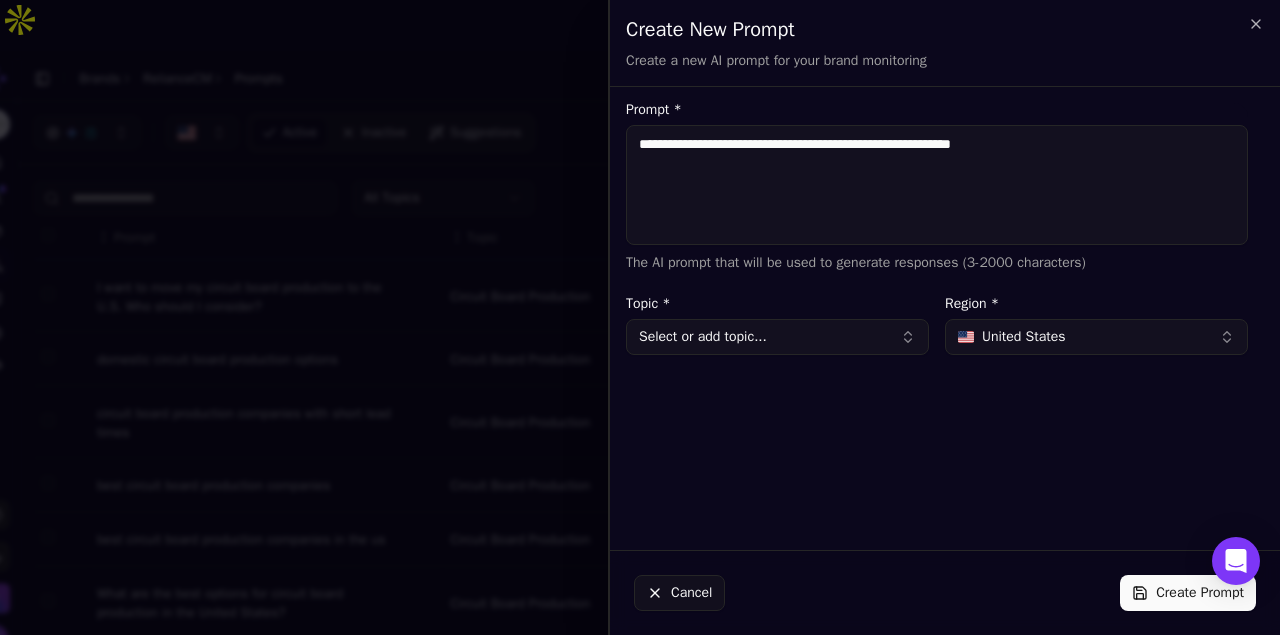 type on "**********" 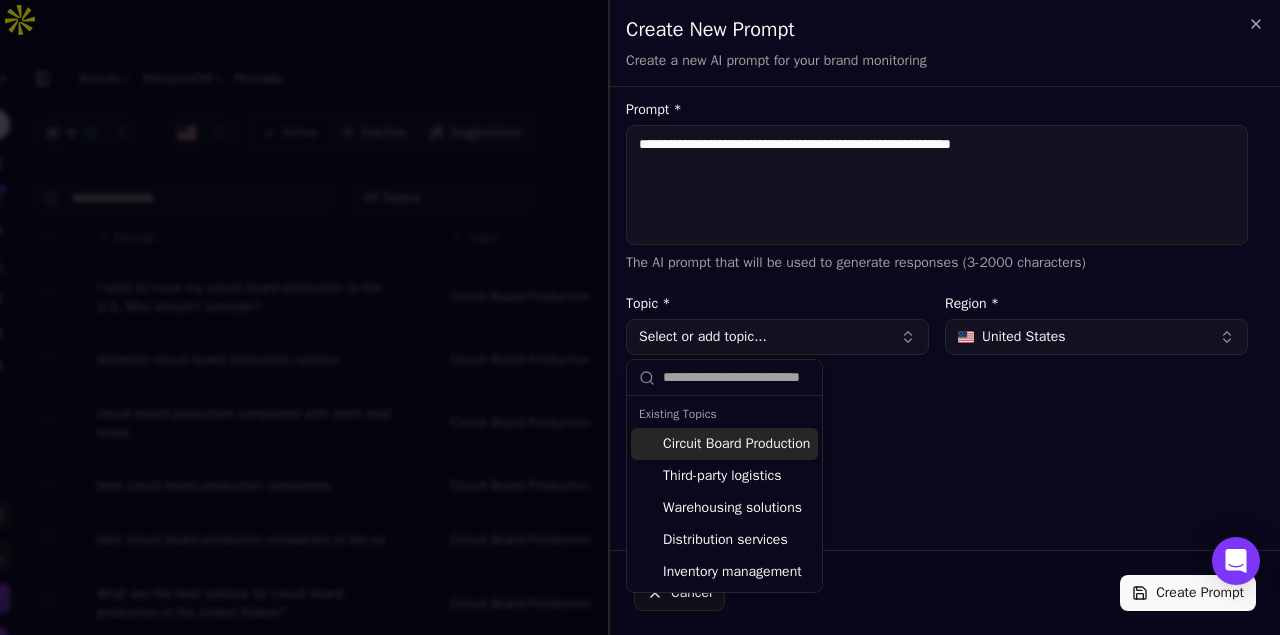click on "Circuit Board Production" at bounding box center [724, 444] 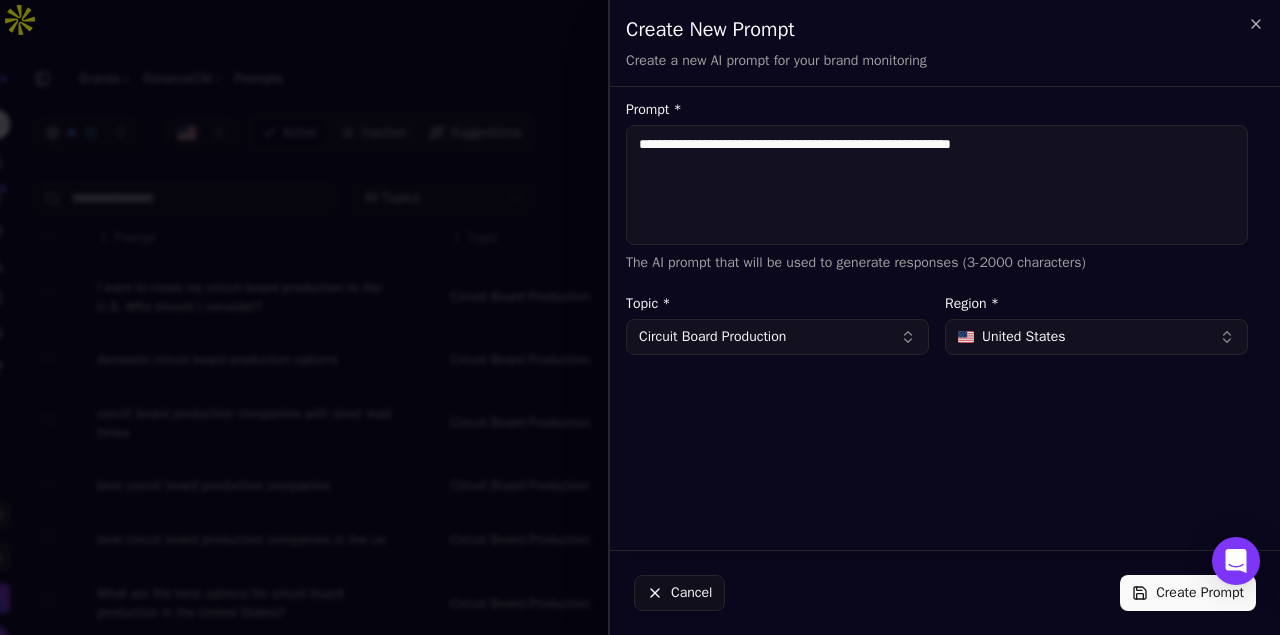click on "Create Prompt" at bounding box center (1188, 593) 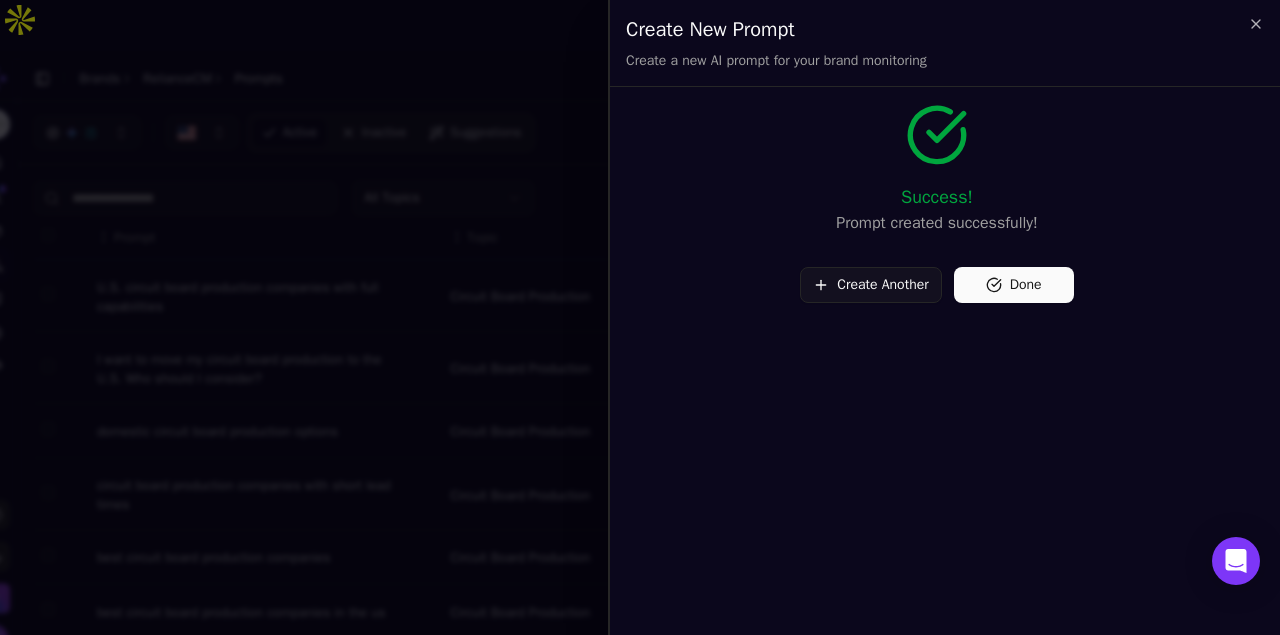 click on "Done" at bounding box center [1014, 285] 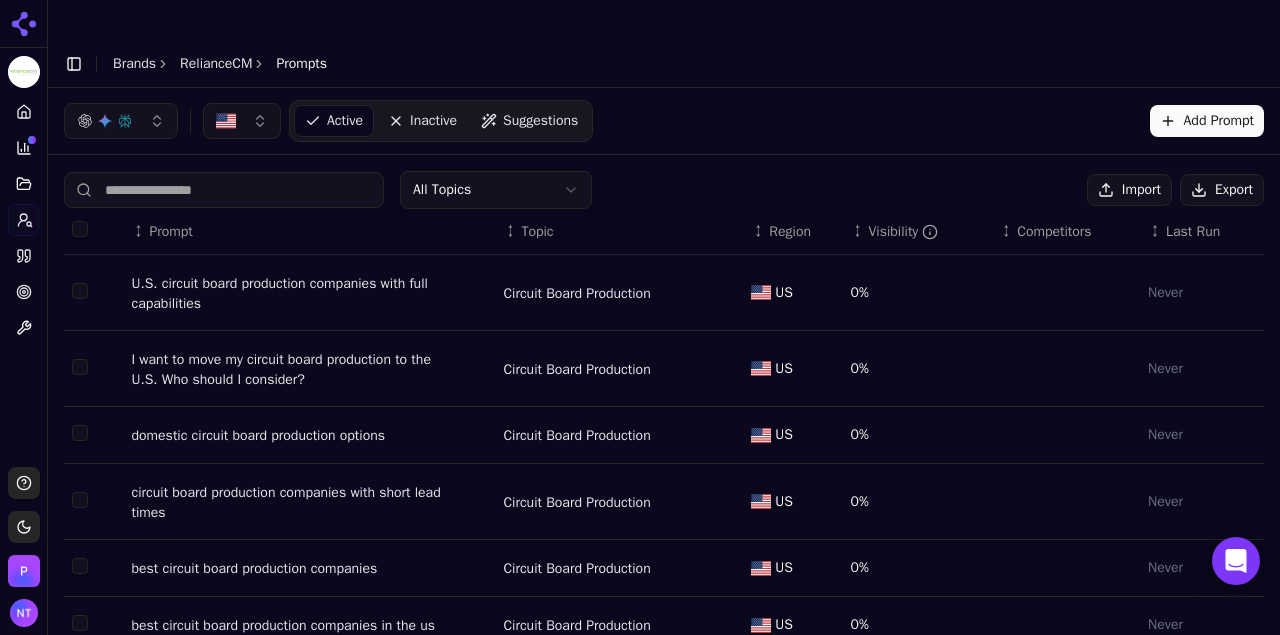 click on "RelianceCM" at bounding box center [216, 64] 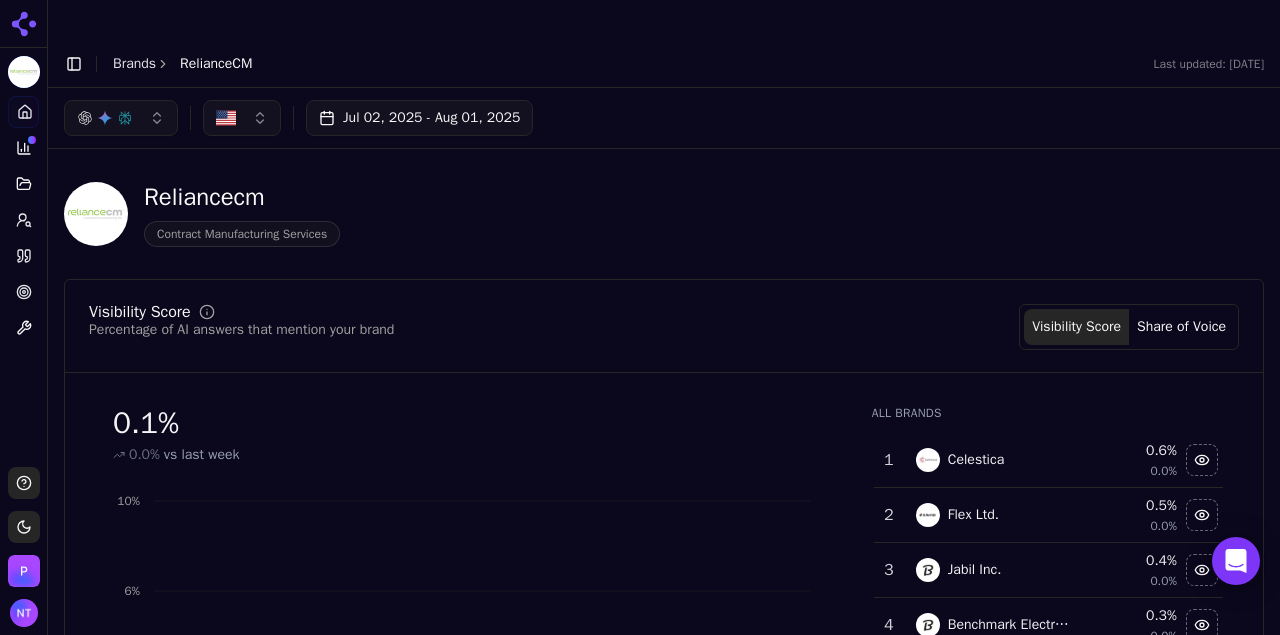 click 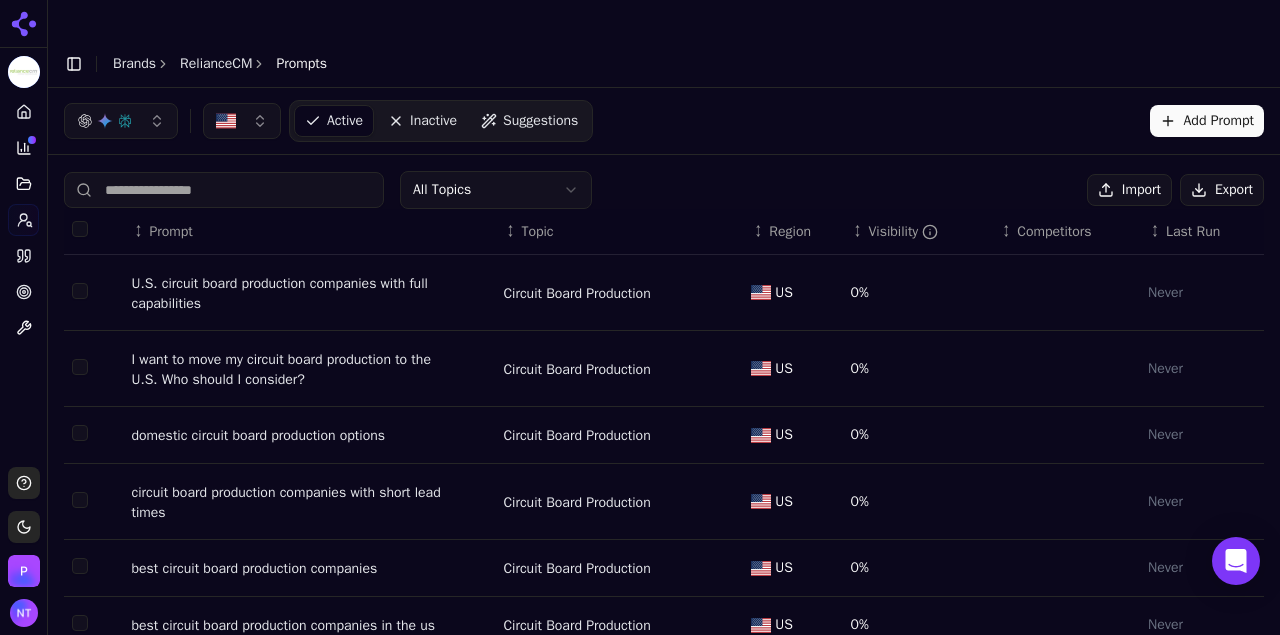 click on "Suggestions" at bounding box center [540, 121] 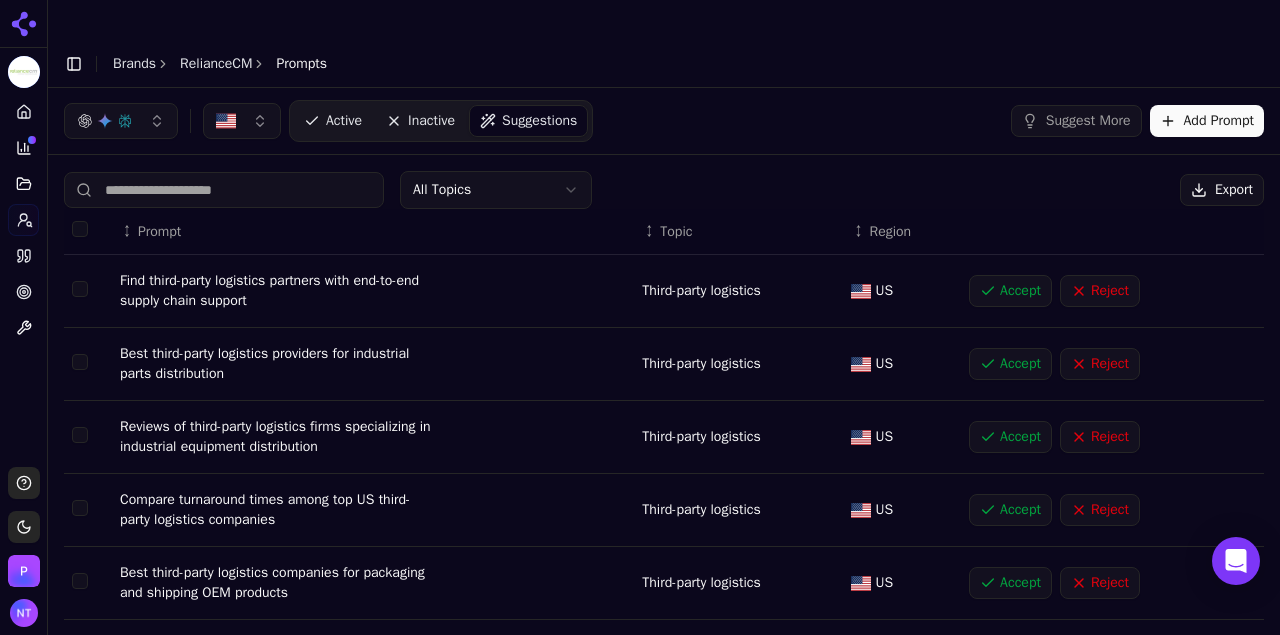 click at bounding box center (224, 190) 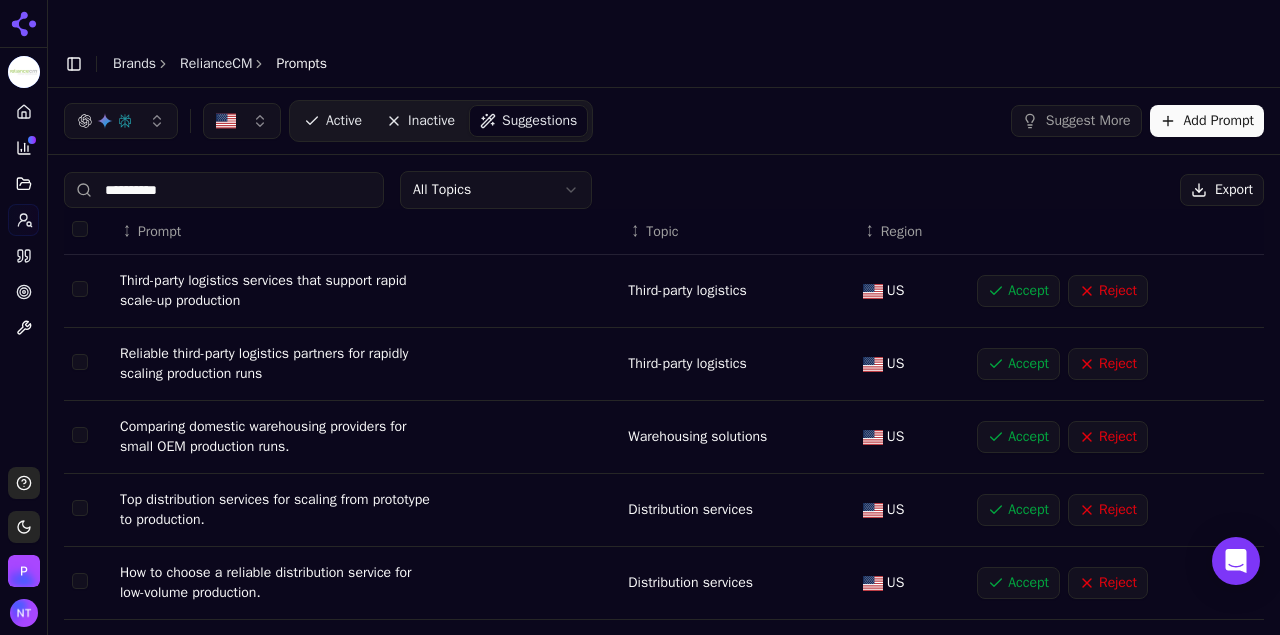 type on "**********" 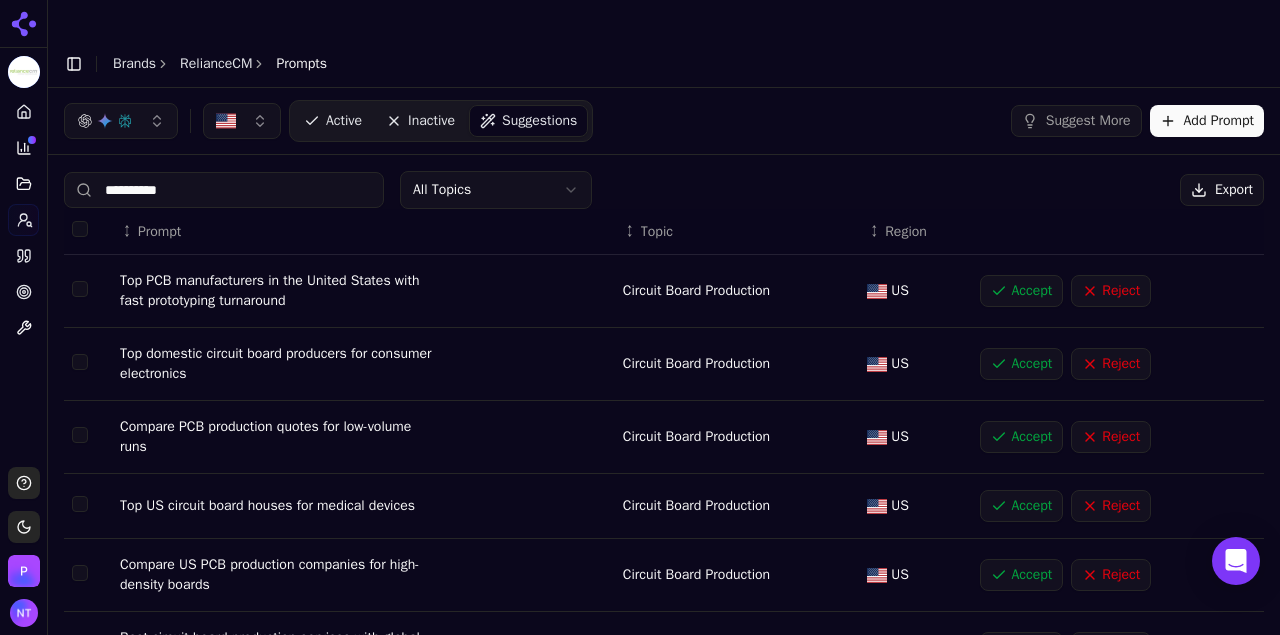 click on "Brands" at bounding box center (134, 63) 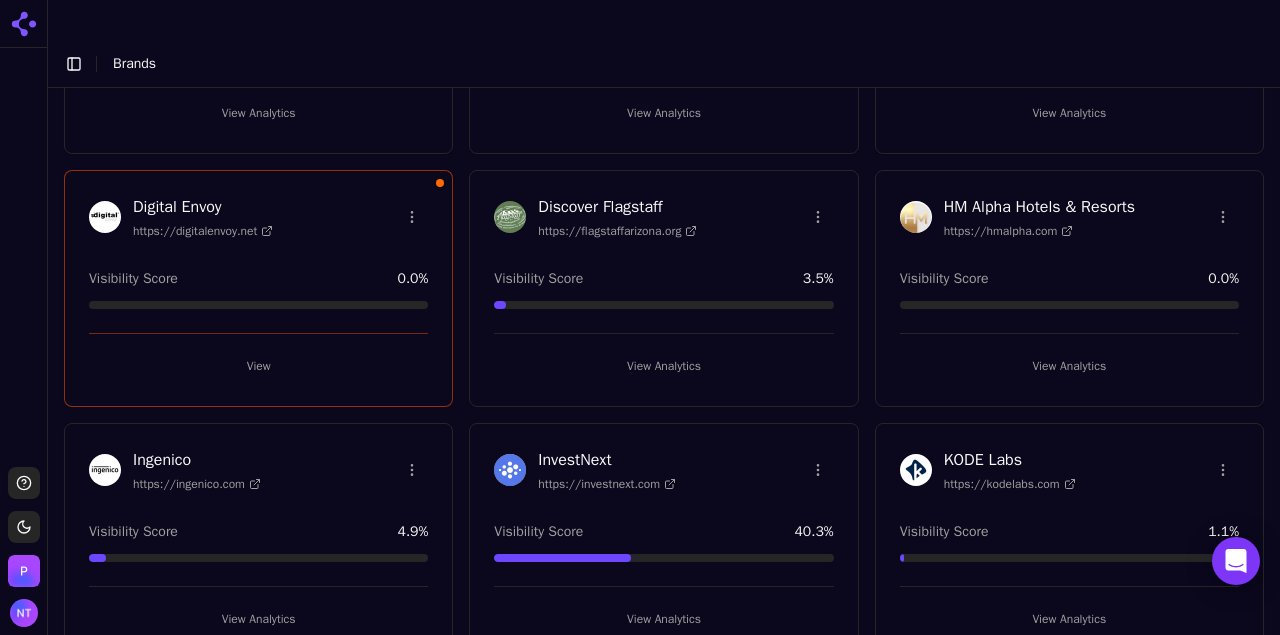 scroll, scrollTop: 570, scrollLeft: 0, axis: vertical 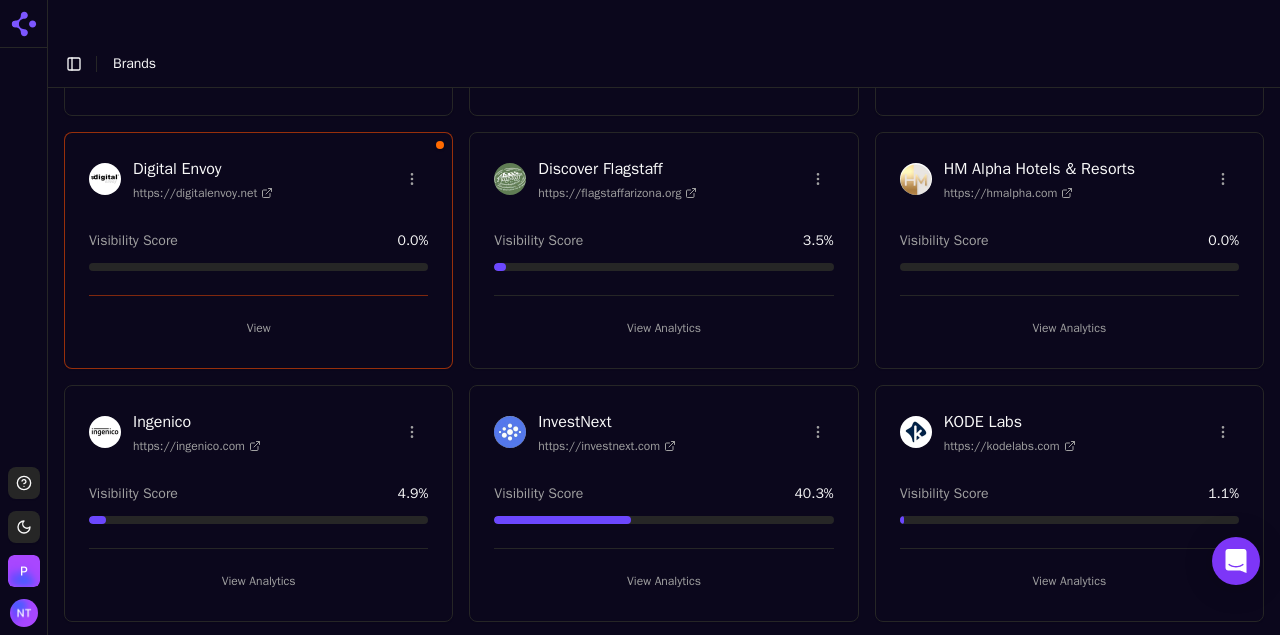 click on "View Analytics" at bounding box center [258, 581] 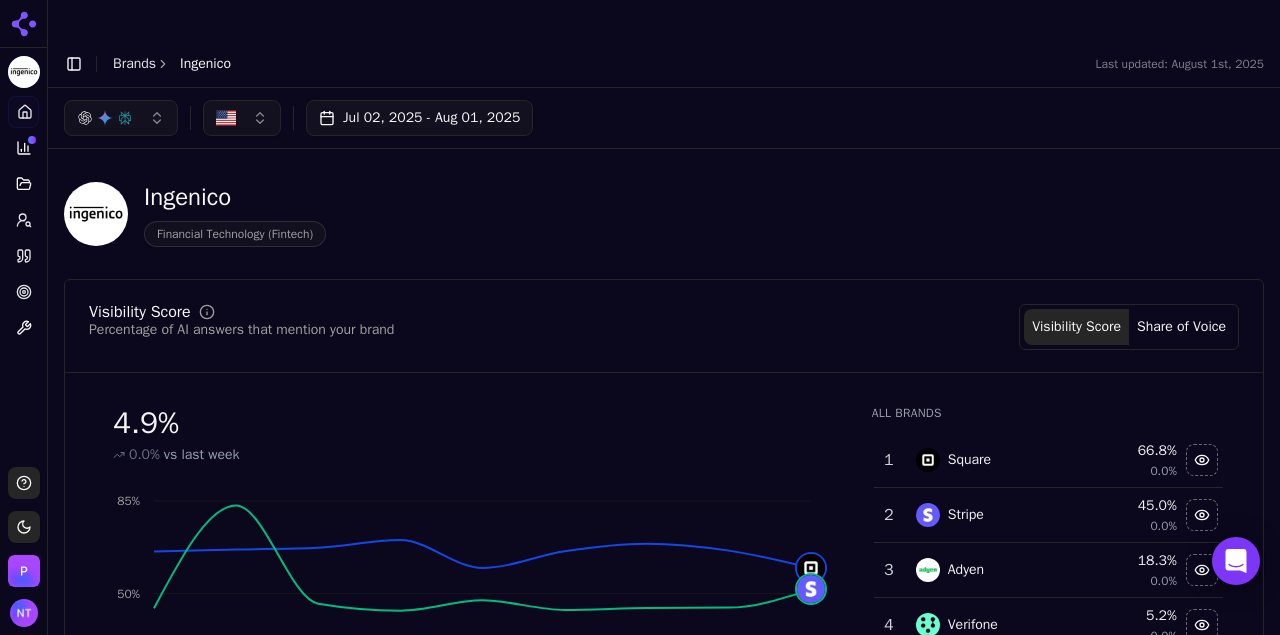 click on "Prompts" at bounding box center (23, 220) 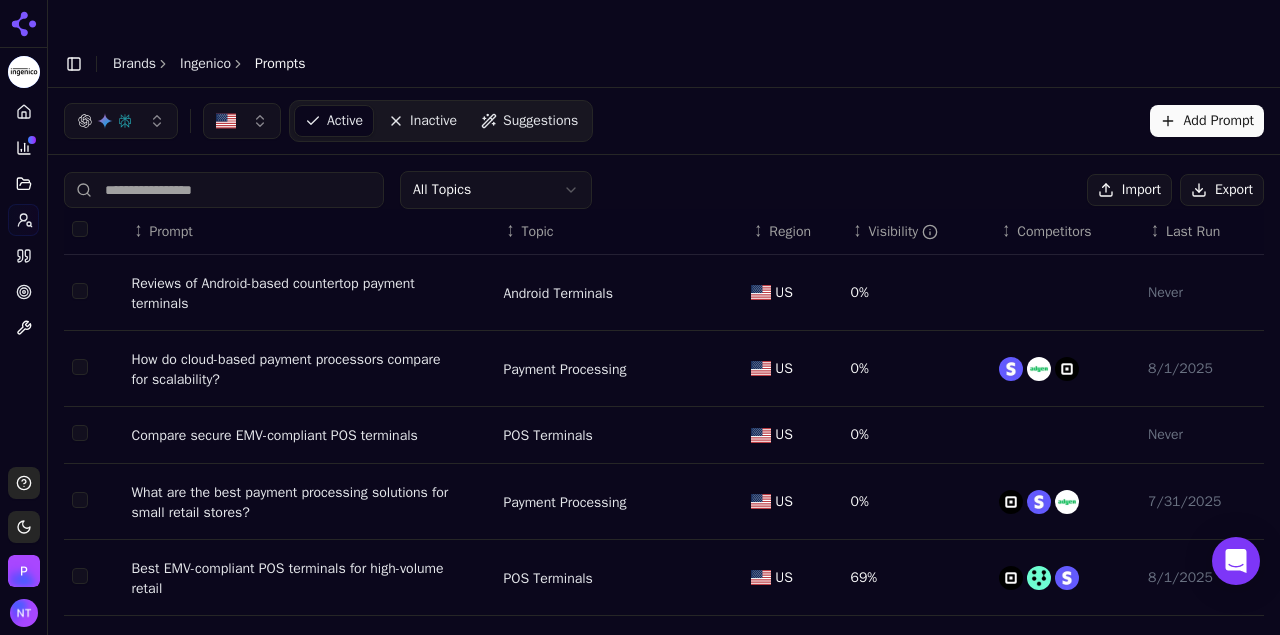 click on "Add Prompt" at bounding box center [1207, 121] 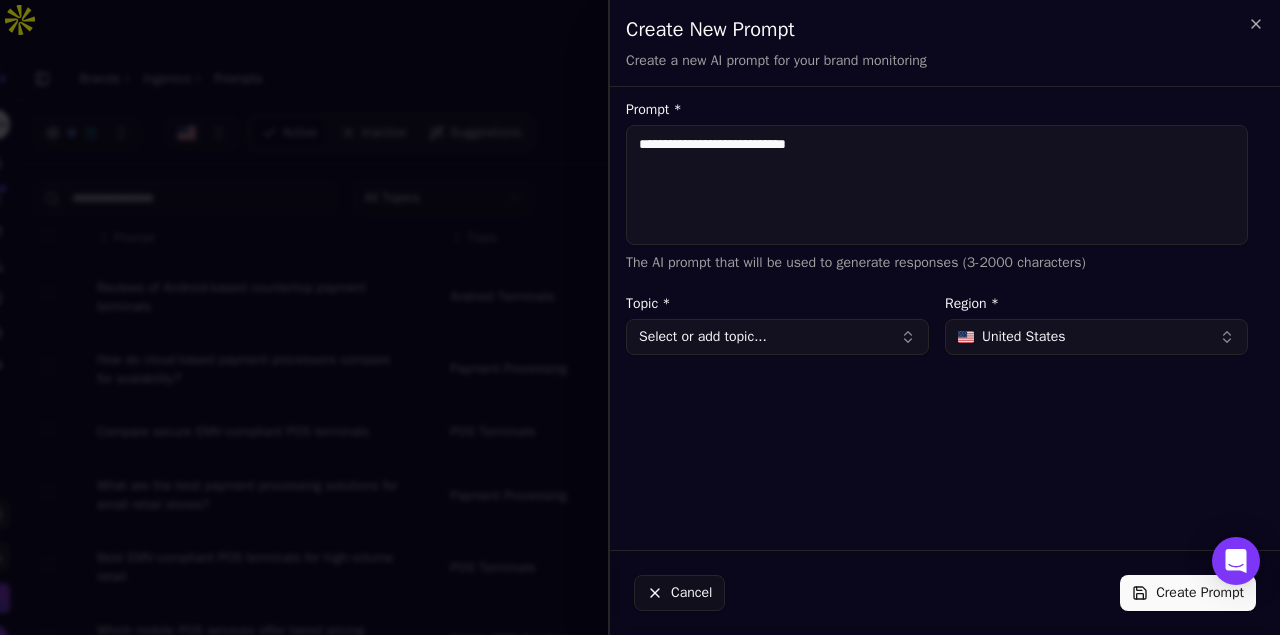 type on "**********" 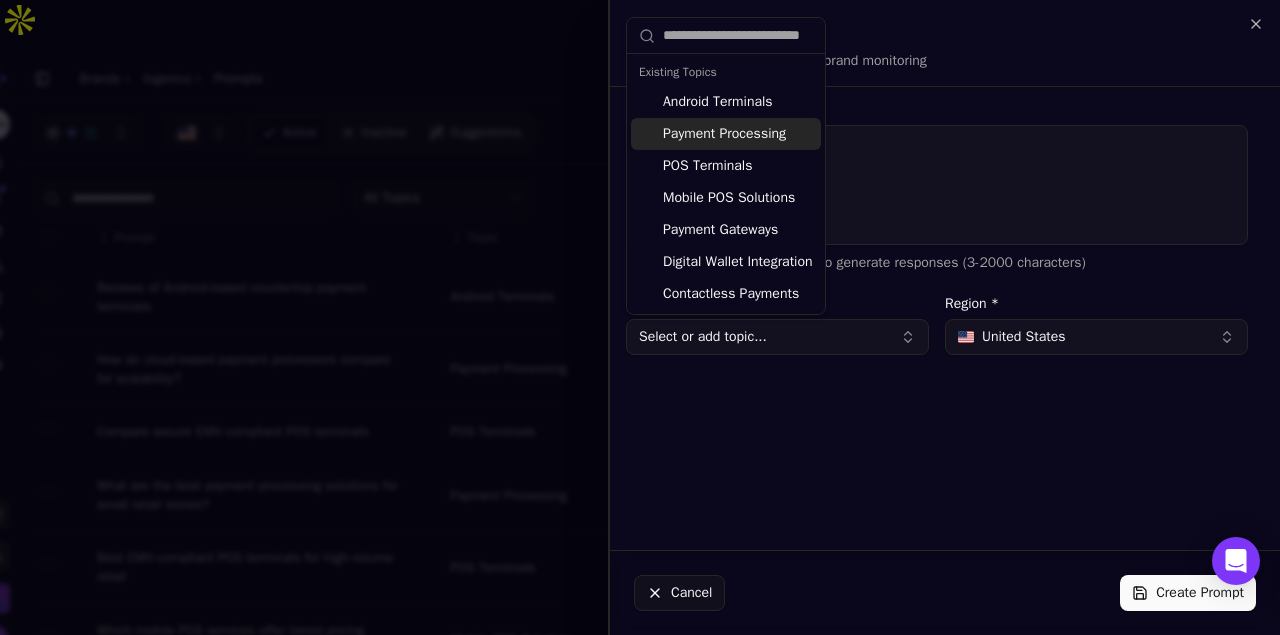 click on "Payment Processing" at bounding box center [726, 134] 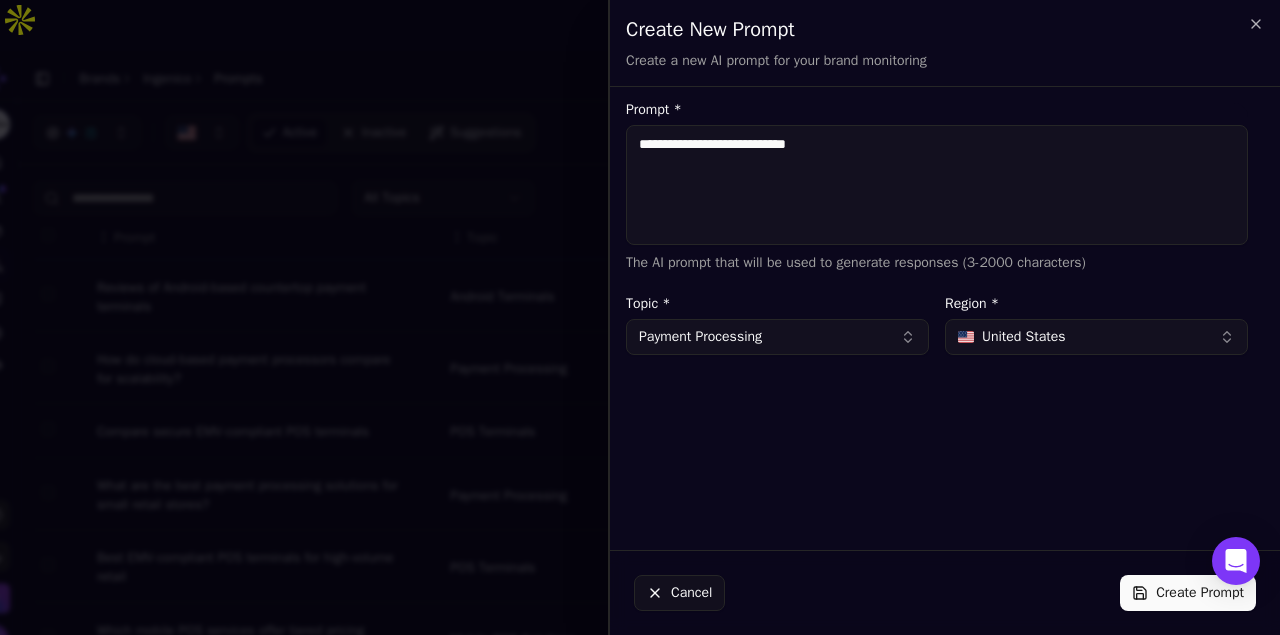 click on "Create Prompt" at bounding box center (1188, 593) 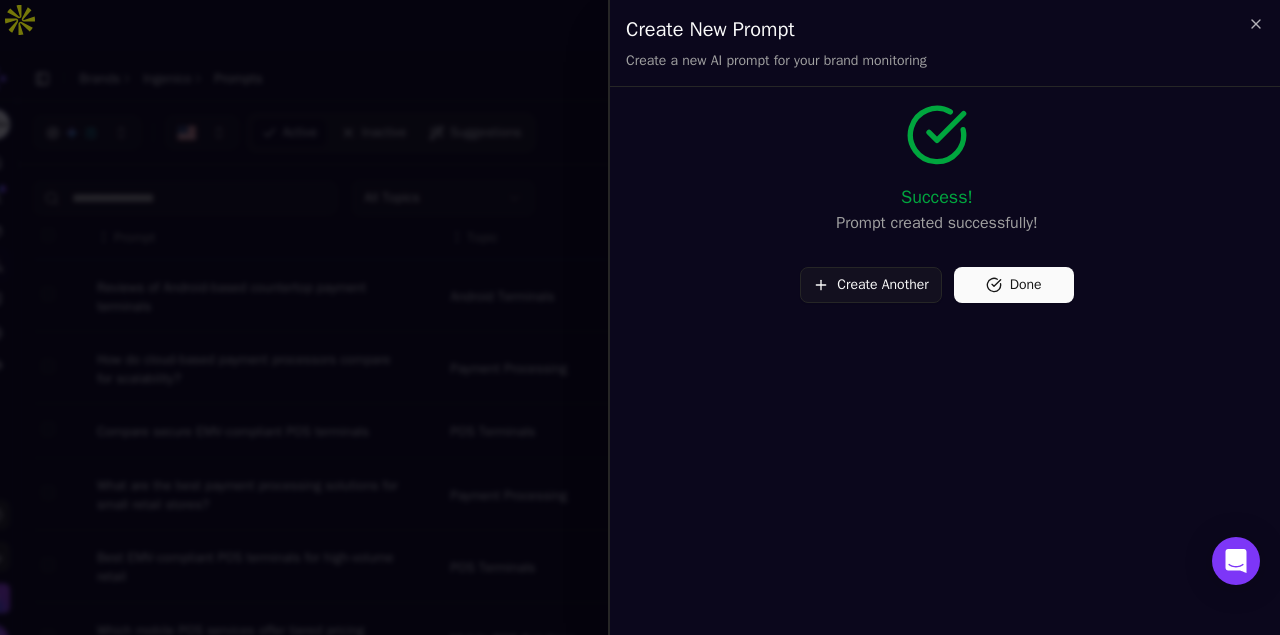 click on "Done" at bounding box center (1014, 285) 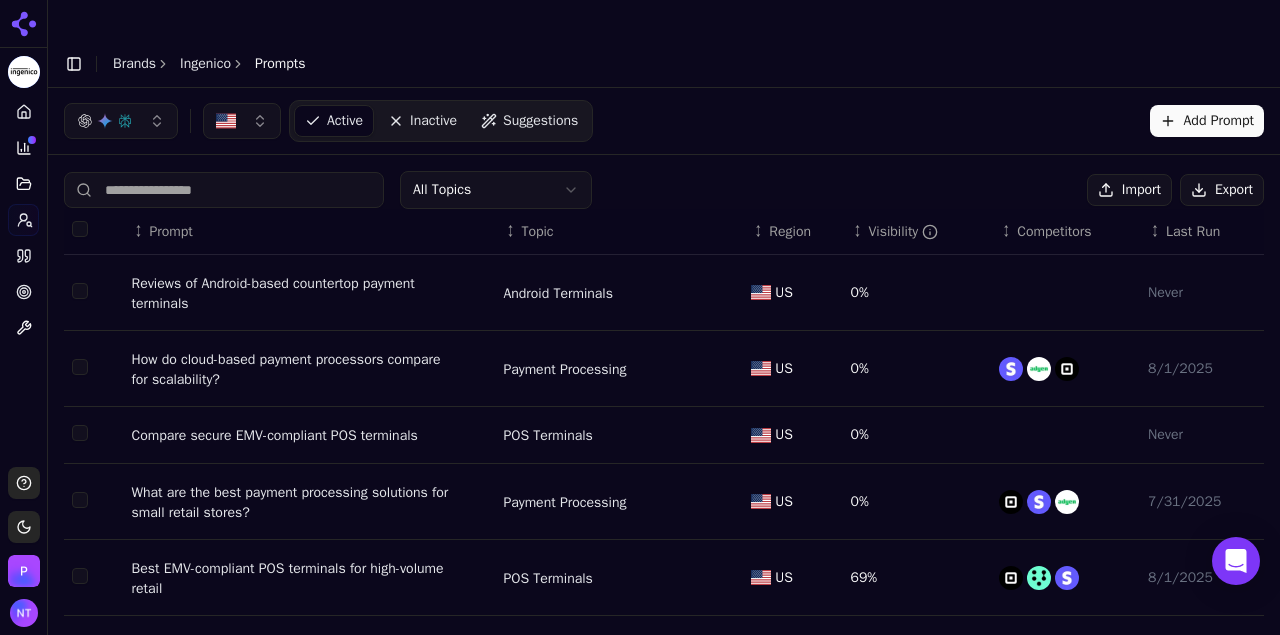 click on "Ingenico" at bounding box center [205, 64] 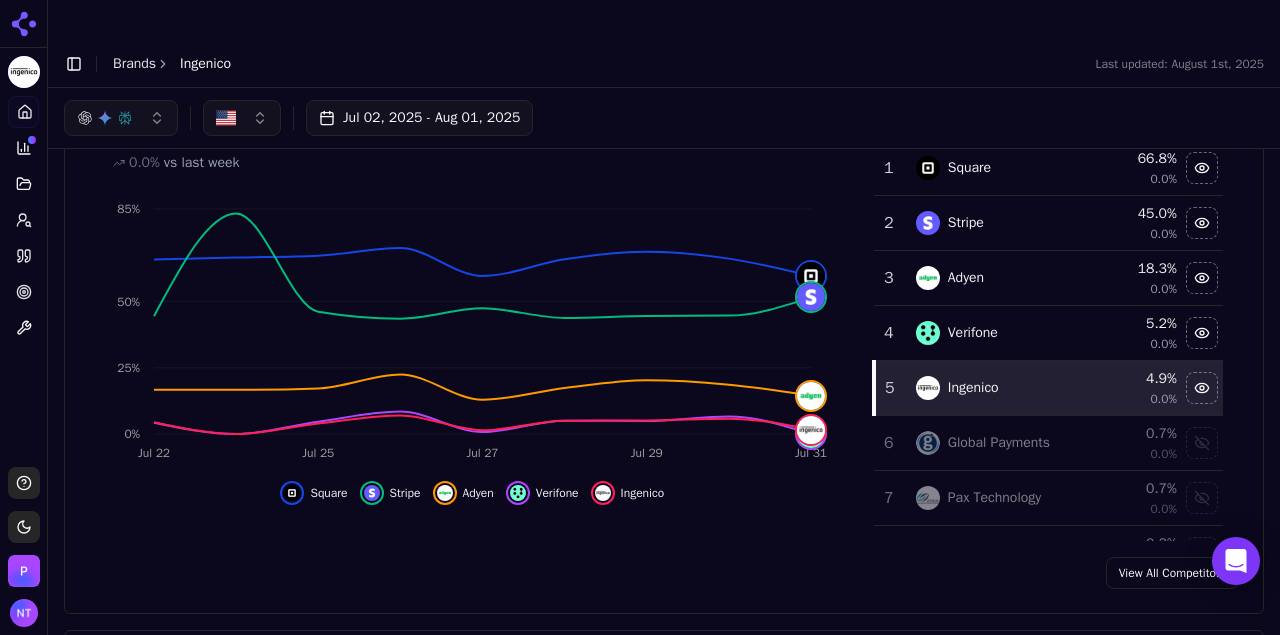 scroll, scrollTop: 176, scrollLeft: 0, axis: vertical 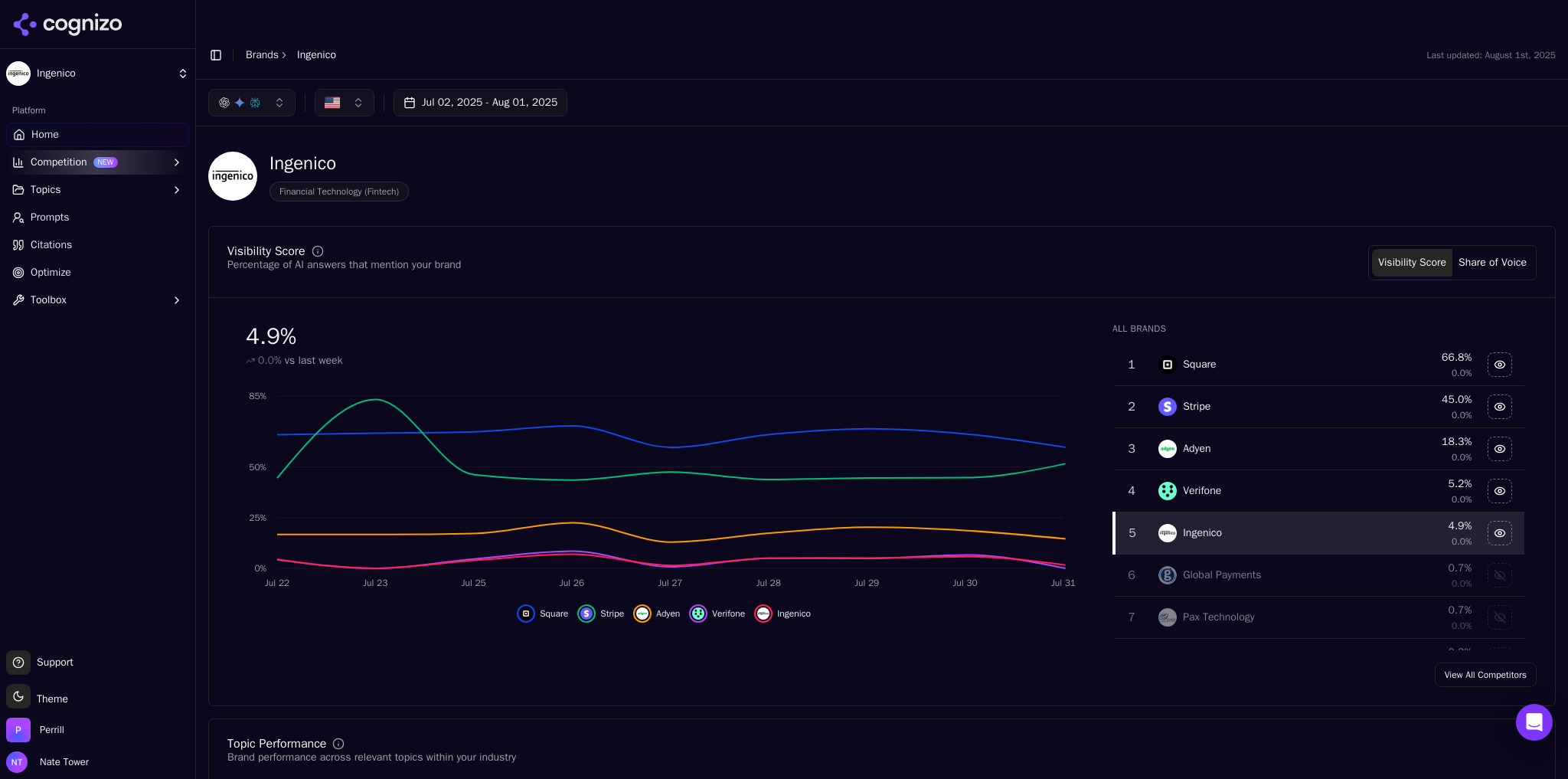 click on "Brands" at bounding box center [262, 54] 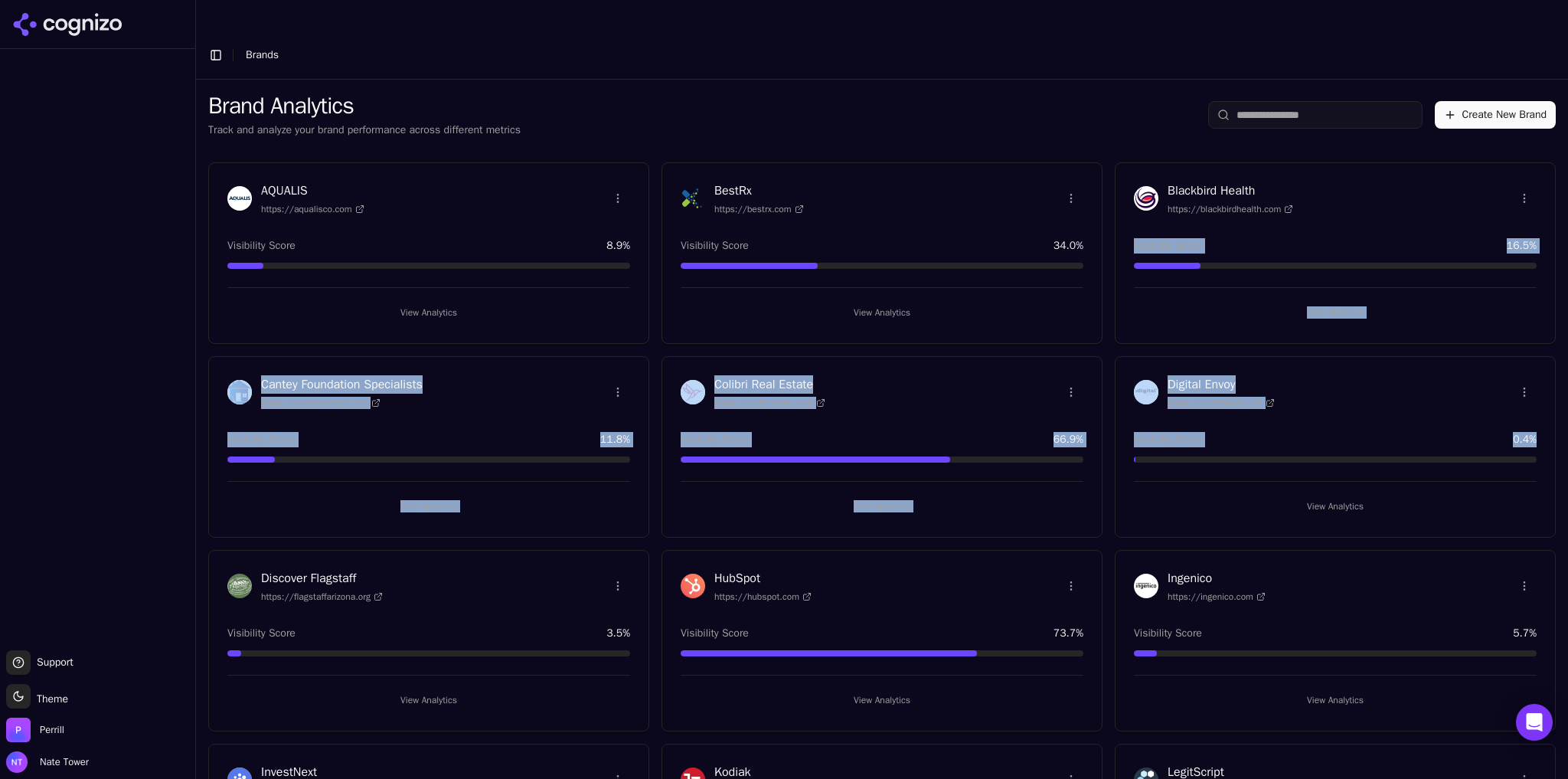 drag, startPoint x: 1558, startPoint y: 168, endPoint x: 1566, endPoint y: 429, distance: 261.12258 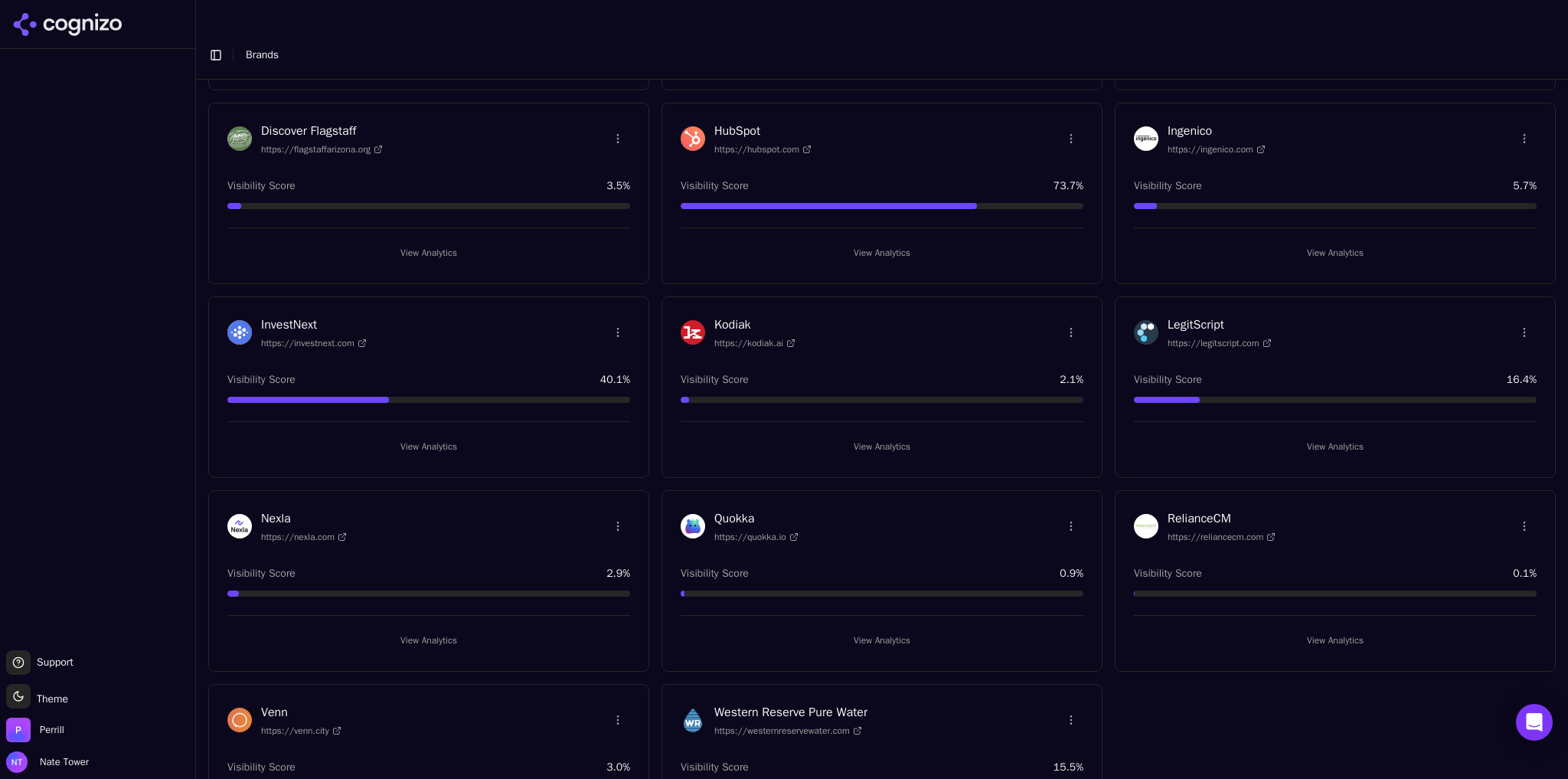 scroll, scrollTop: 450, scrollLeft: 0, axis: vertical 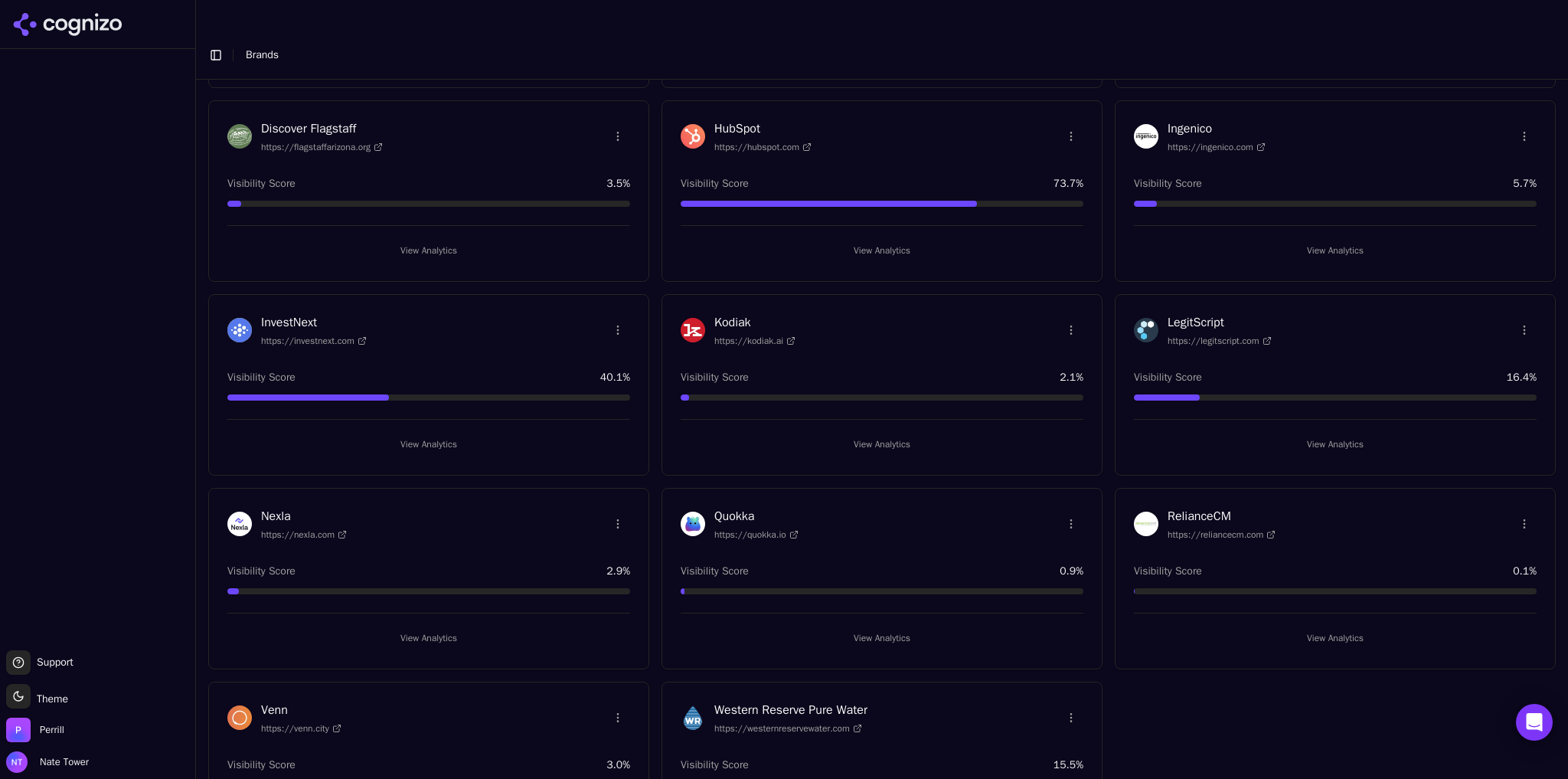 click on "View Analytics" at bounding box center [882, 250] 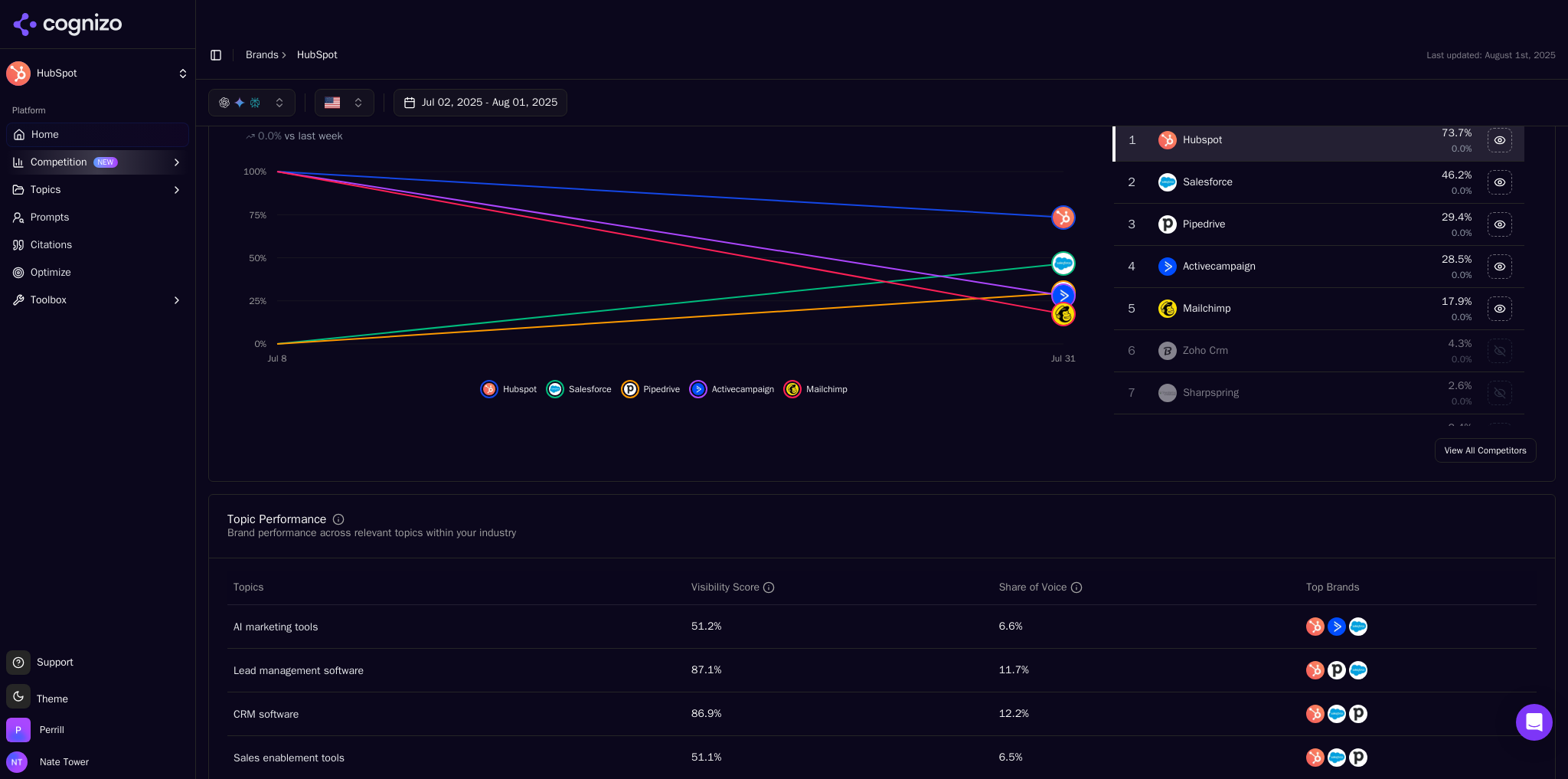 scroll, scrollTop: 0, scrollLeft: 0, axis: both 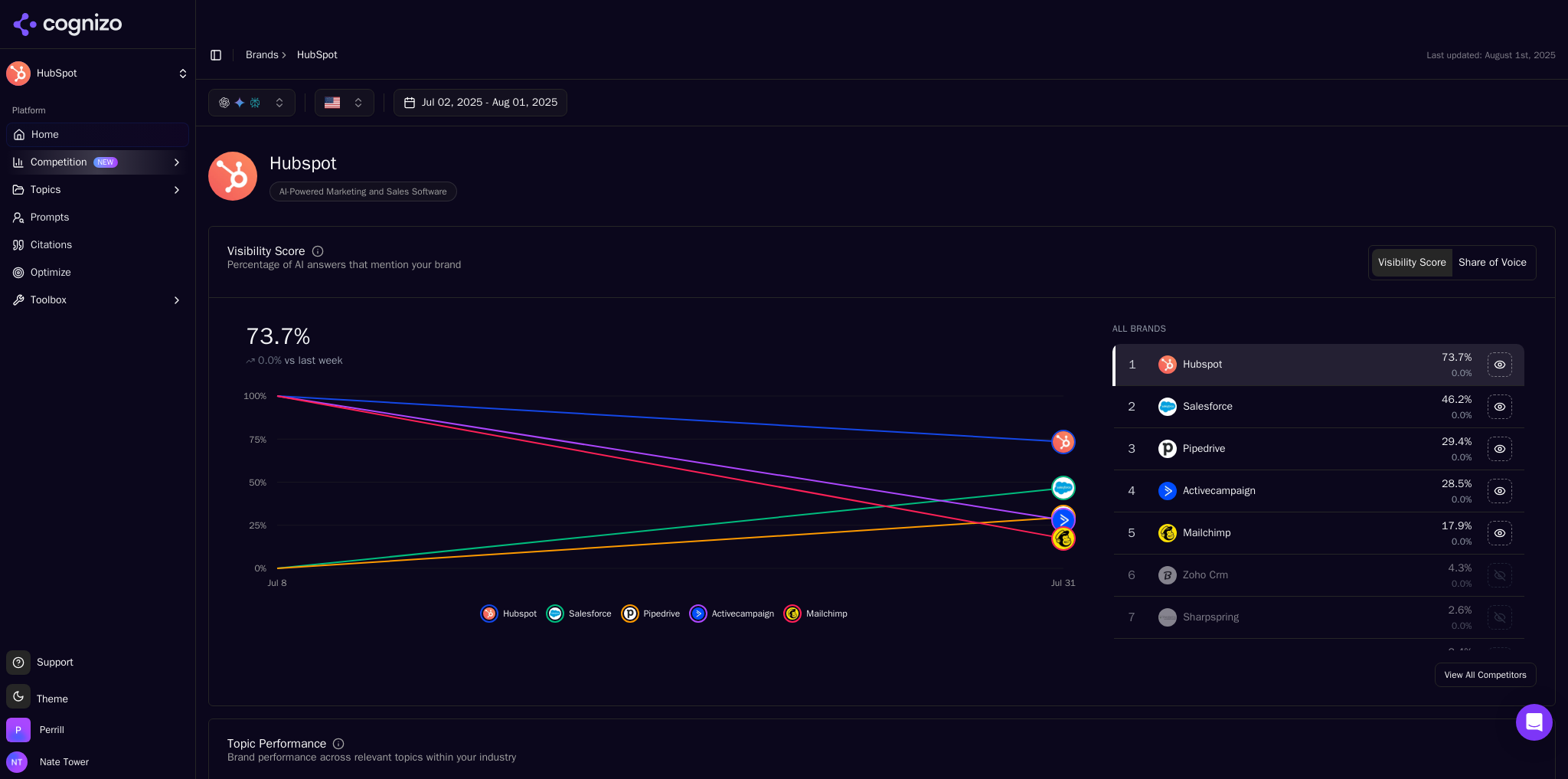 click on "Brands" at bounding box center [262, 54] 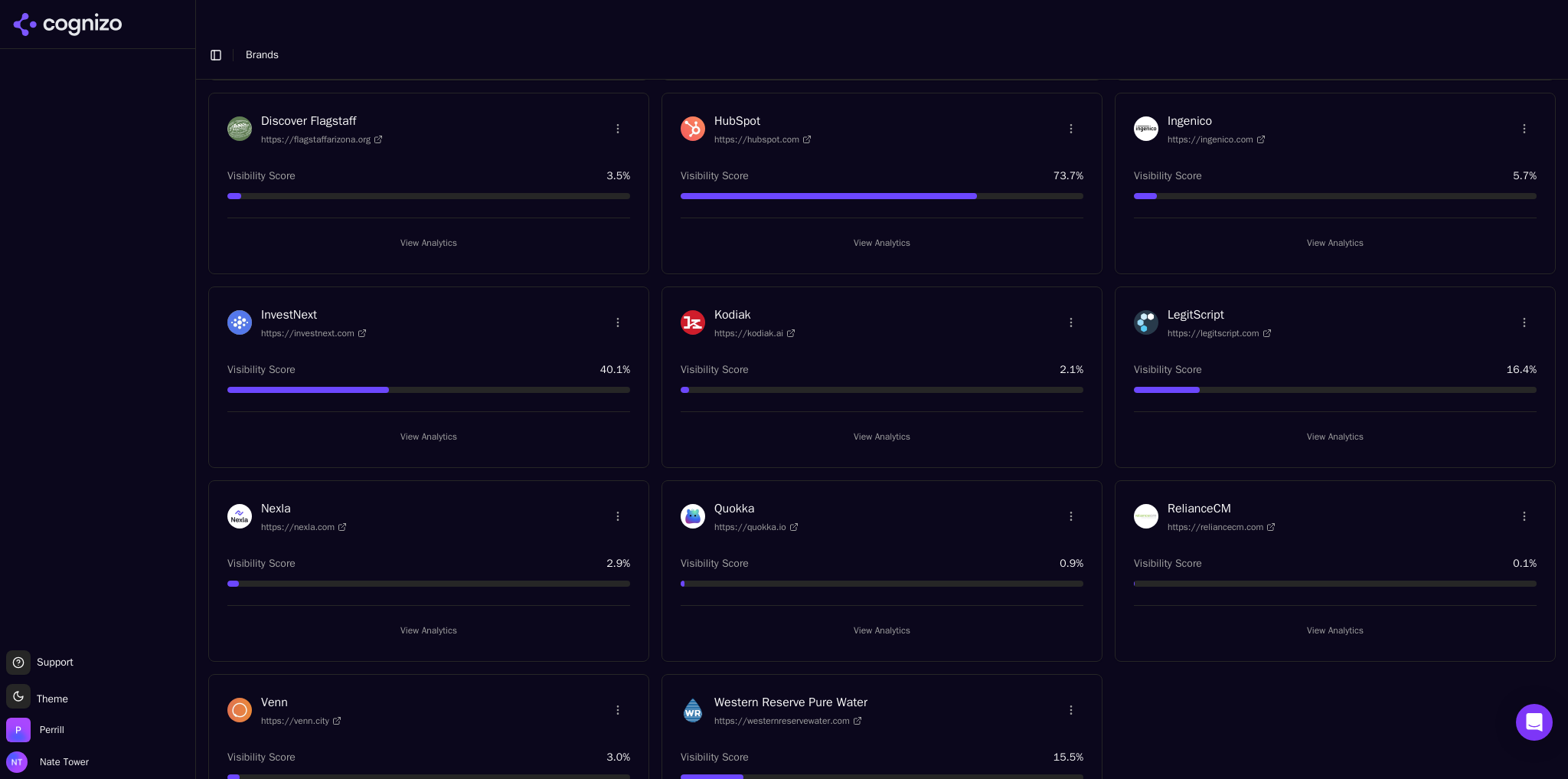 scroll, scrollTop: 463, scrollLeft: 0, axis: vertical 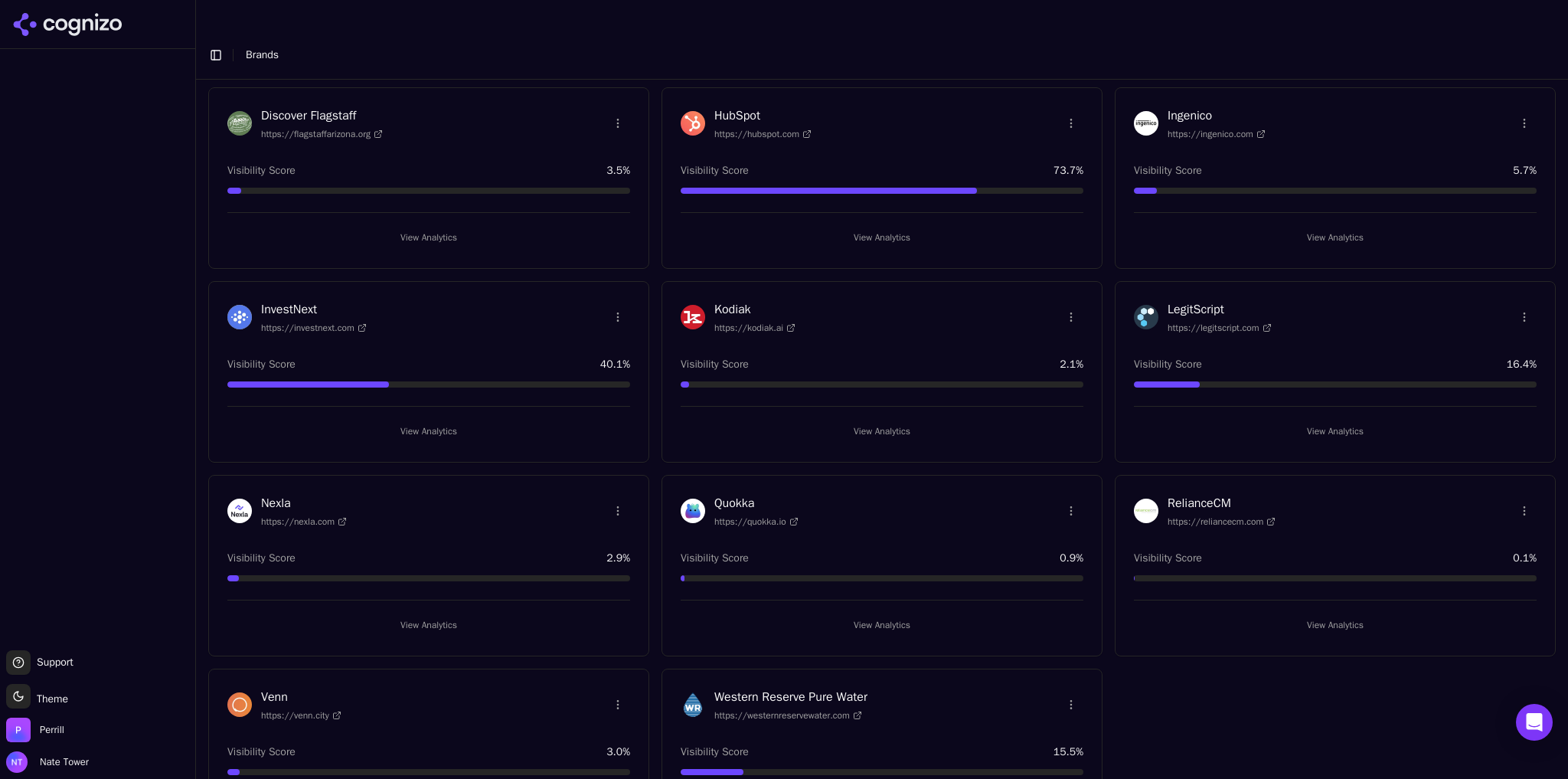 click on "View Analytics" at bounding box center [1335, 237] 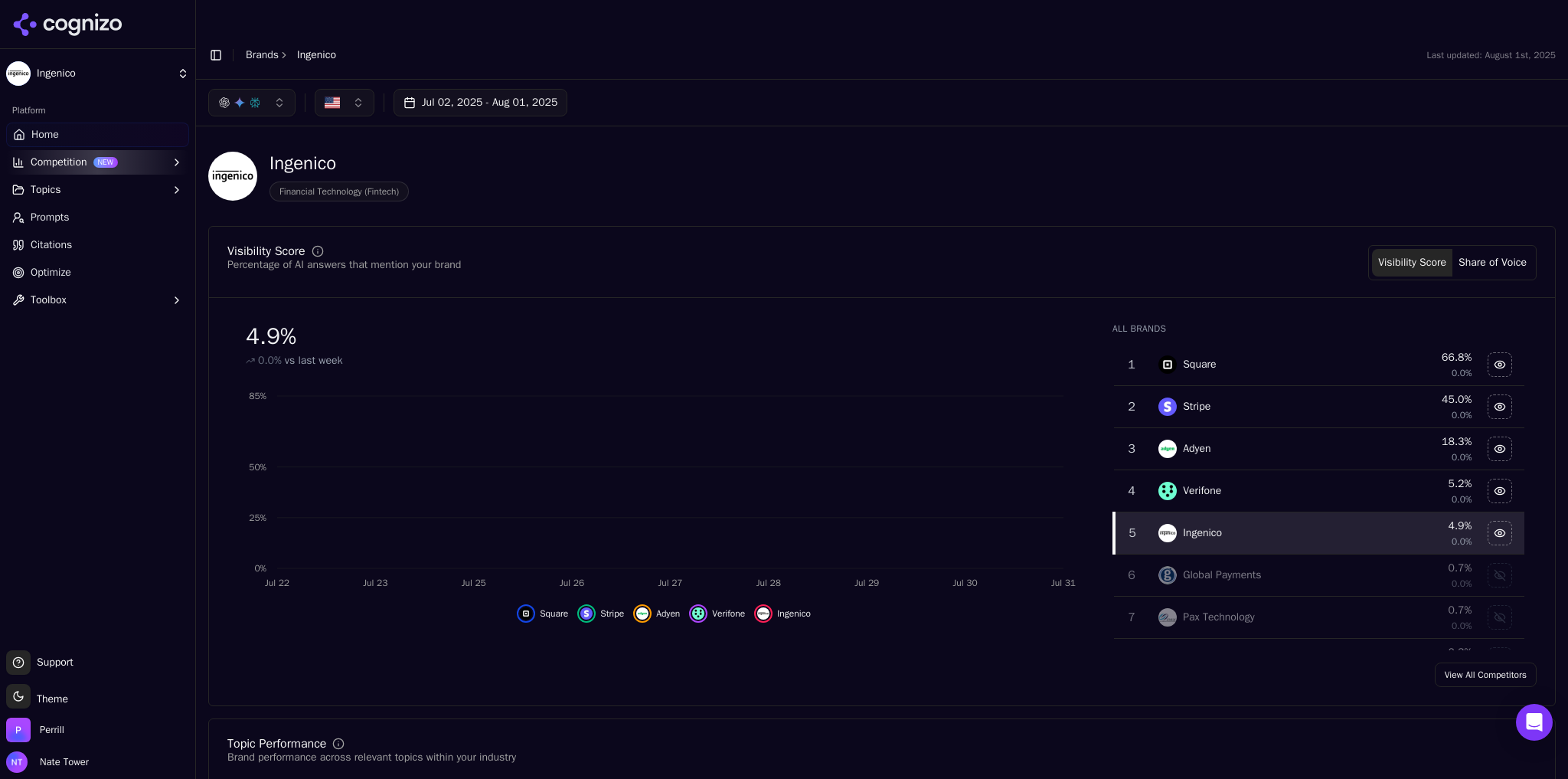 scroll, scrollTop: 0, scrollLeft: 0, axis: both 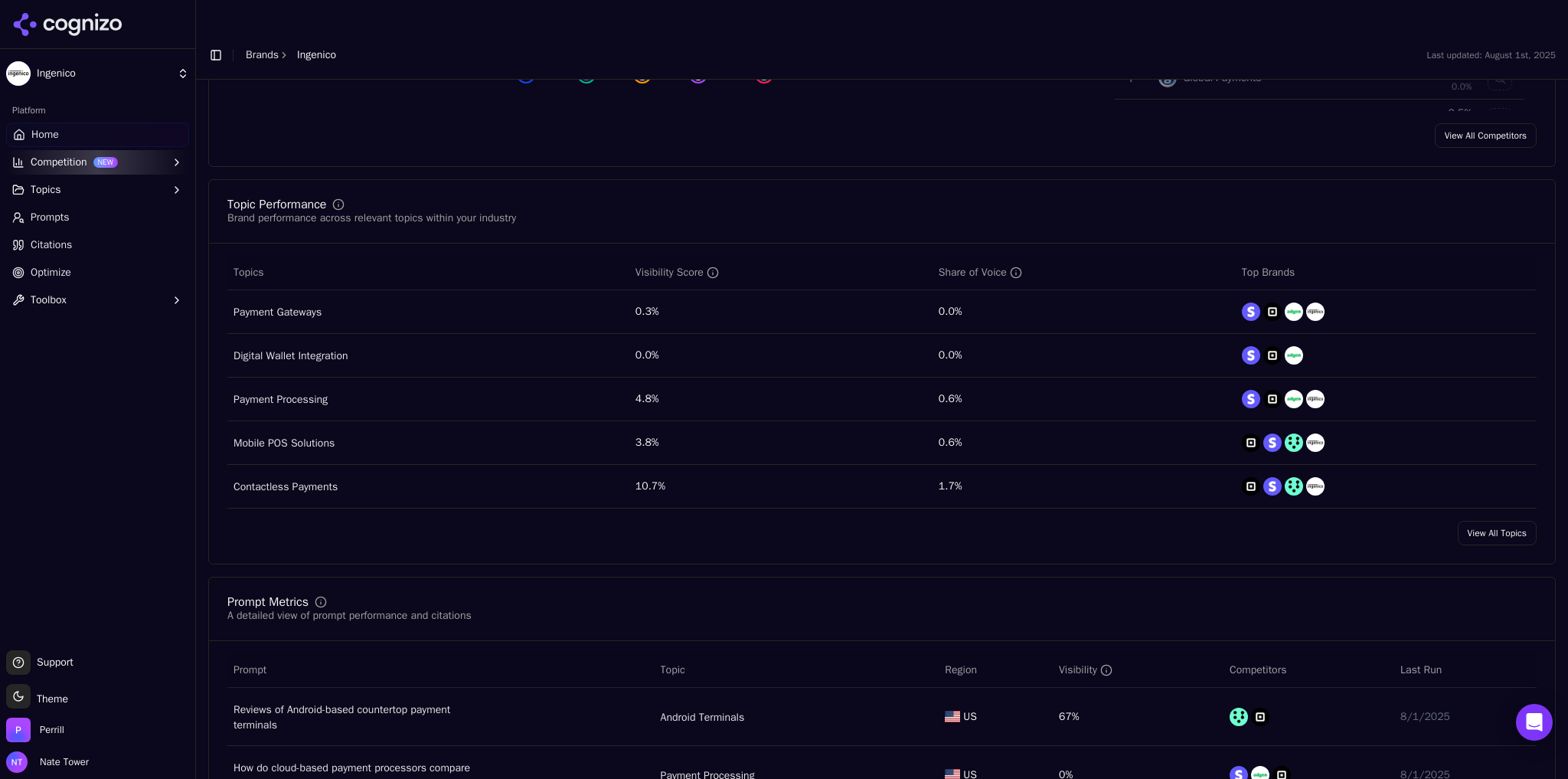 click on "View All Topics" at bounding box center [1497, 533] 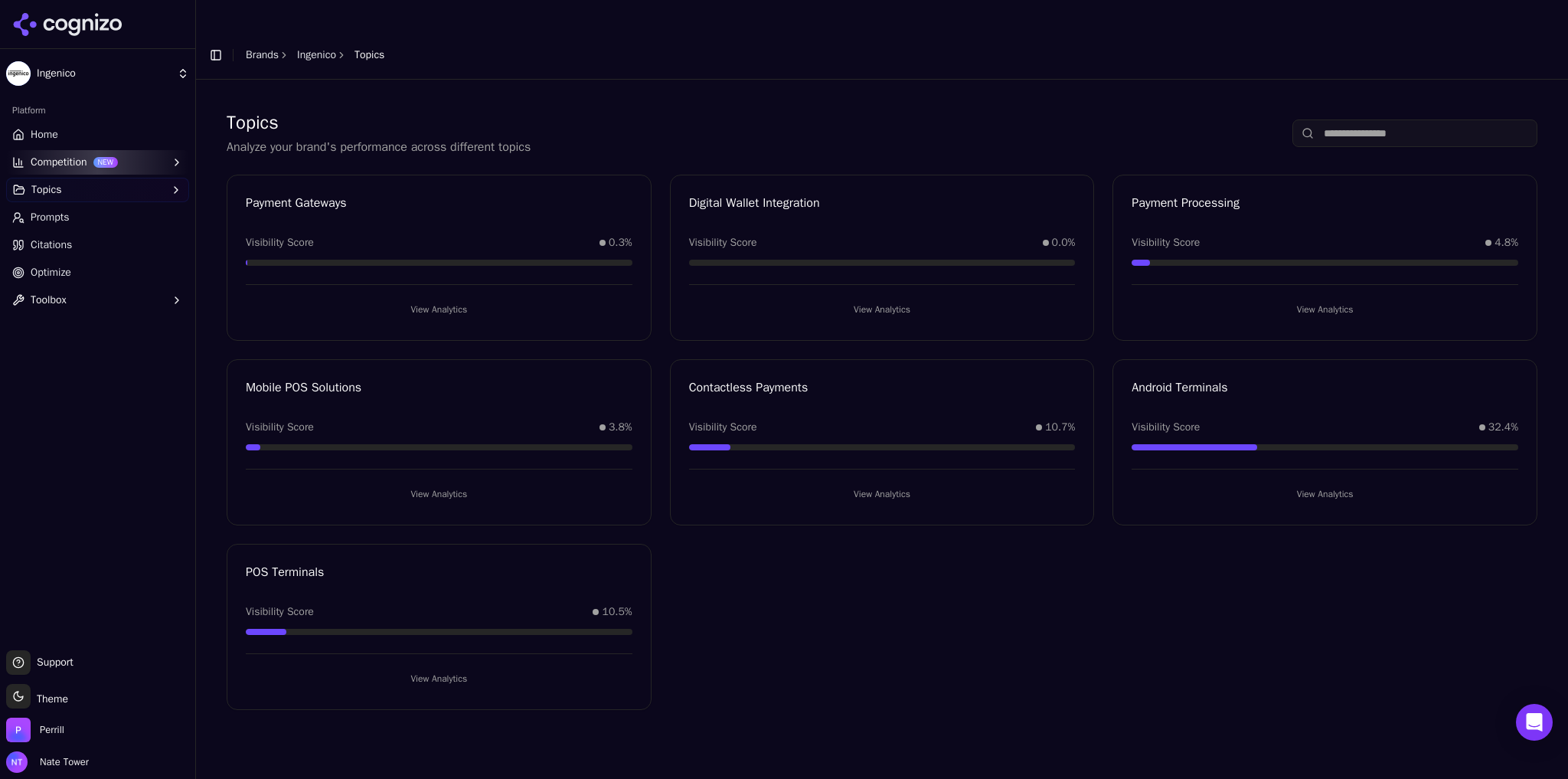 scroll, scrollTop: 0, scrollLeft: 0, axis: both 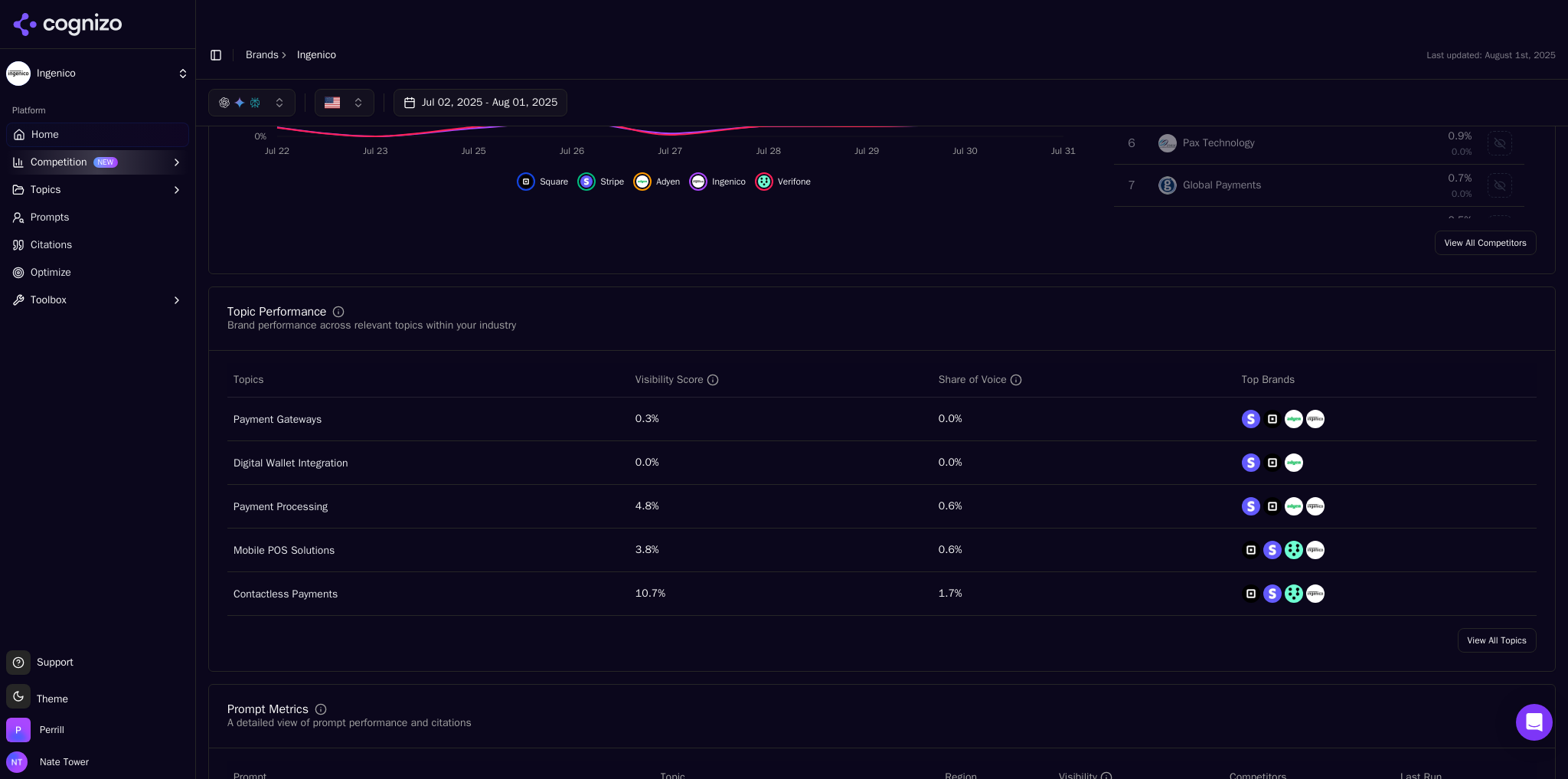 click on "View All Topics" at bounding box center [1497, 640] 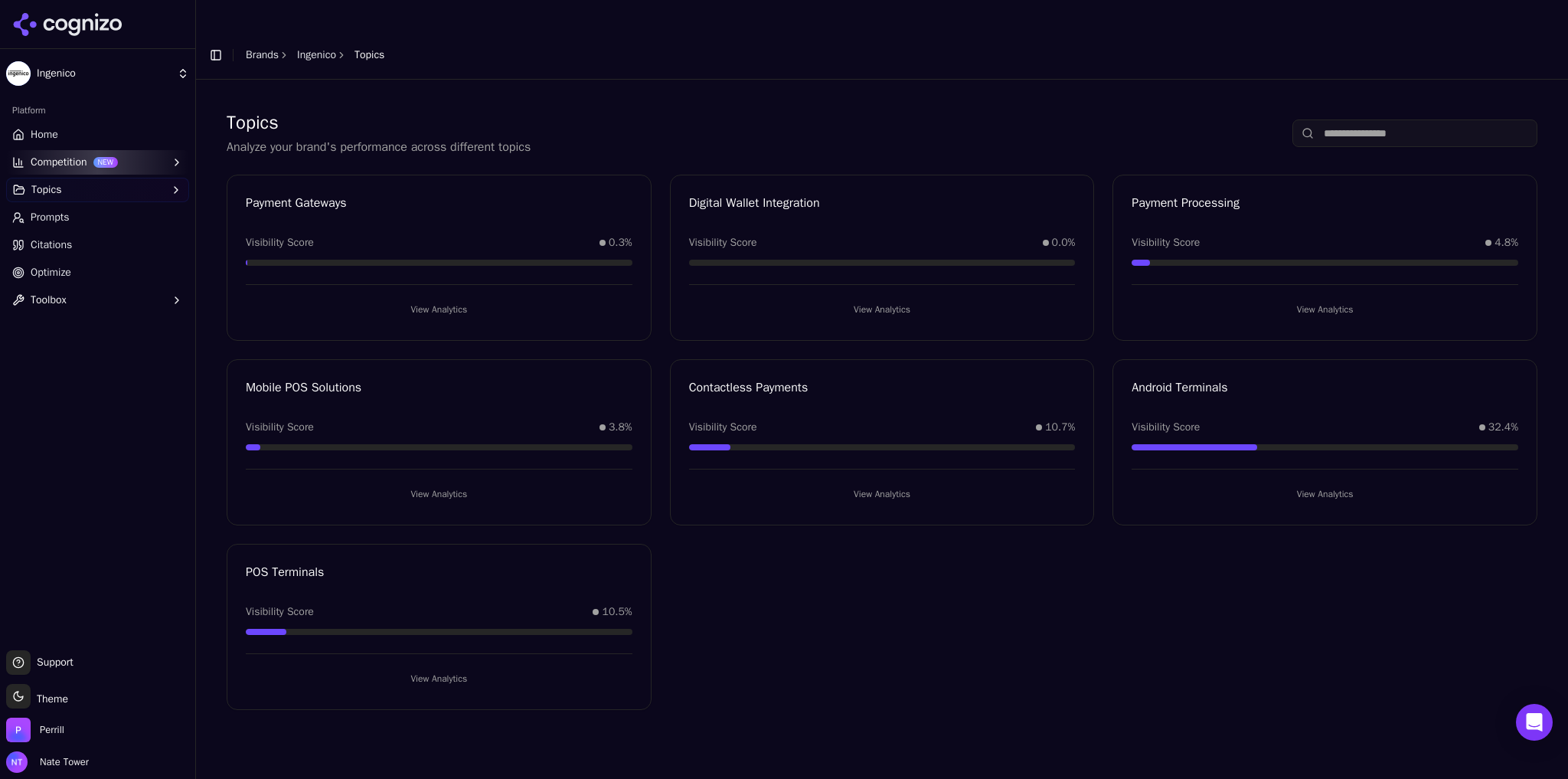 scroll, scrollTop: 0, scrollLeft: 0, axis: both 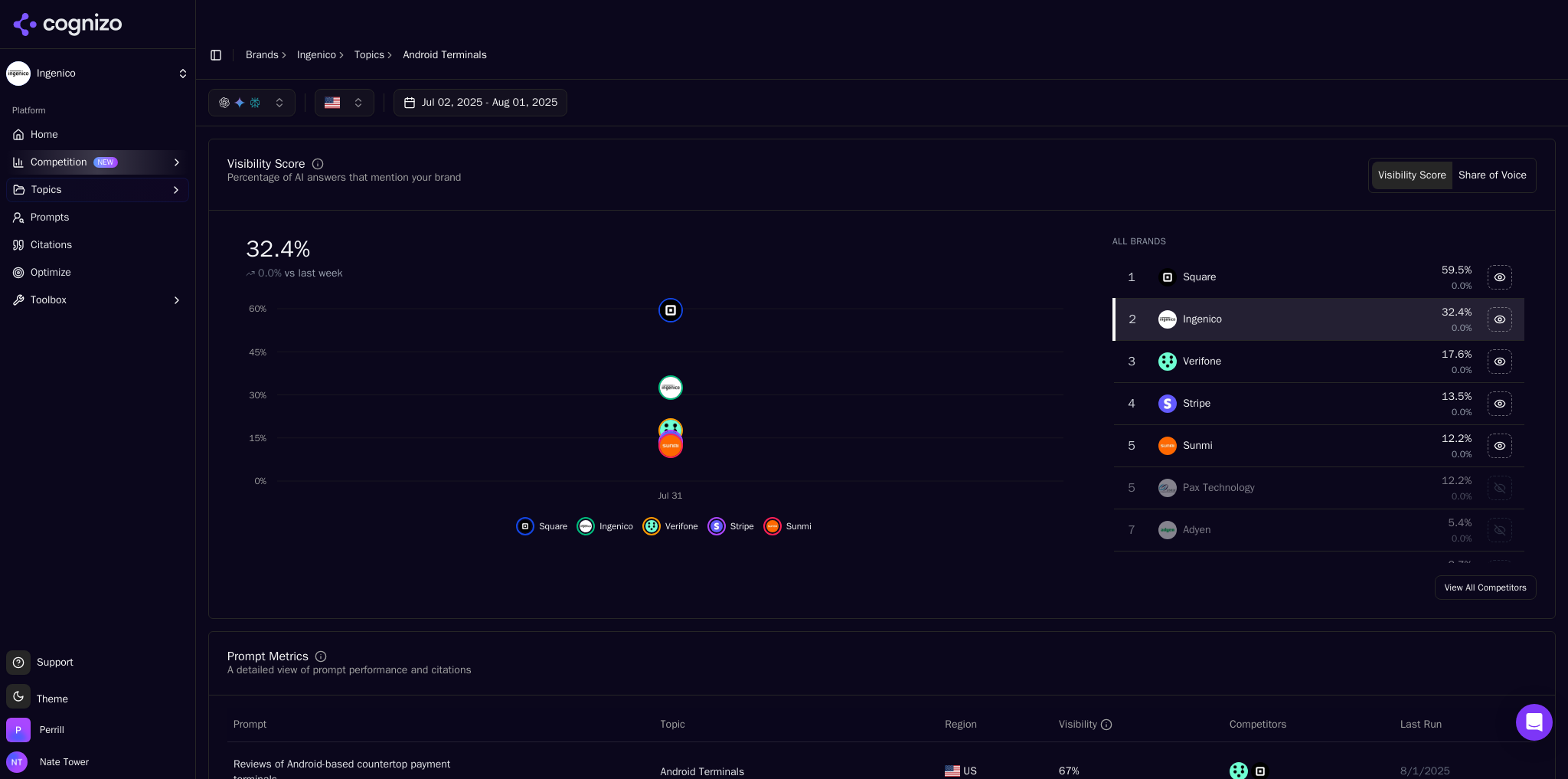 click at bounding box center [252, 103] 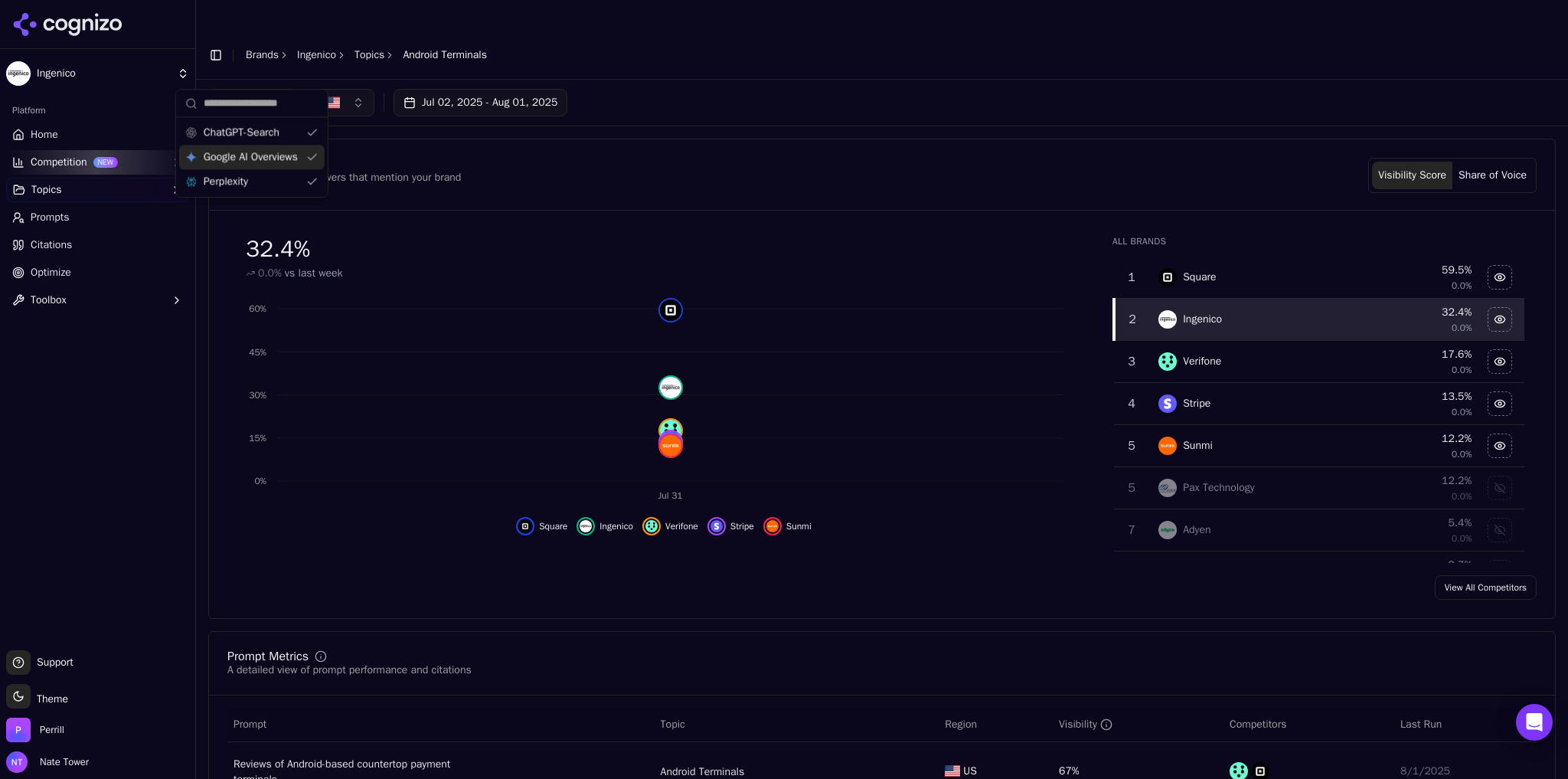 click on "Google AI Overviews" at bounding box center (250, 157) 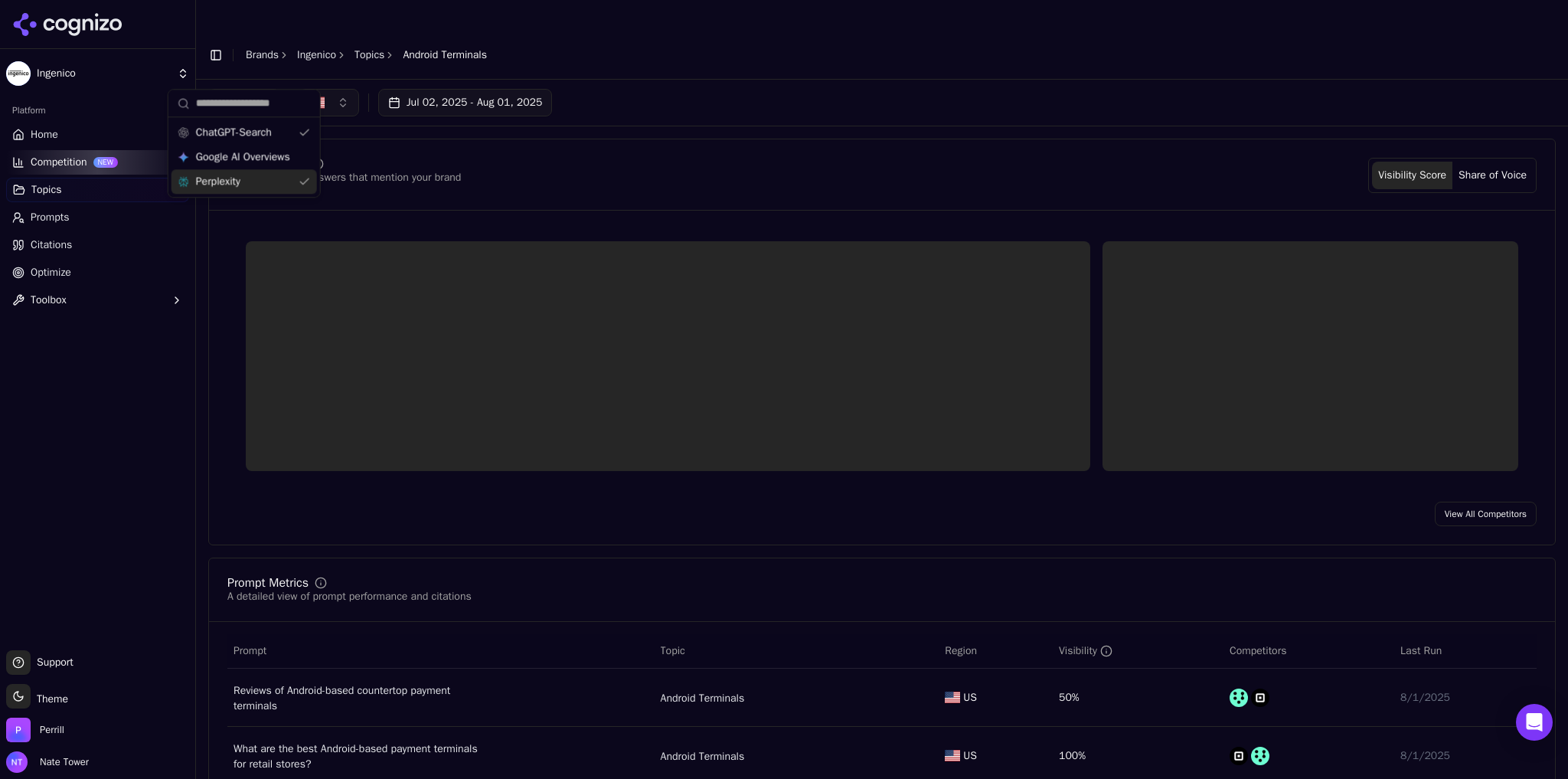 click on "Perplexity" at bounding box center [244, 182] 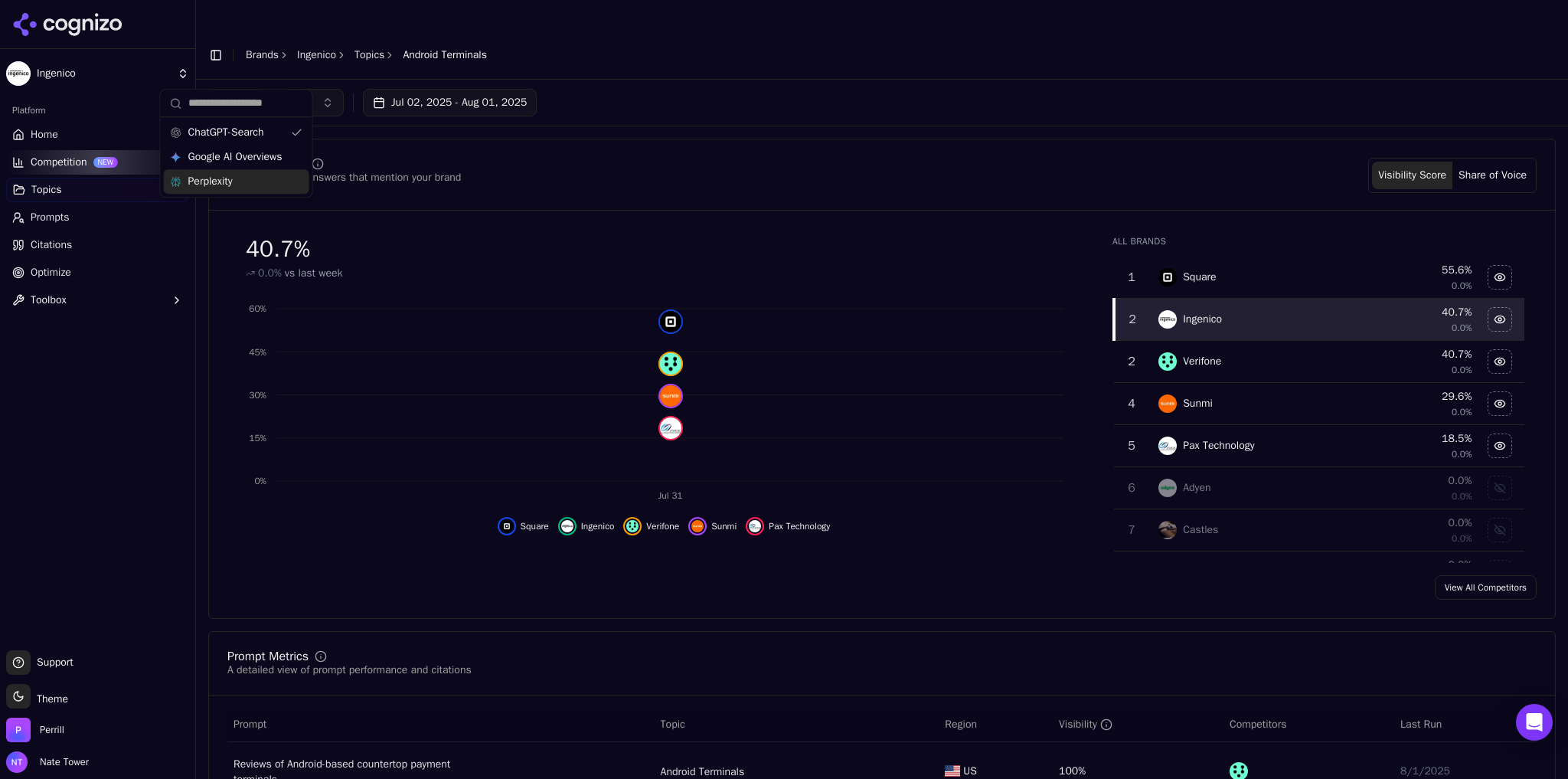 click on "Jul 02, 2025 - Aug 01, 2025" at bounding box center (882, 103) 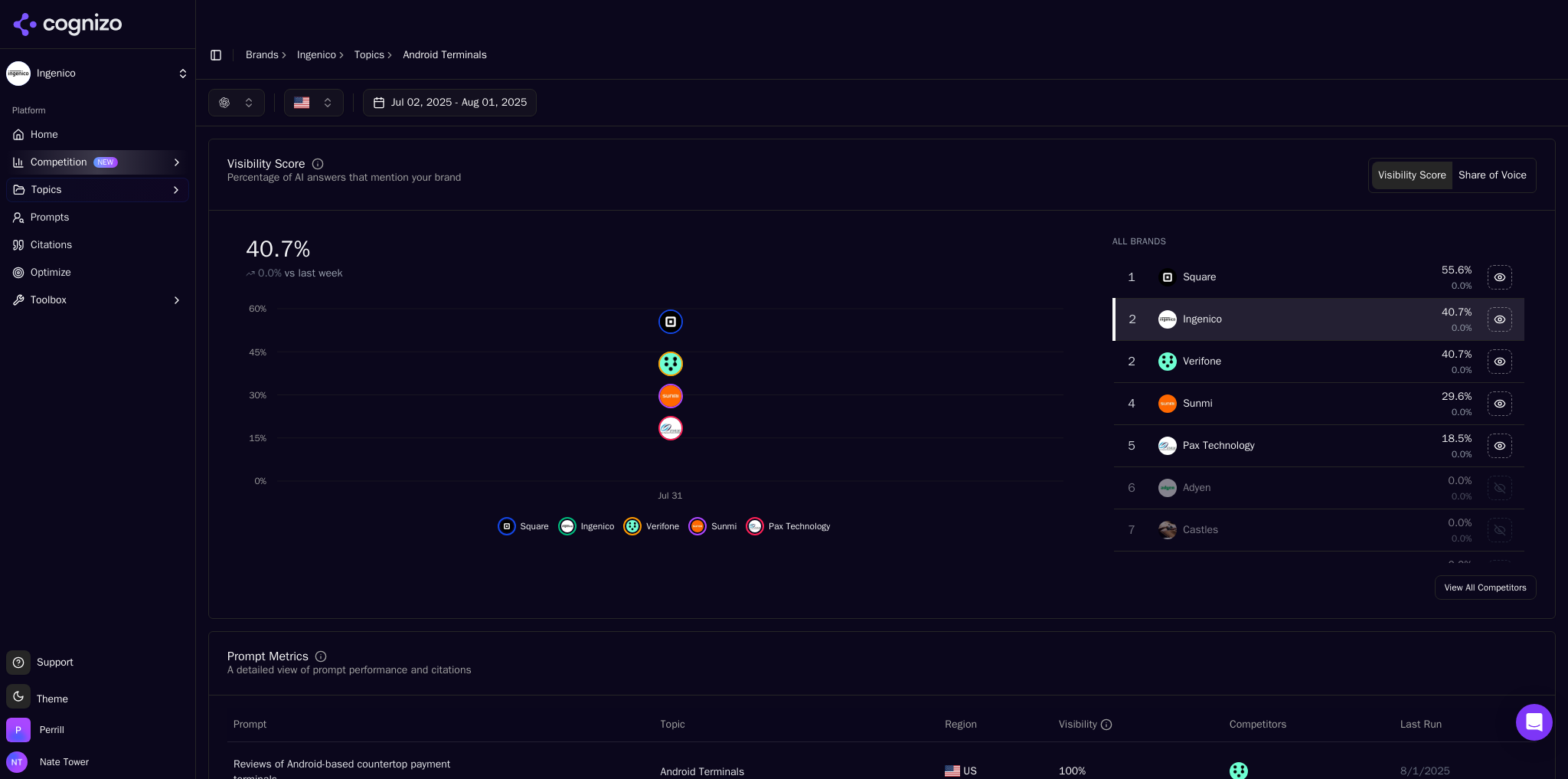 click at bounding box center (237, 103) 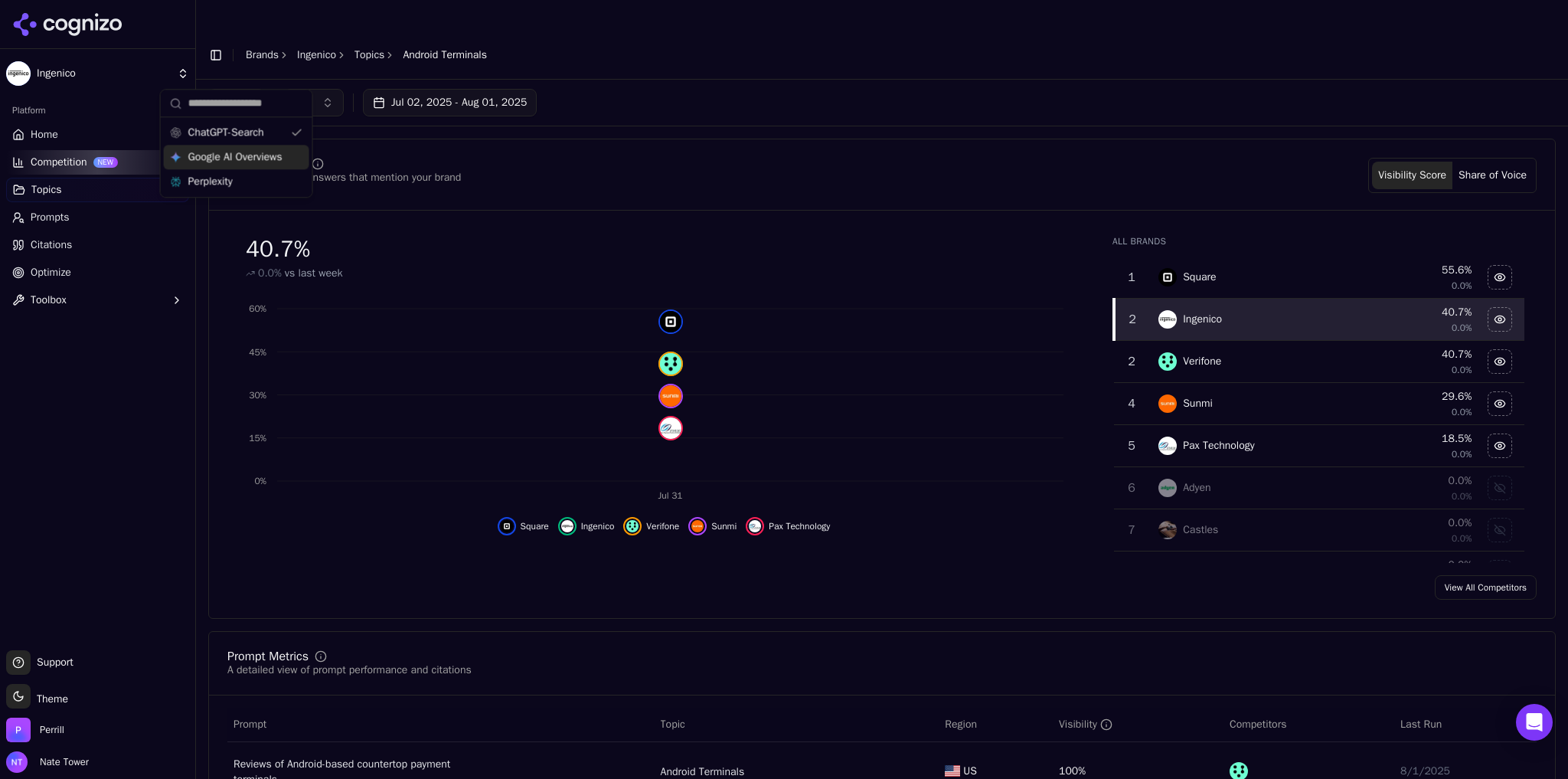 click on "Google AI Overviews" at bounding box center (235, 157) 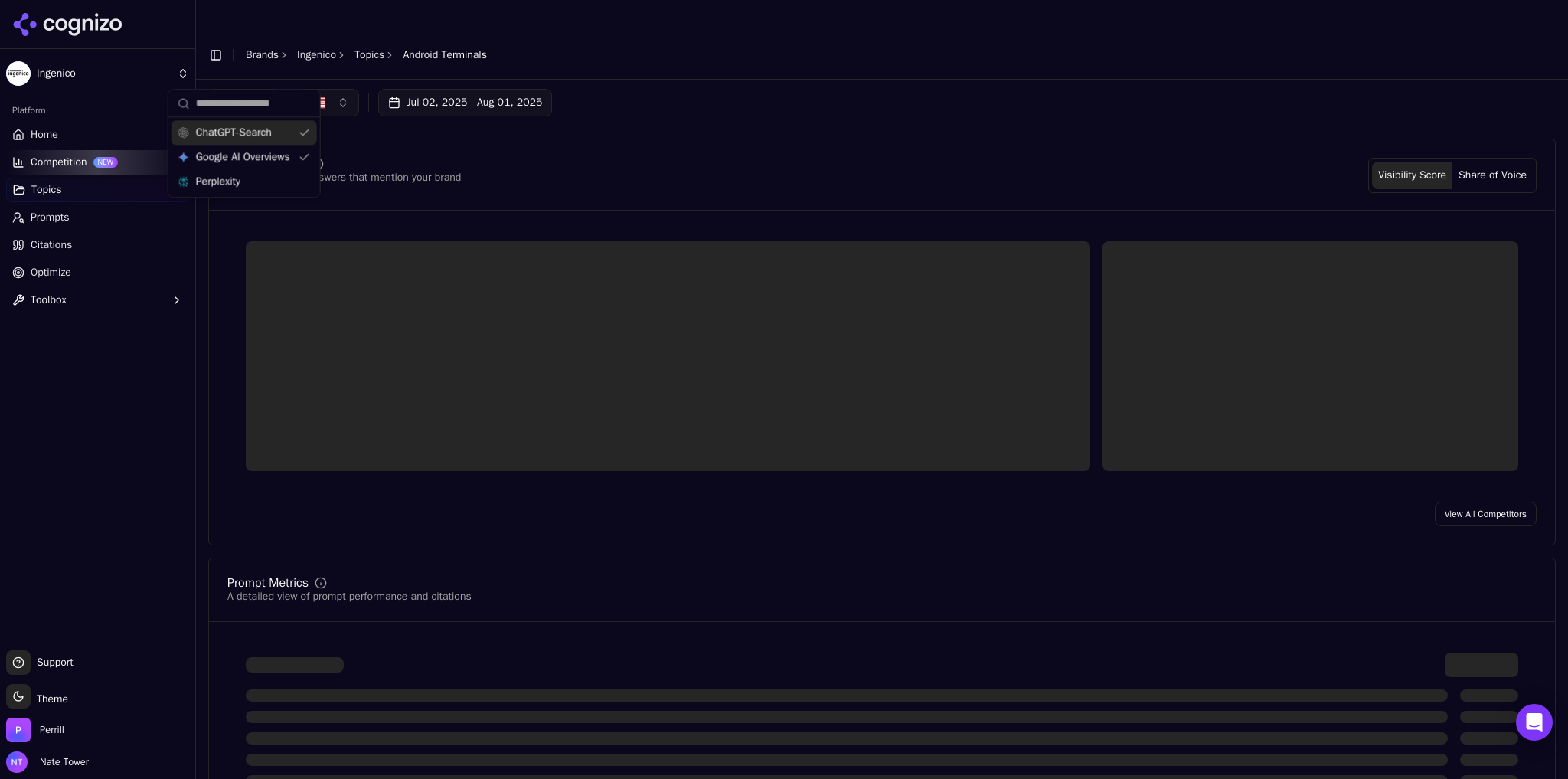 click on "ChatGPT-Search" at bounding box center (234, 133) 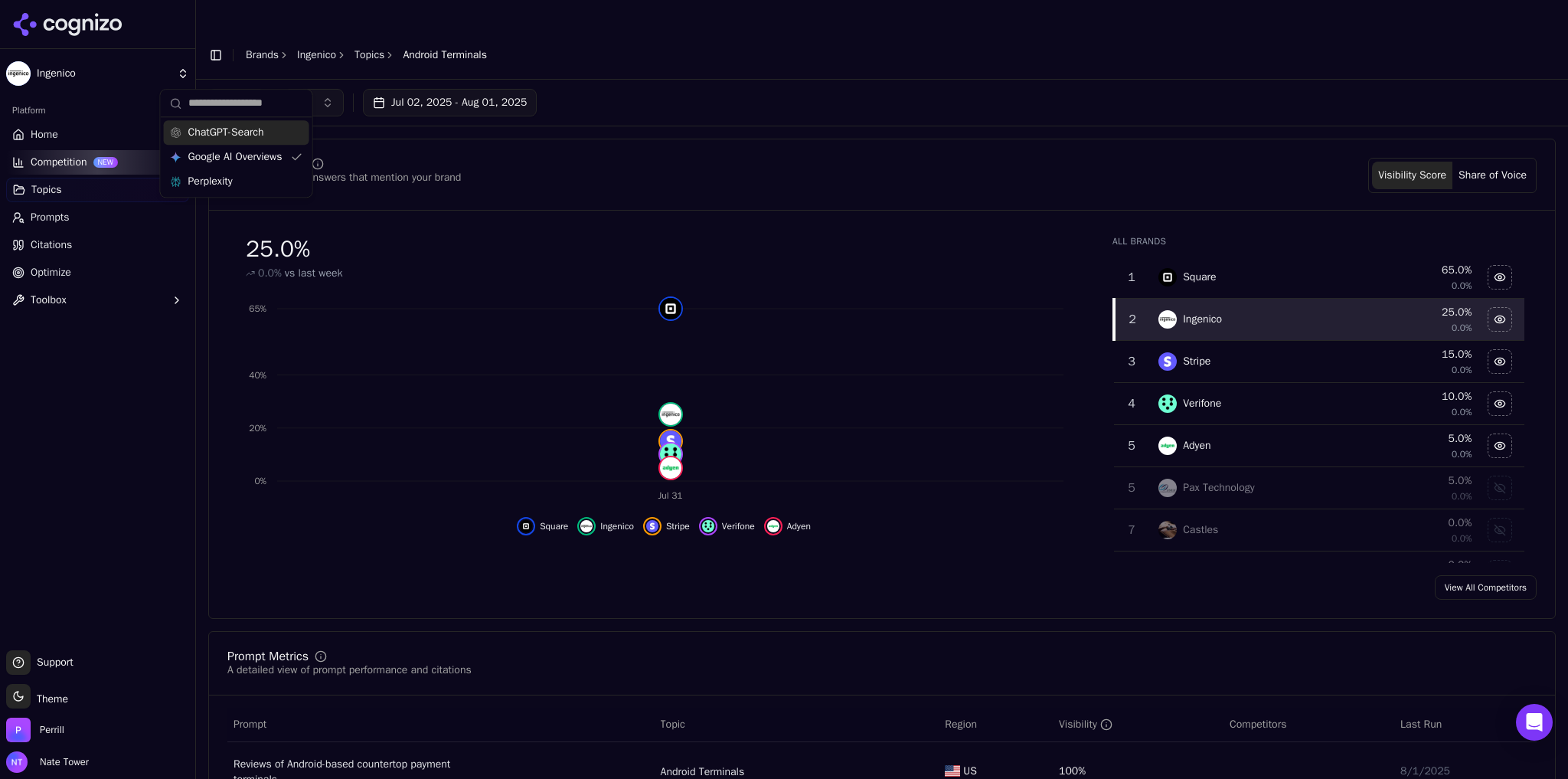 click on "Jul 02, 2025 - Aug 01, 2025" at bounding box center [882, 103] 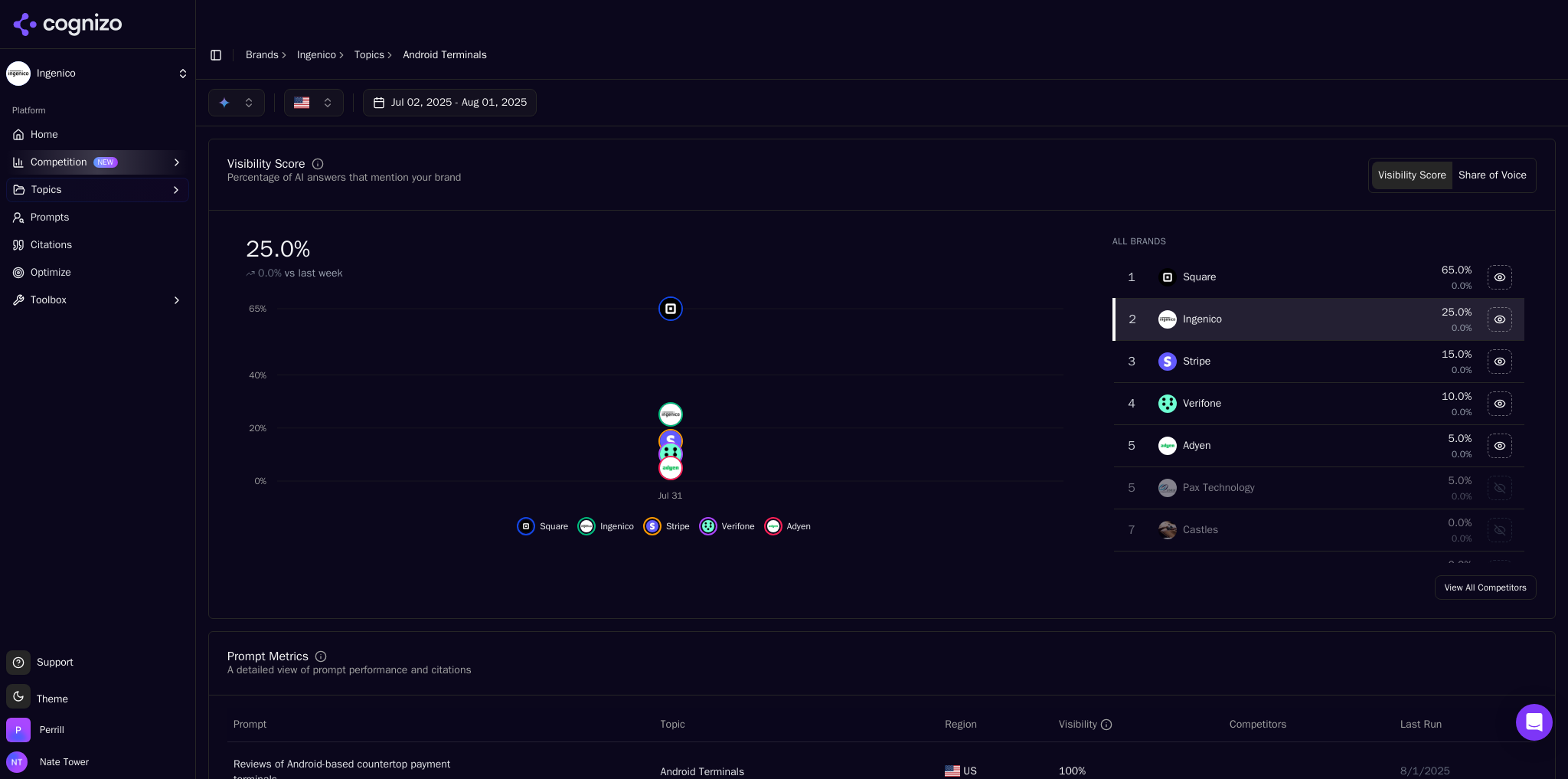 click at bounding box center (237, 103) 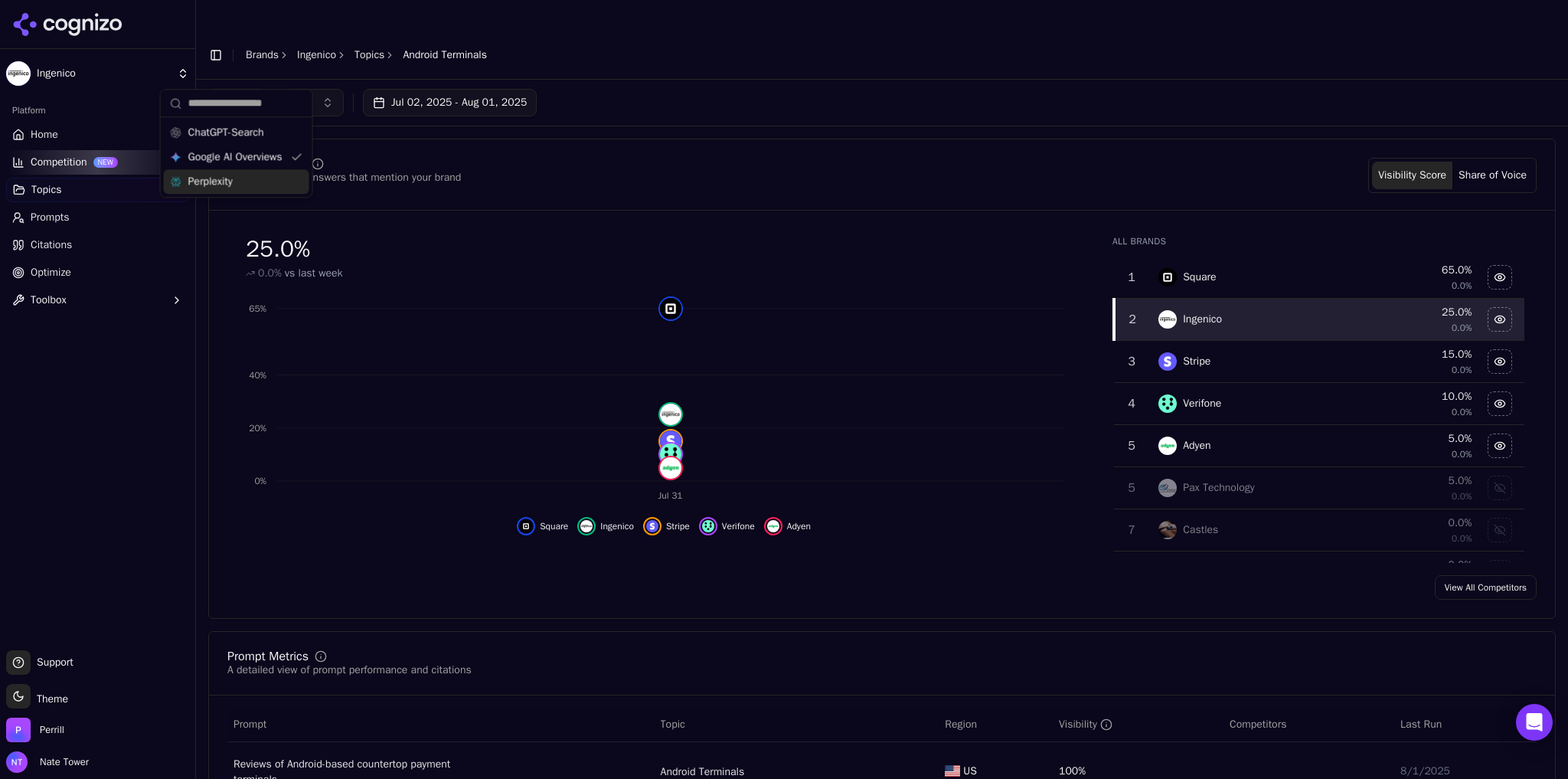 click on "Perplexity" at bounding box center (211, 182) 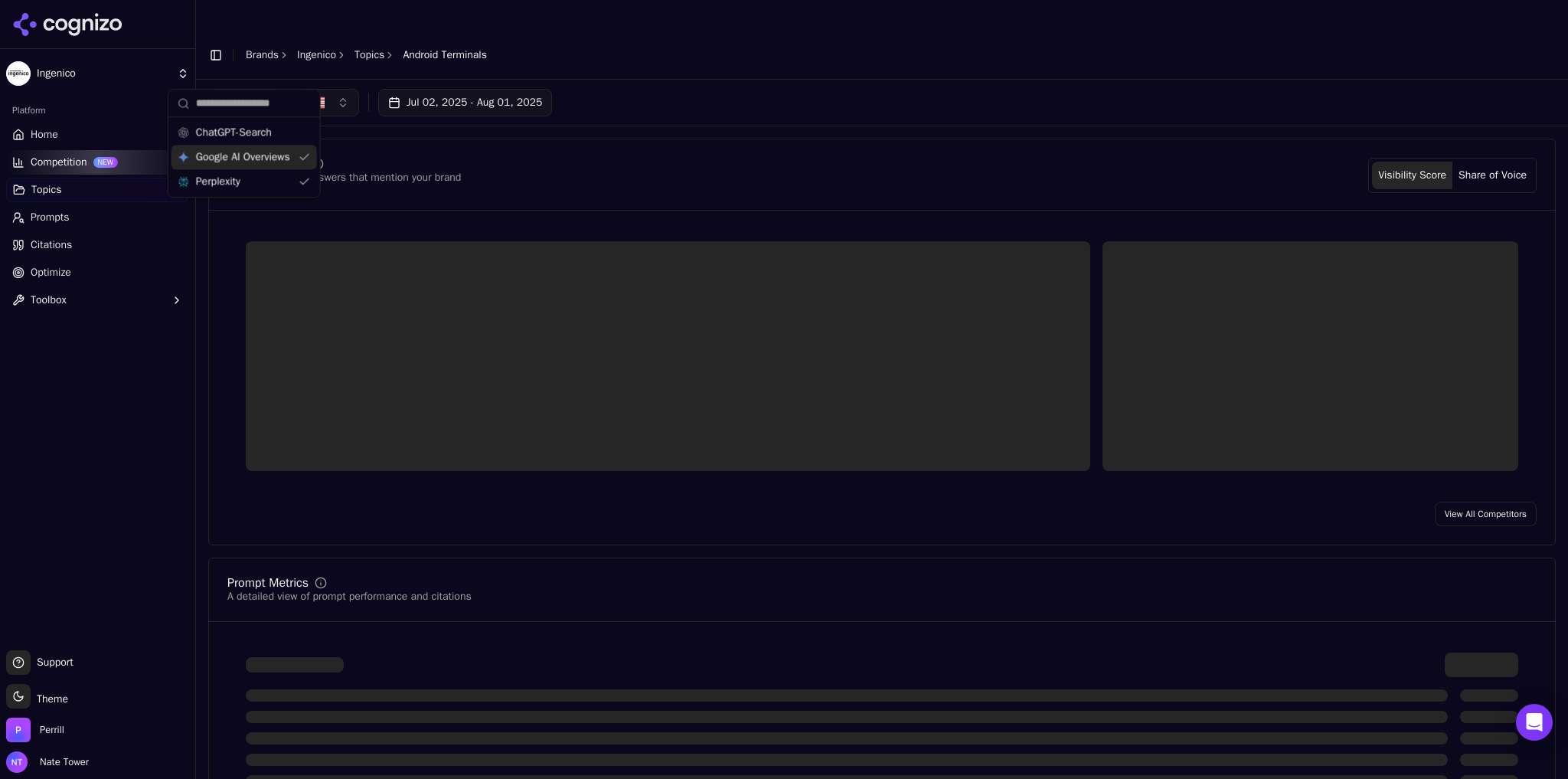 click on "Google AI Overviews" at bounding box center [243, 157] 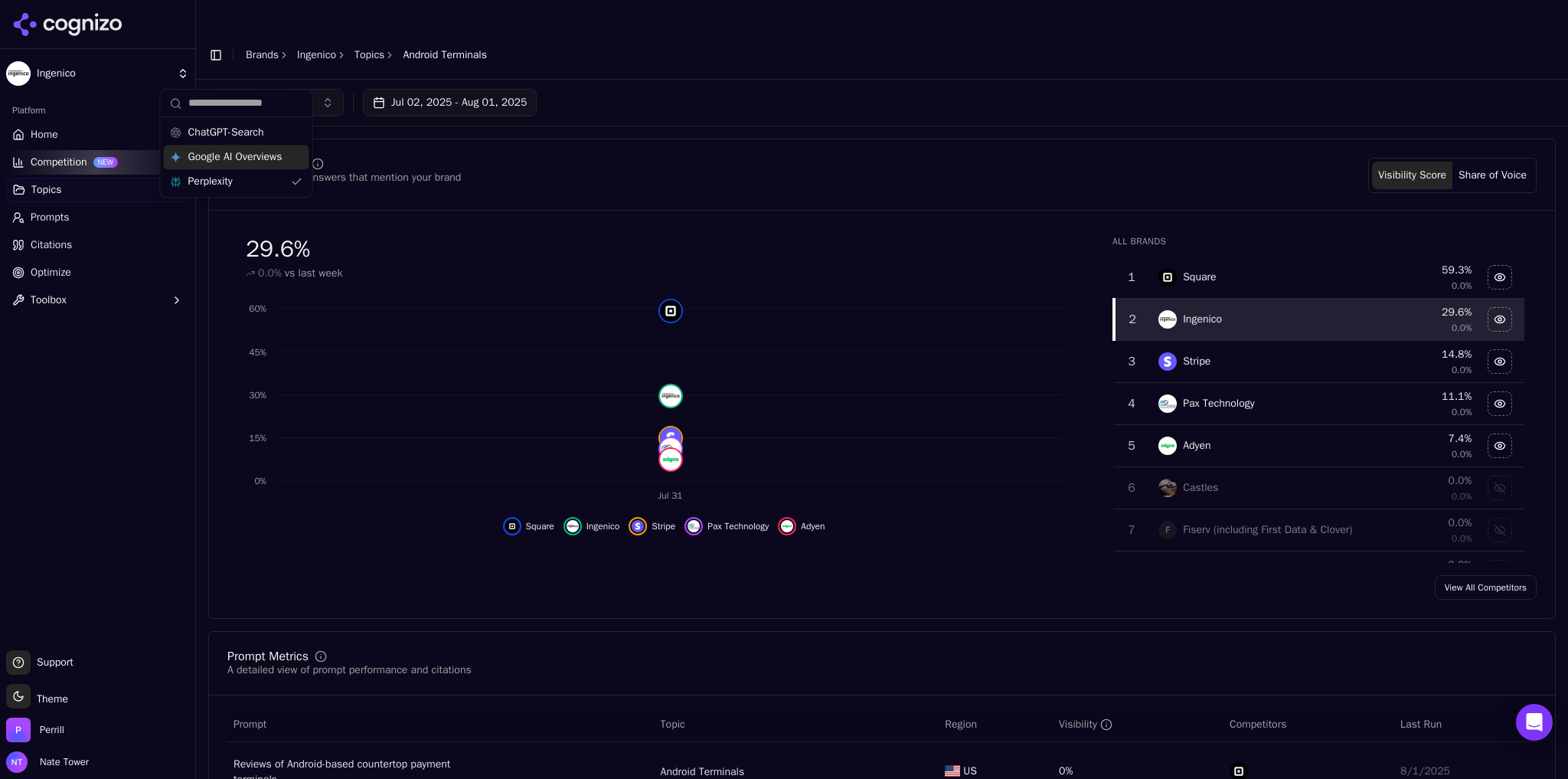 click on "Jul 02, 2025 - Aug 01, 2025" at bounding box center (882, 103) 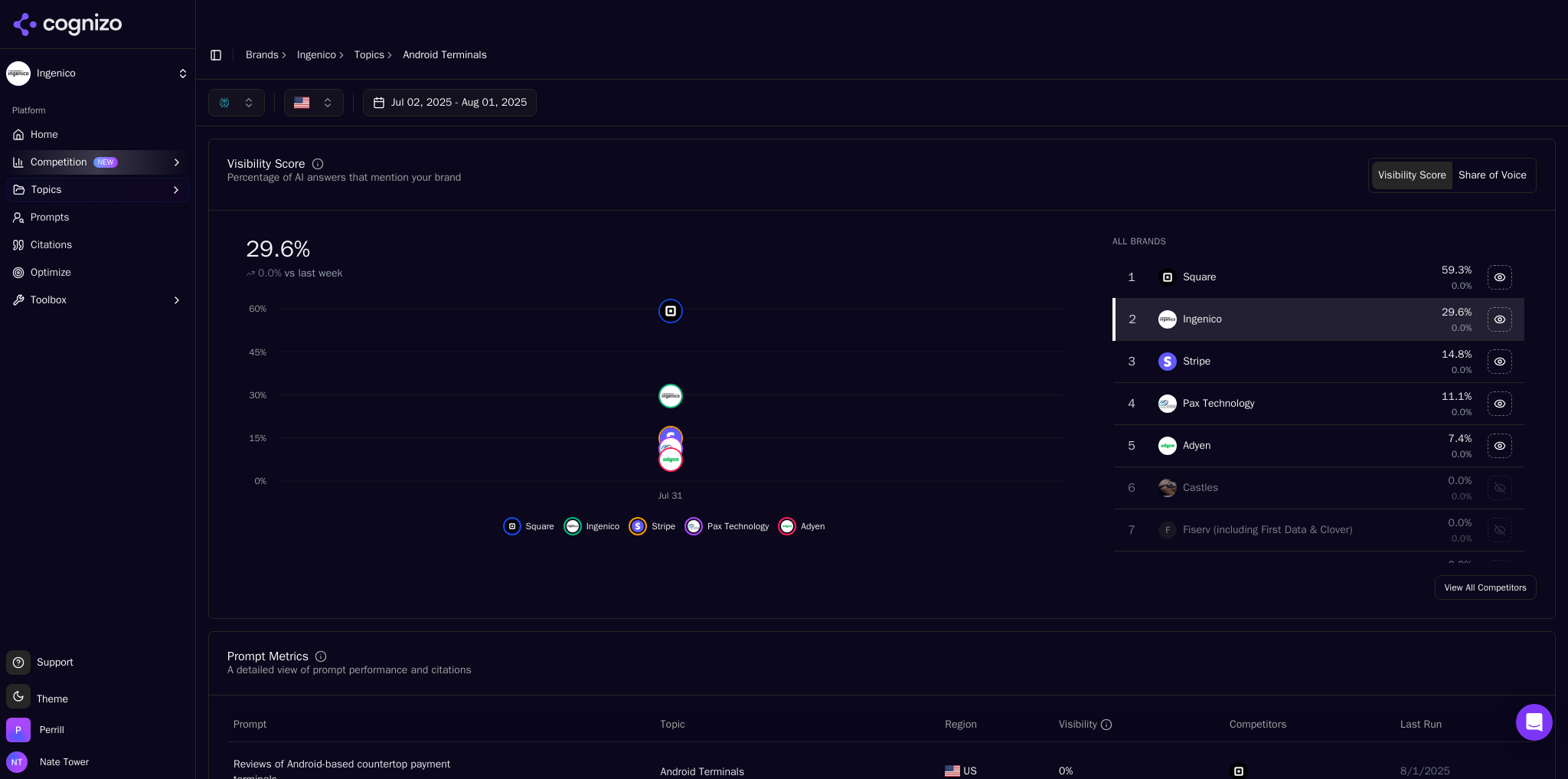 click at bounding box center [237, 103] 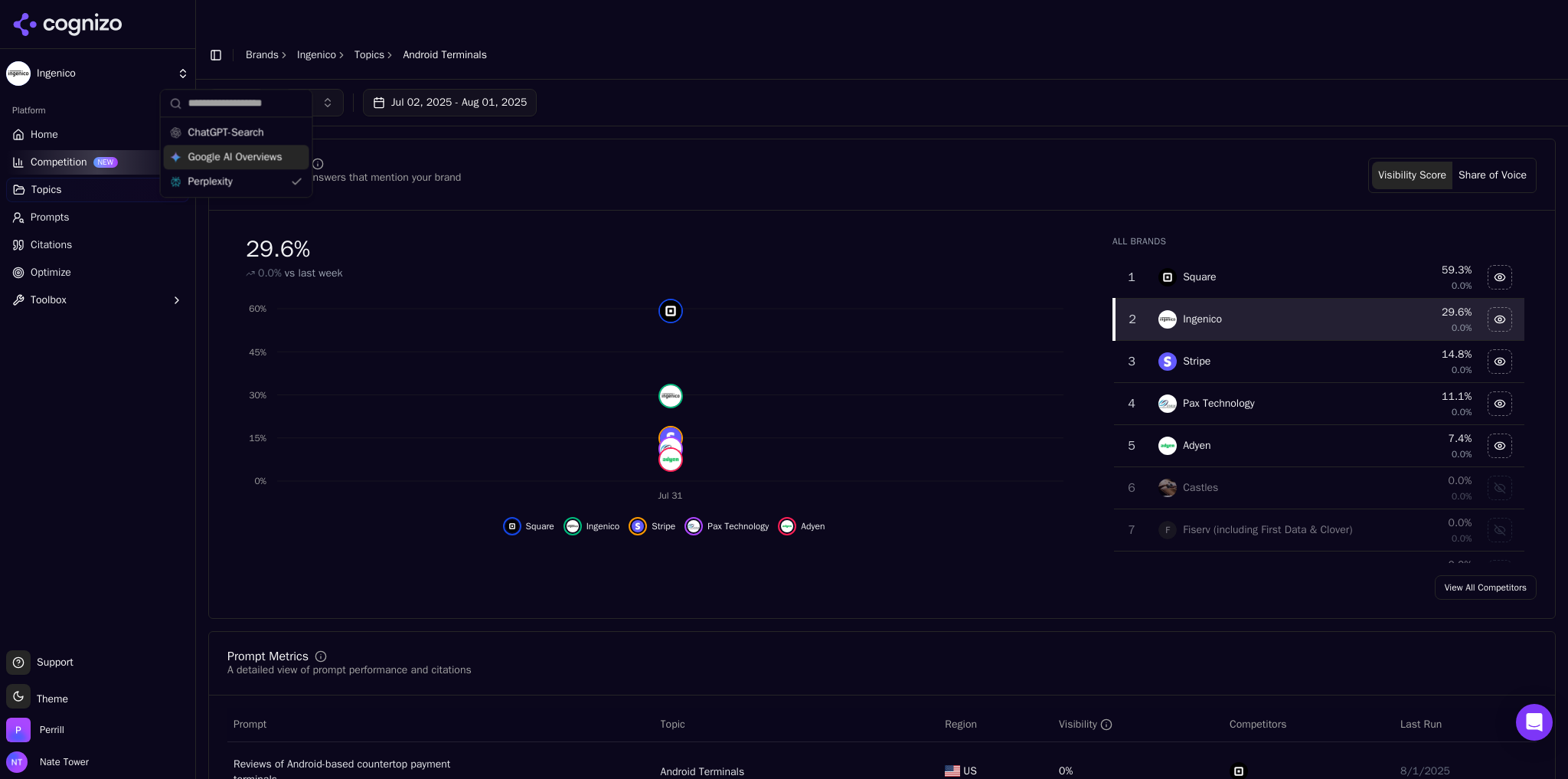 click on "Google AI Overviews" at bounding box center (235, 157) 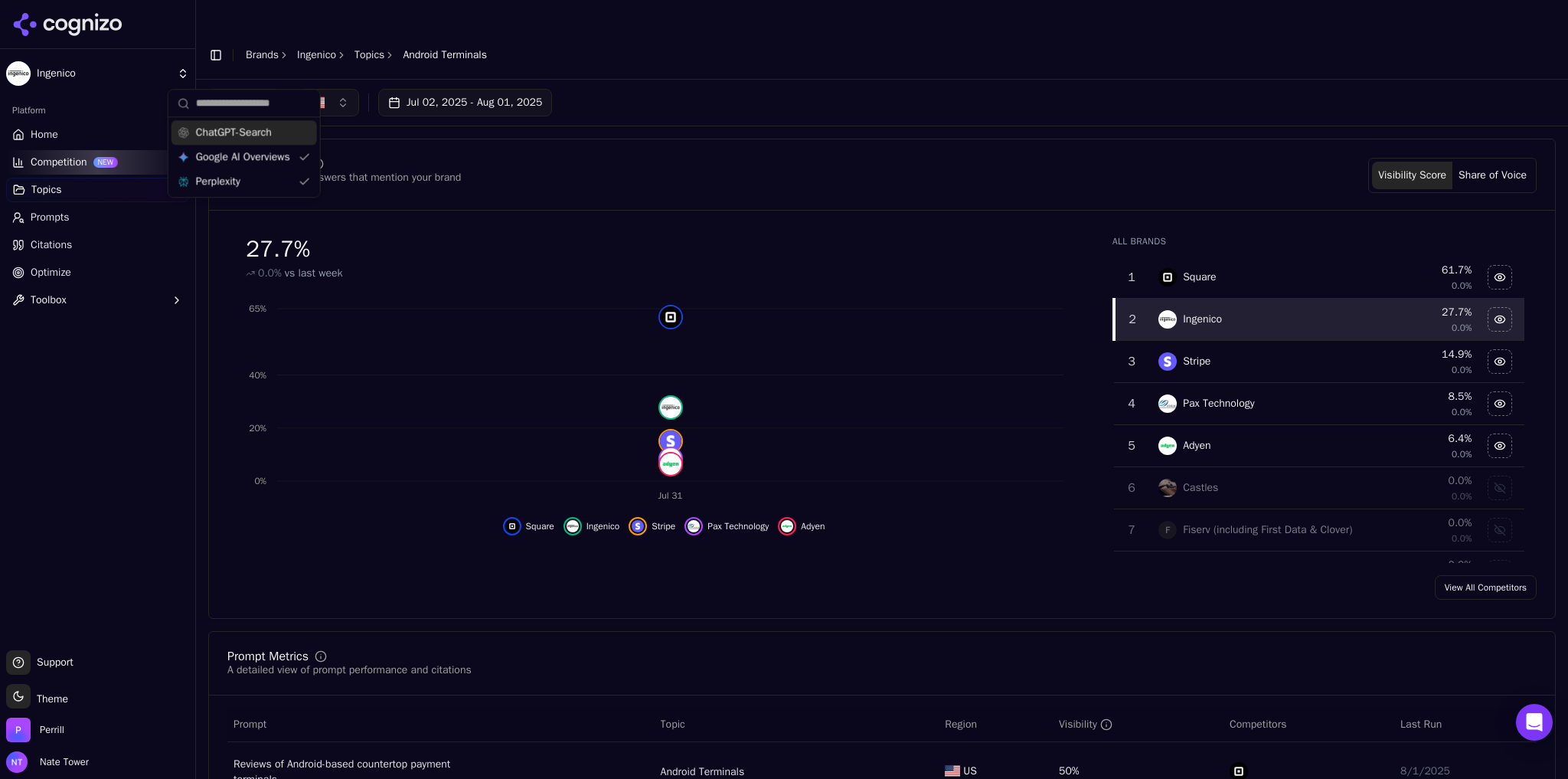 click on "ChatGPT-Search" at bounding box center [234, 133] 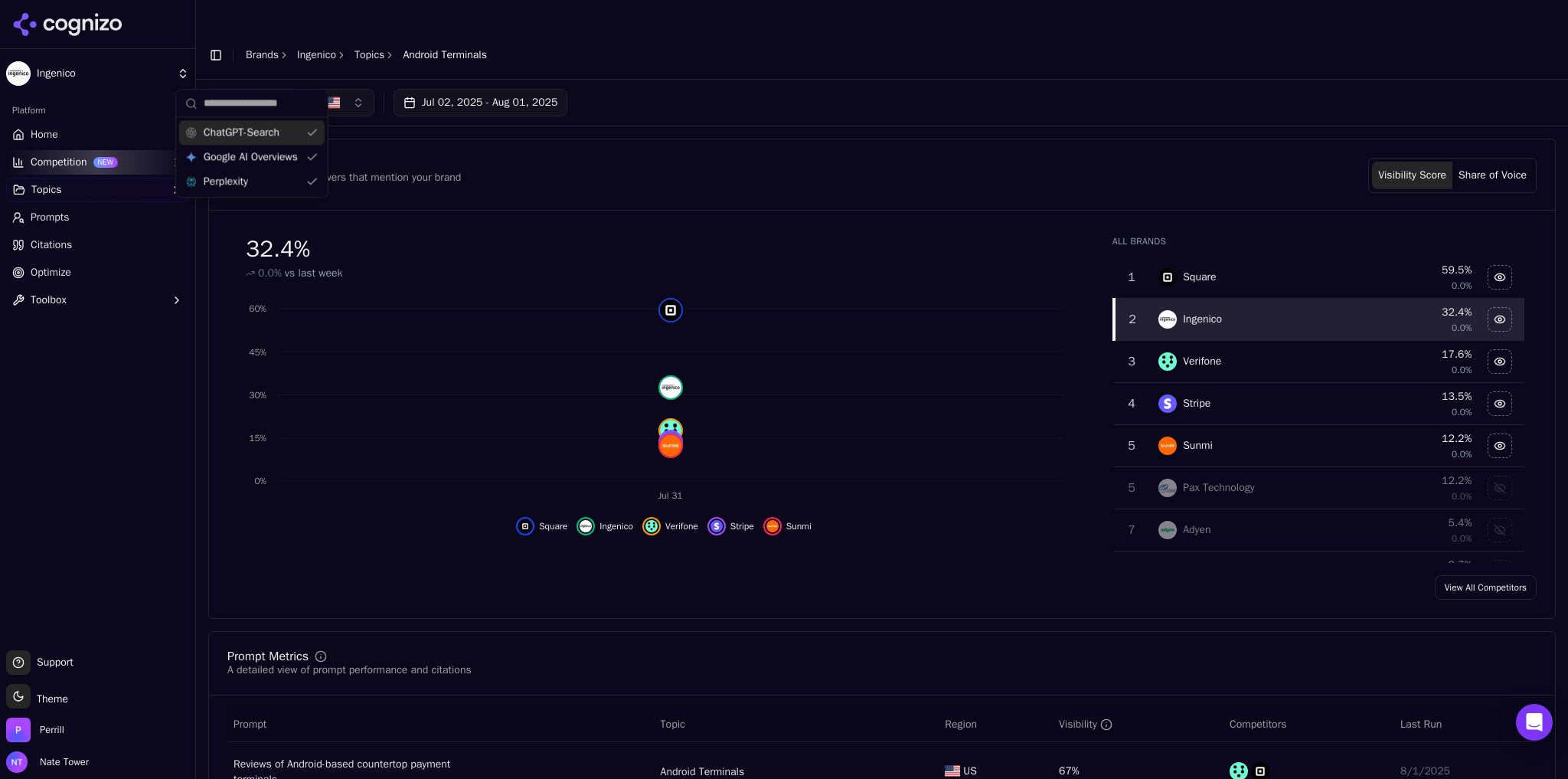 click on "Jul 02, 2025 - Aug 01, 2025" at bounding box center (882, 103) 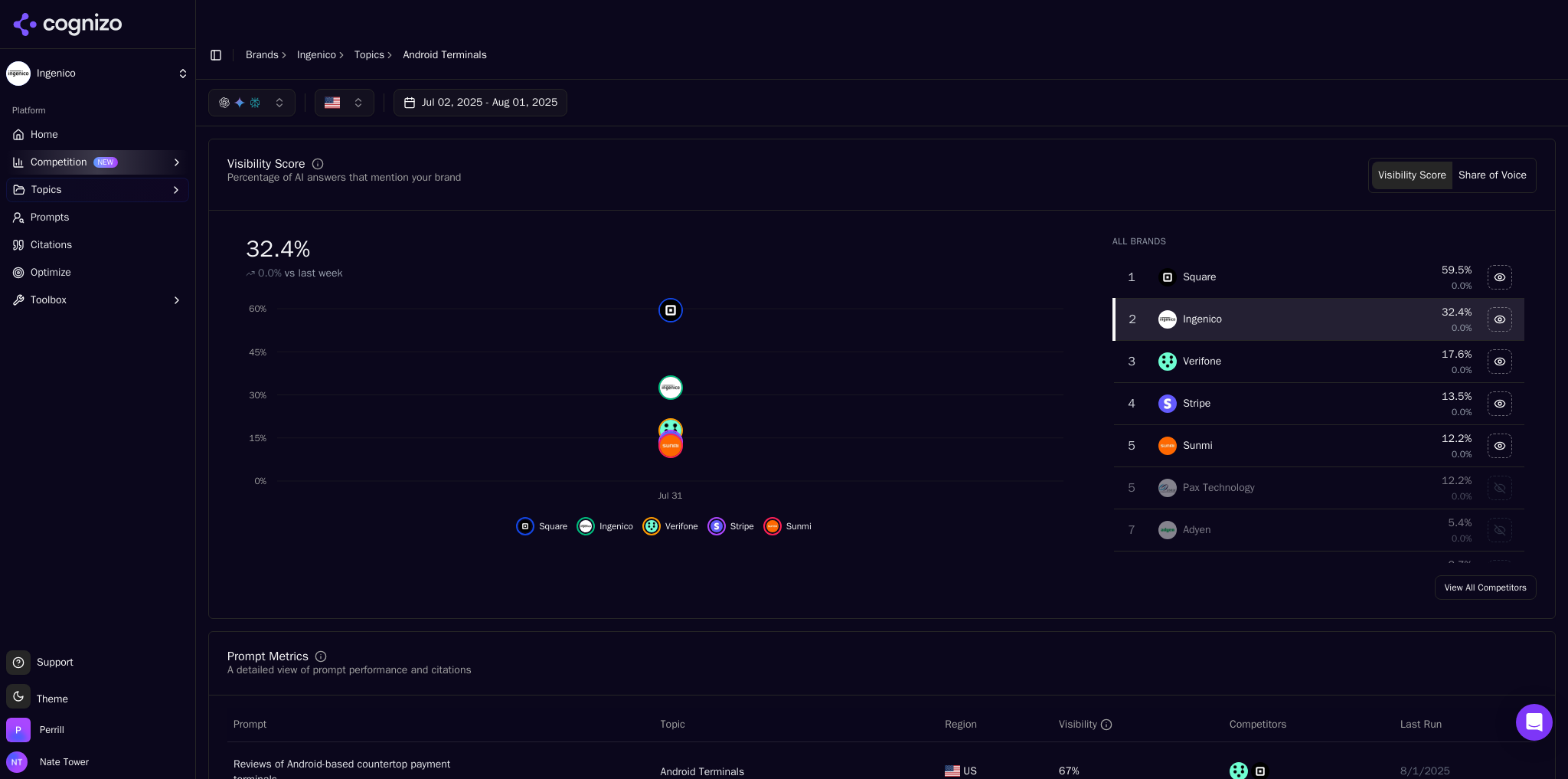 click on "Topics" at bounding box center (369, 55) 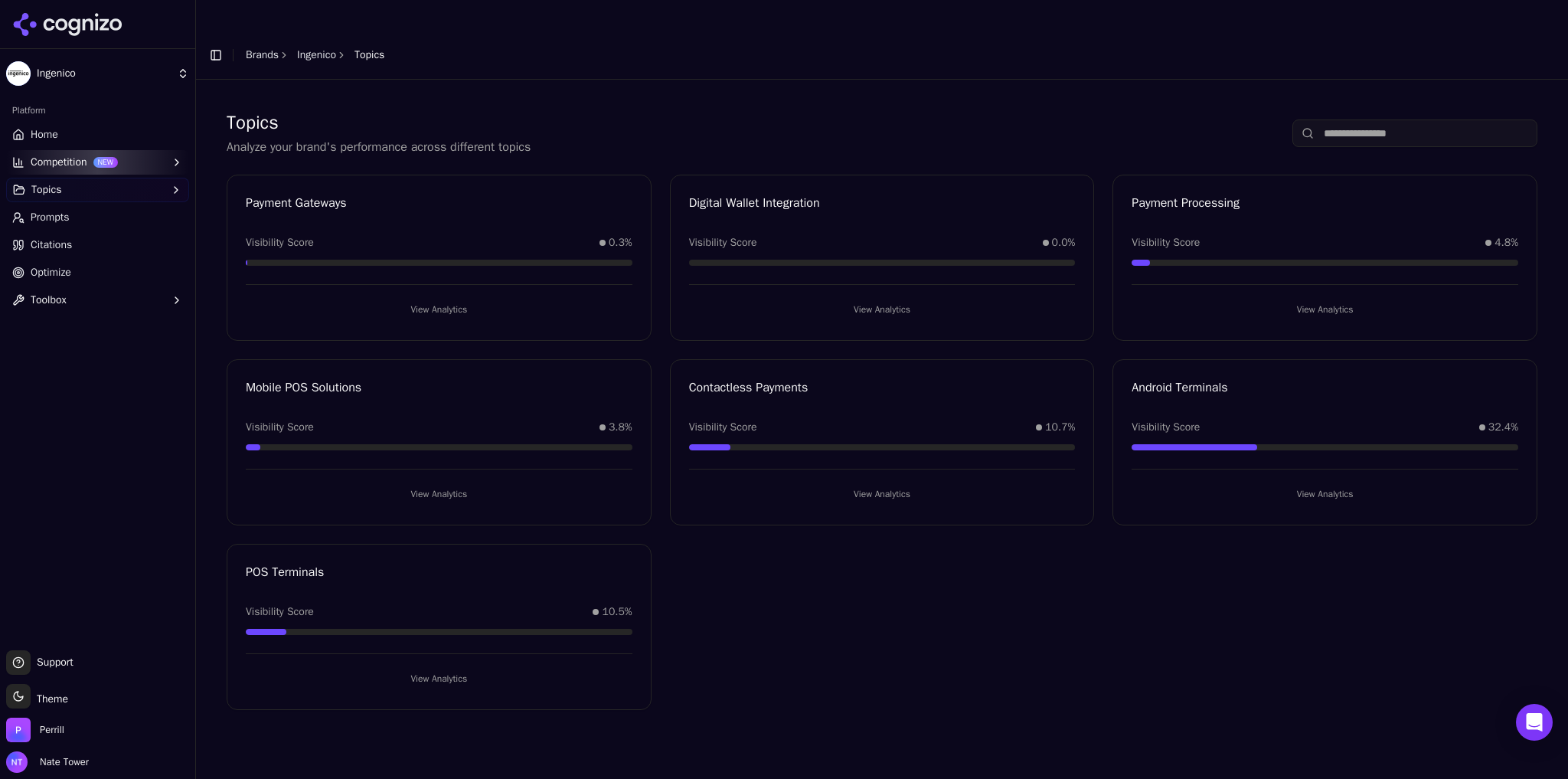 click on "View Analytics" at bounding box center (439, 679) 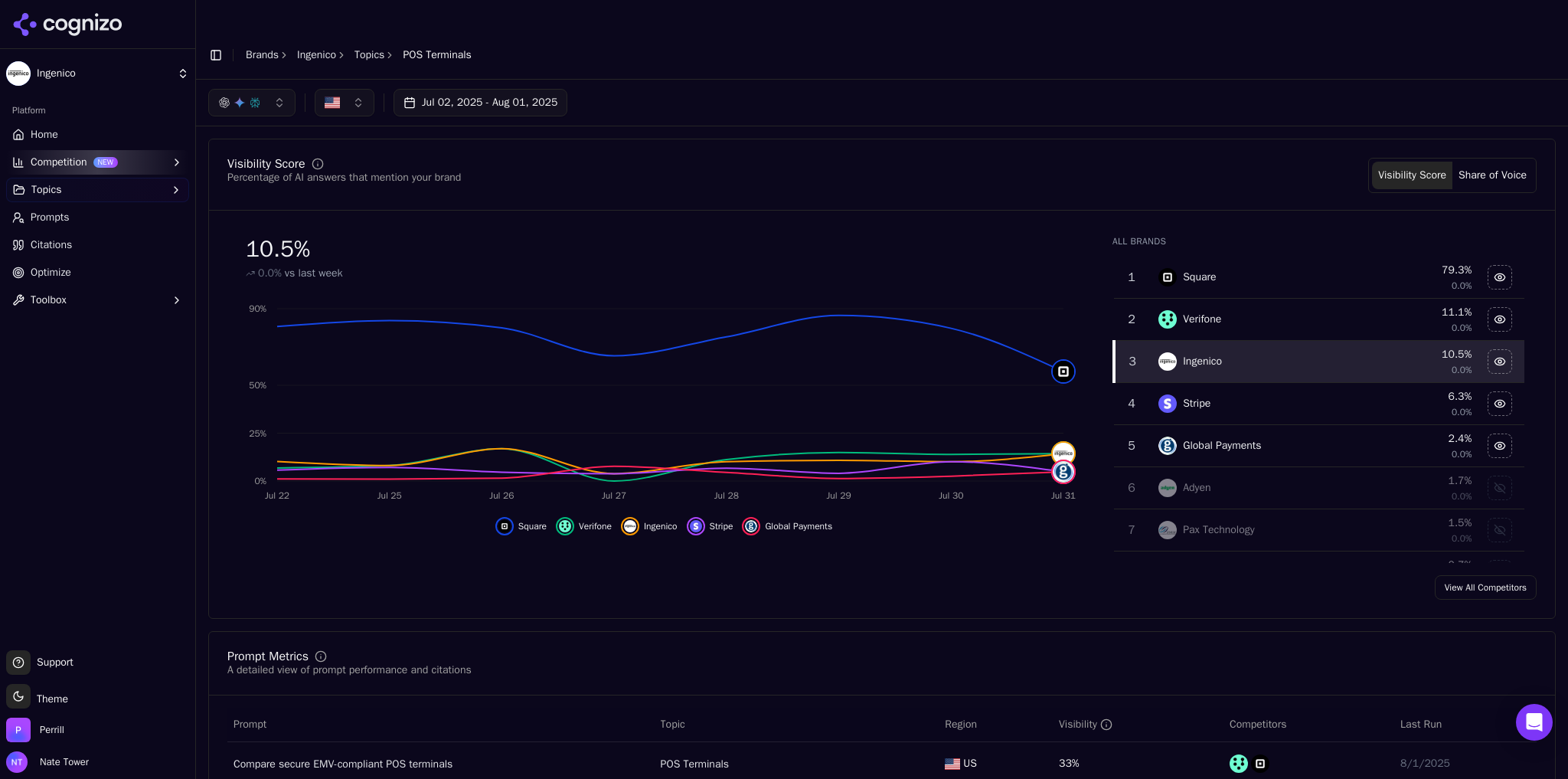 click at bounding box center (252, 103) 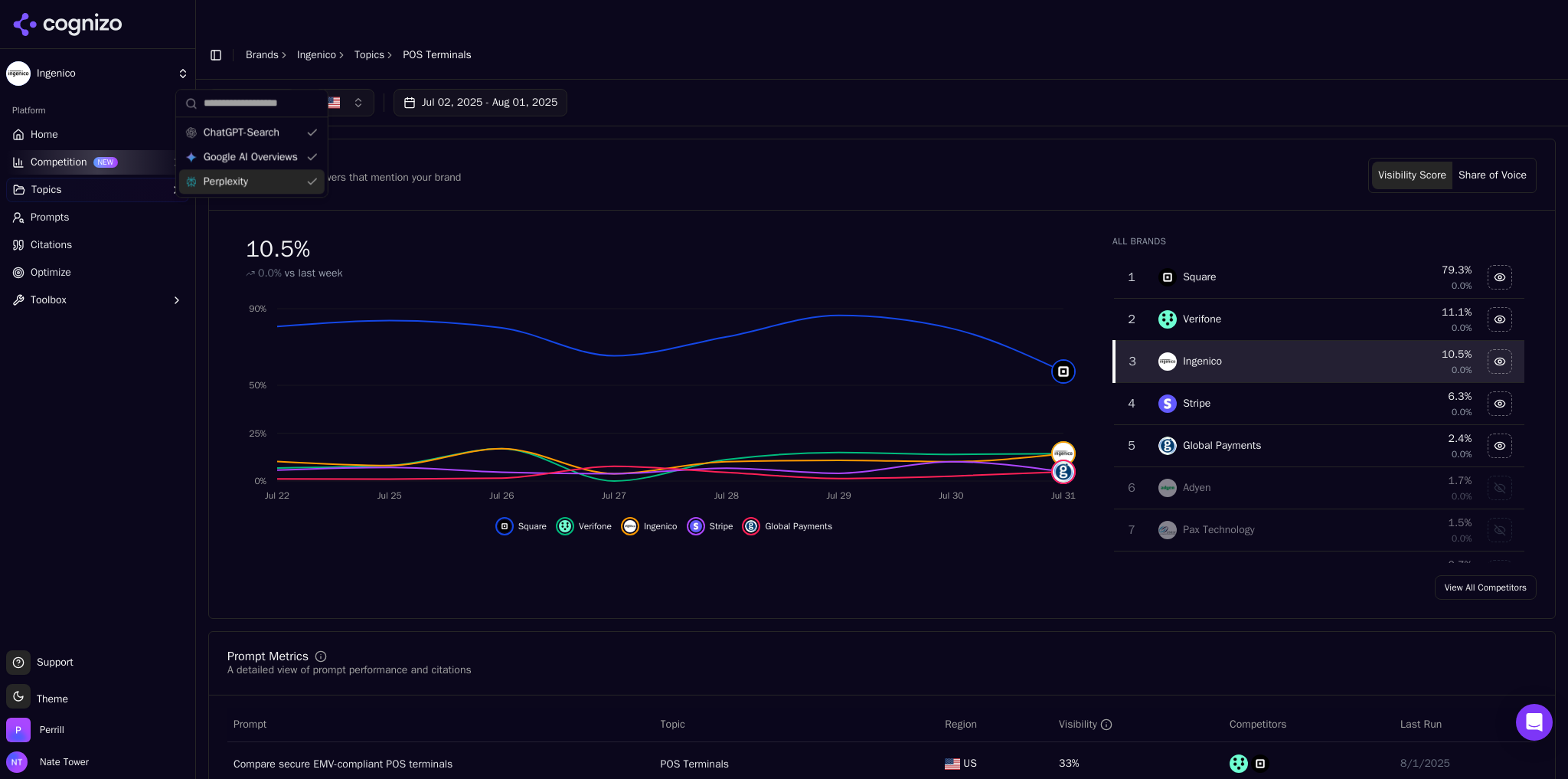 click on "Perplexity" at bounding box center (252, 182) 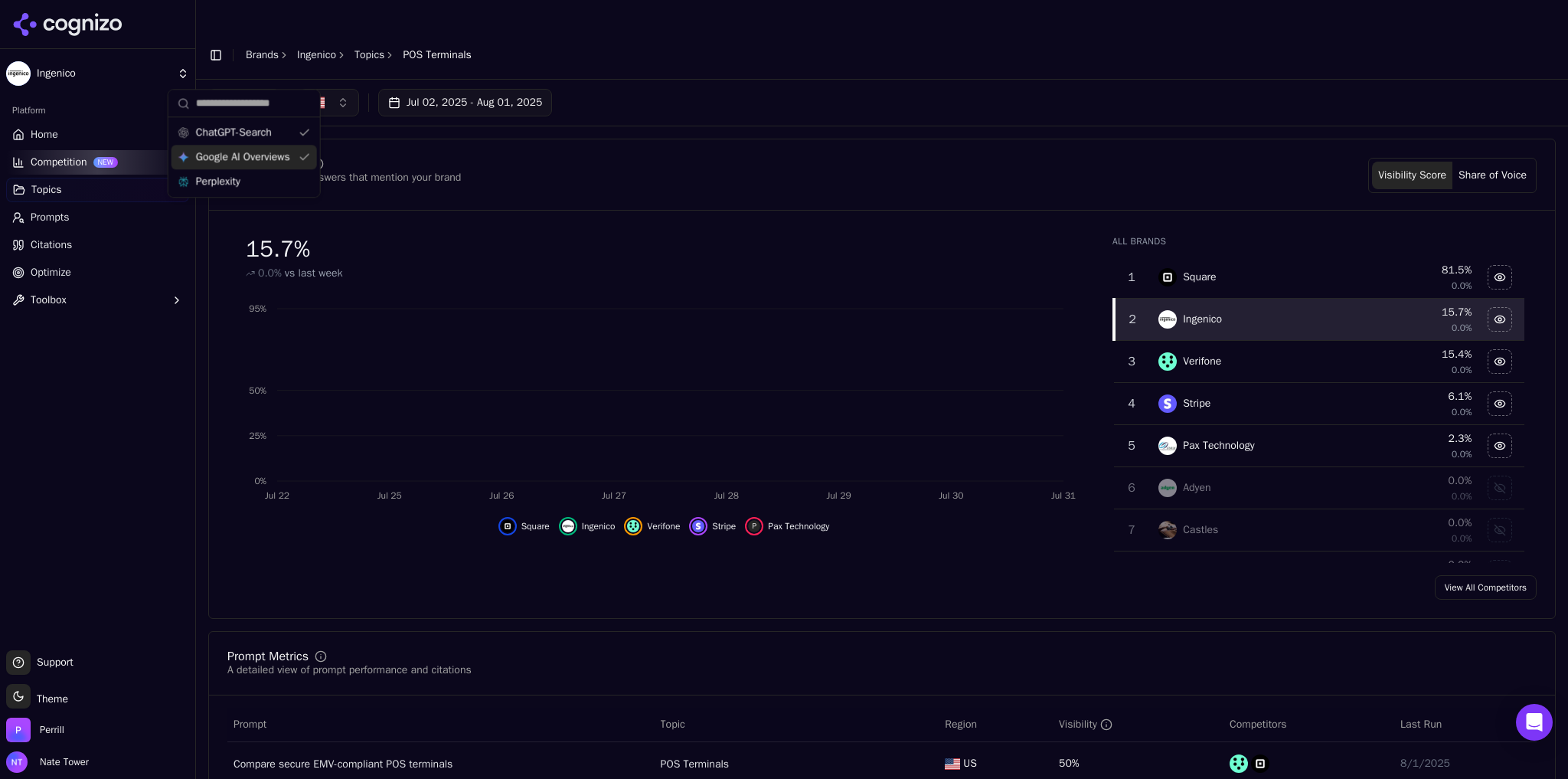 click on "Google AI Overviews" at bounding box center (243, 157) 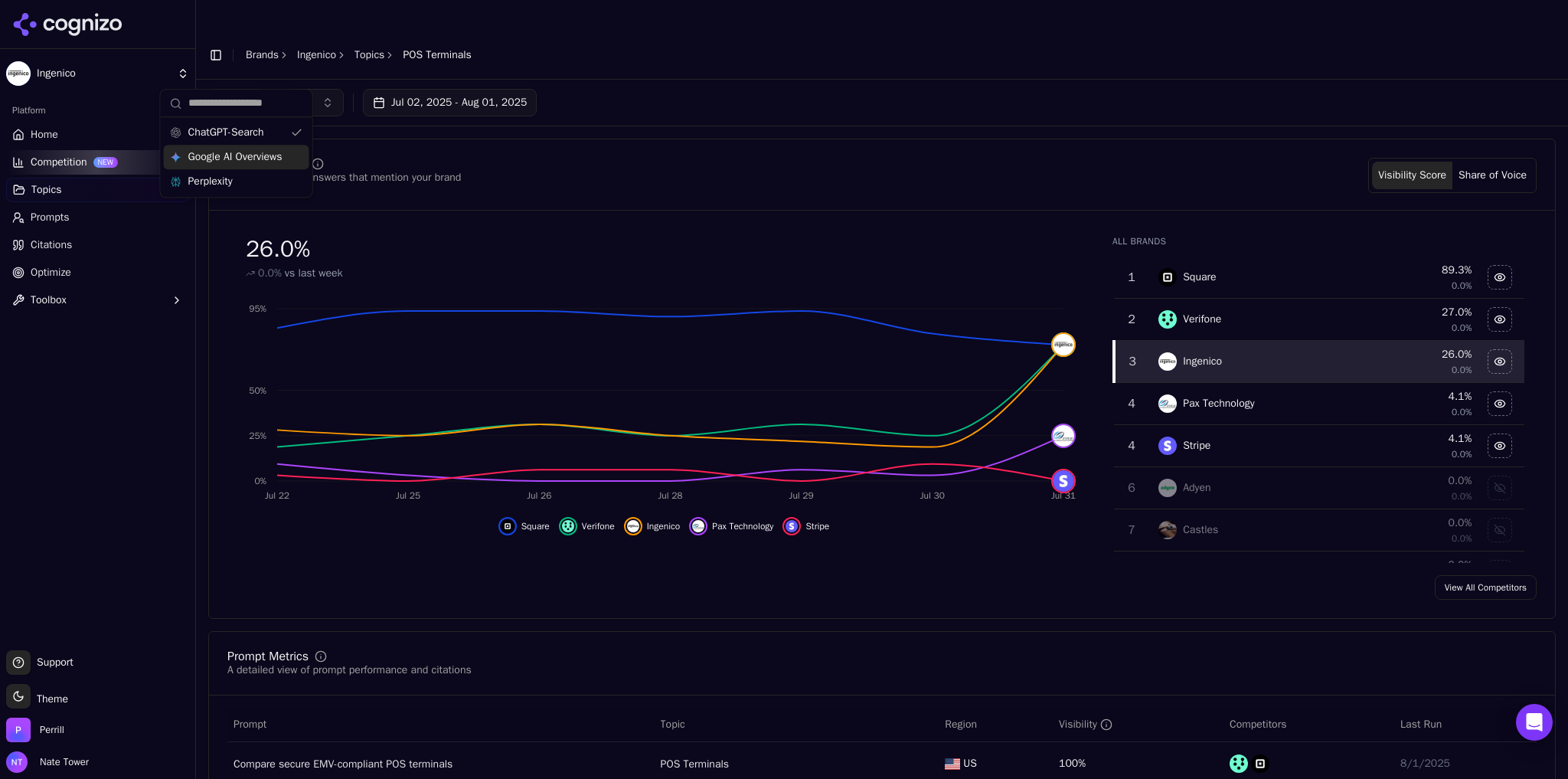click on "Google AI Overviews" at bounding box center [235, 157] 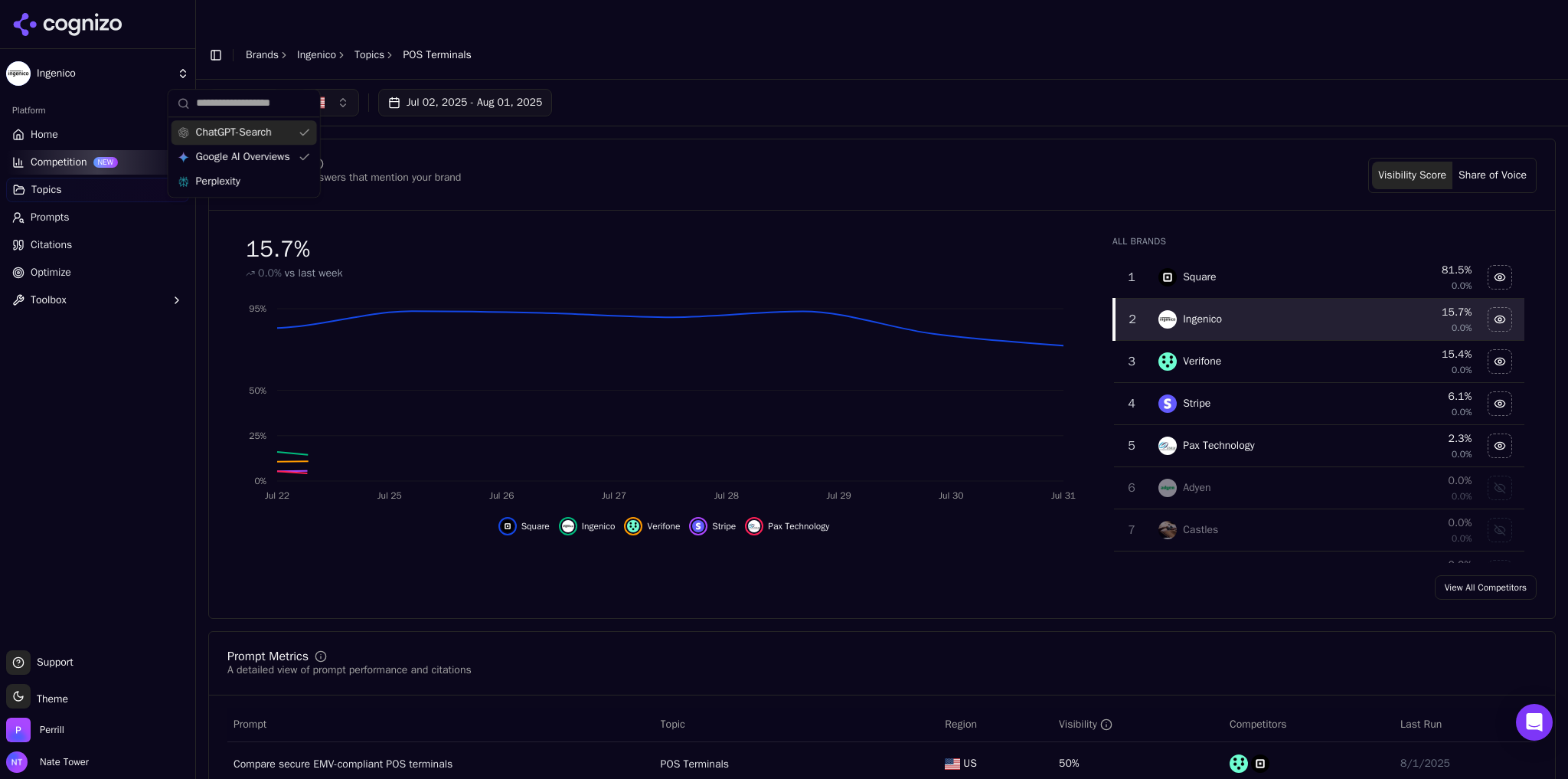 click on "ChatGPT-Search" at bounding box center [234, 133] 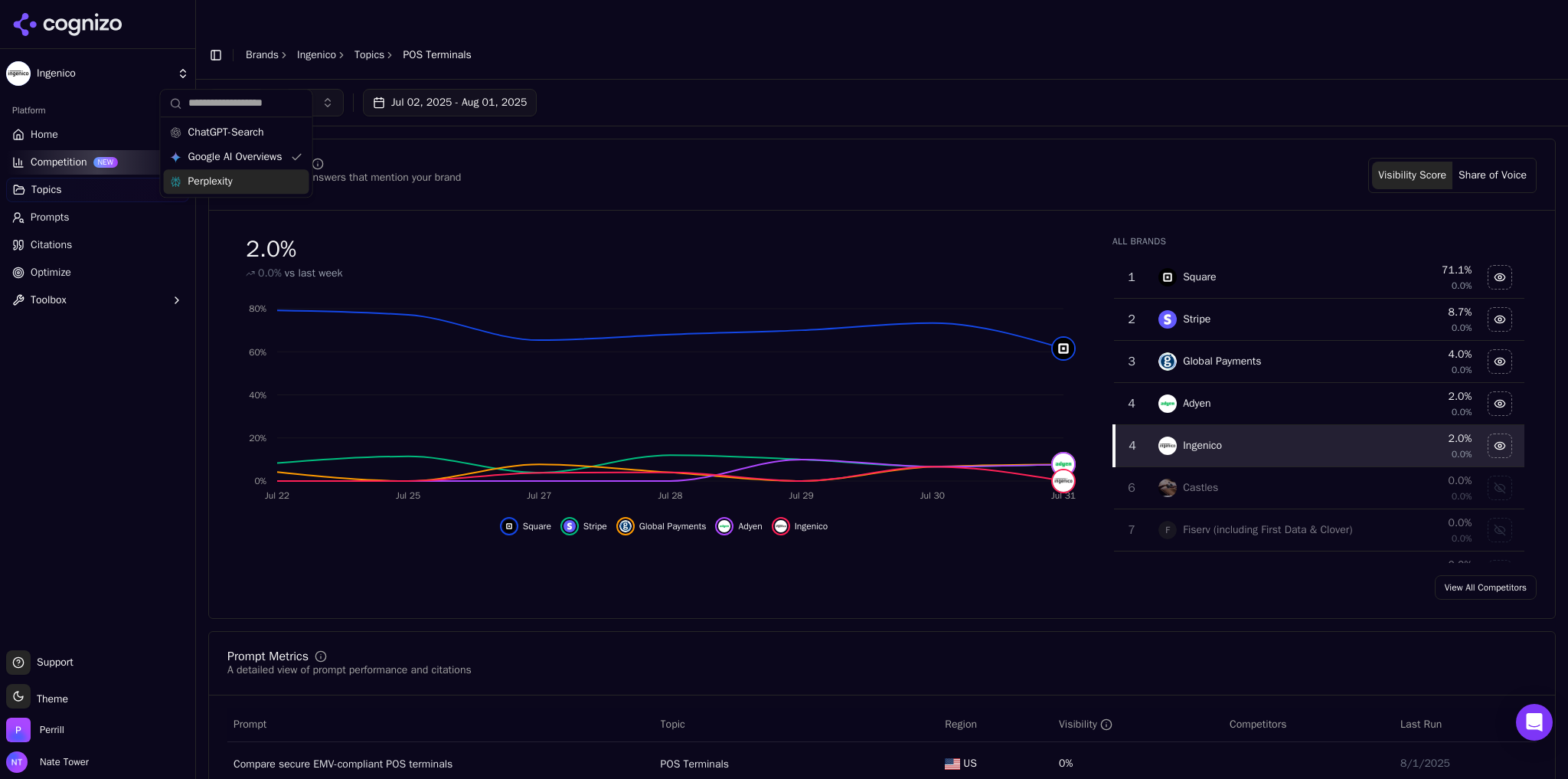 click on "Perplexity" at bounding box center (237, 182) 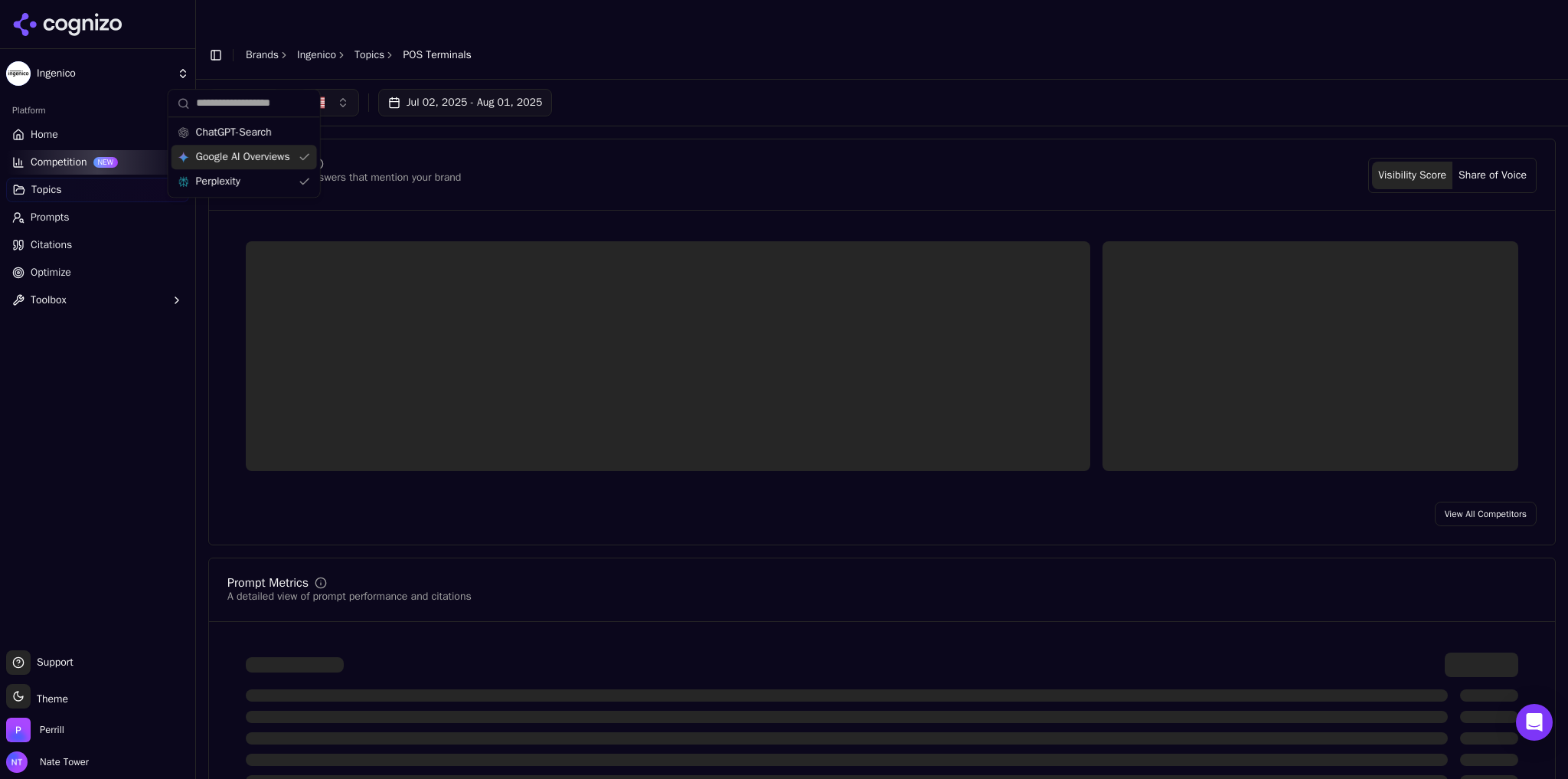 click on "Google AI Overviews" at bounding box center [243, 157] 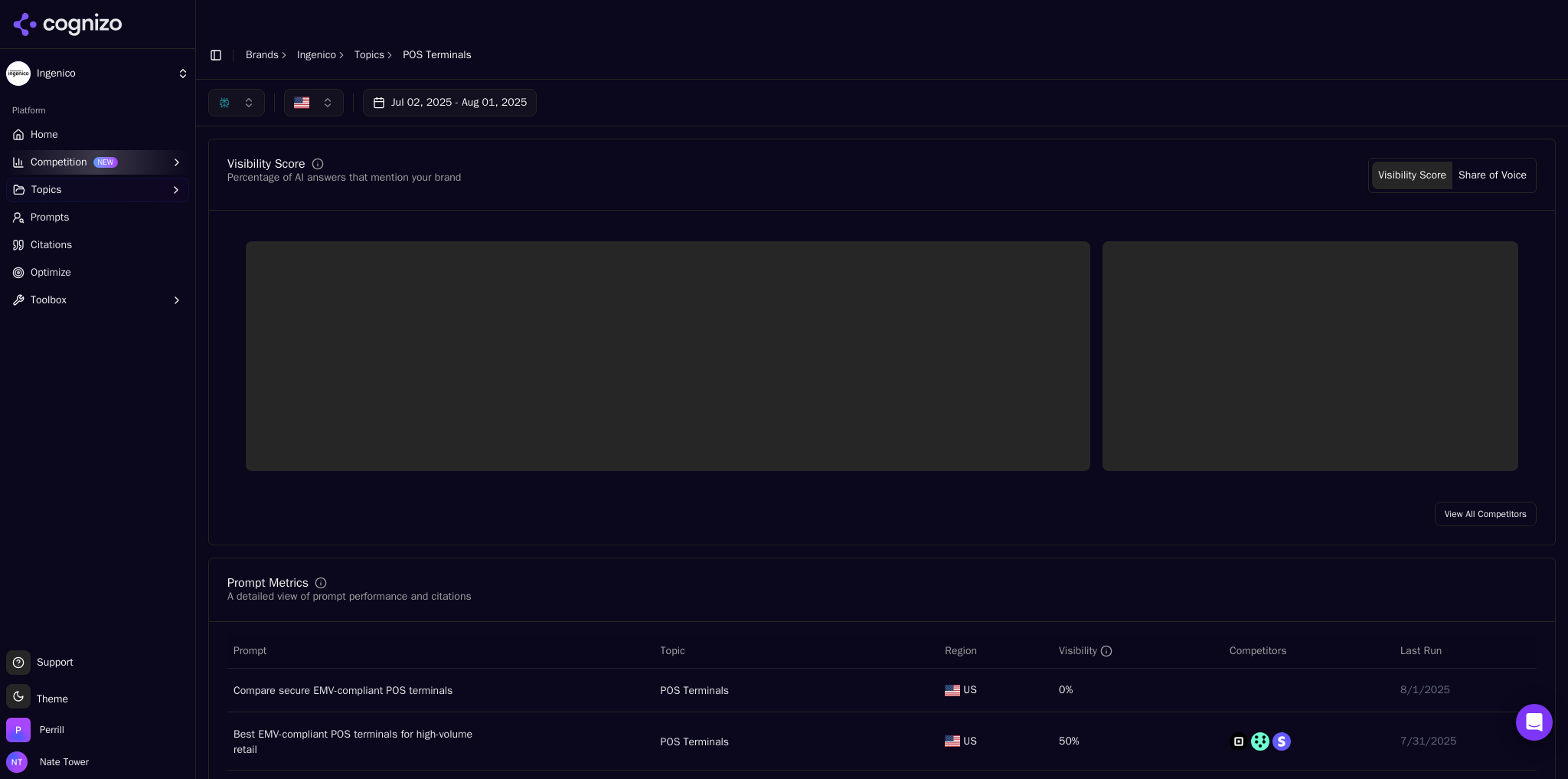 click on "Visibility Score Percentage of AI answers that mention your brand Visibility Score Share of Voice" at bounding box center [882, 175] 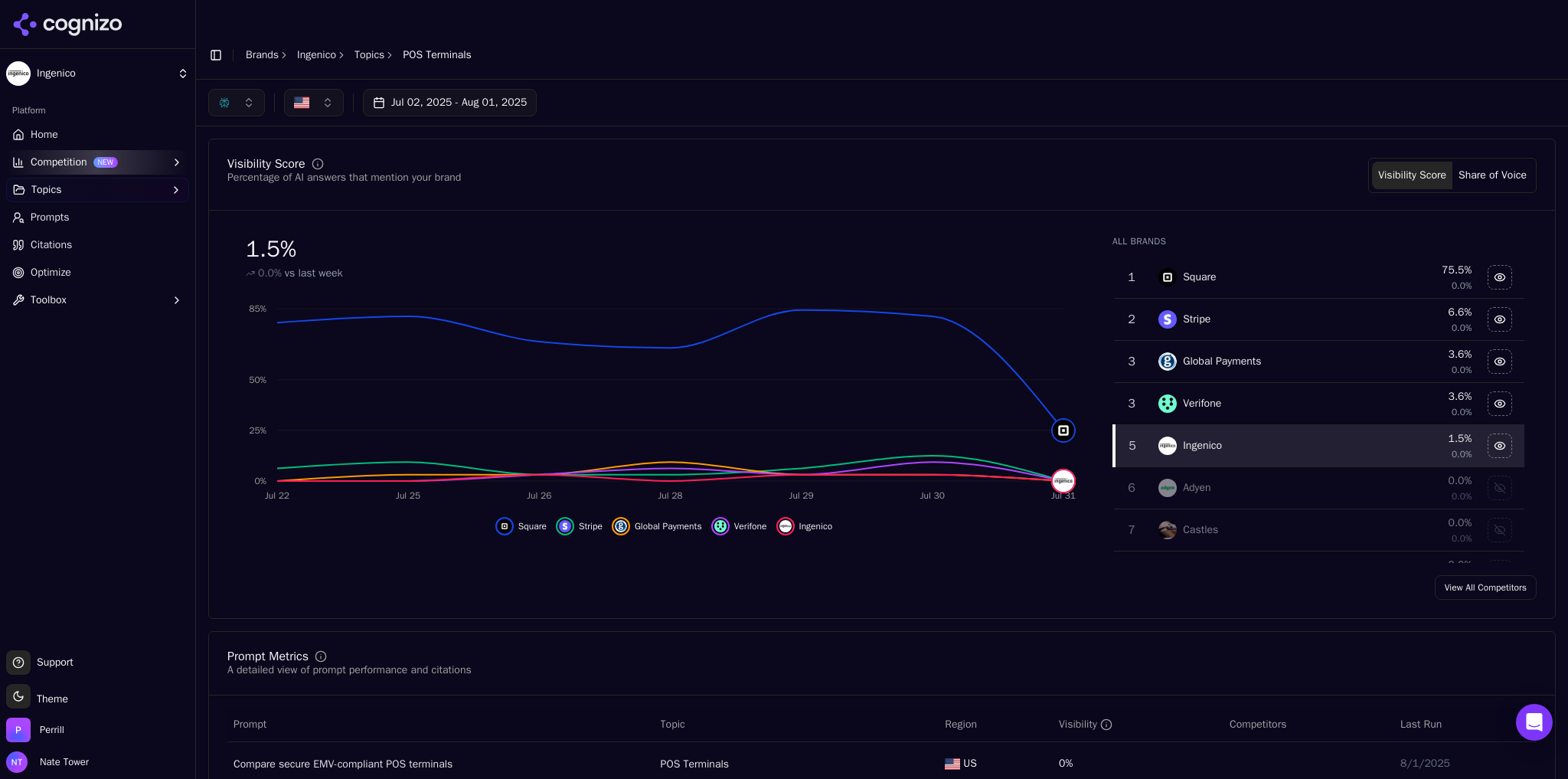 click on "Ingenico" at bounding box center (316, 55) 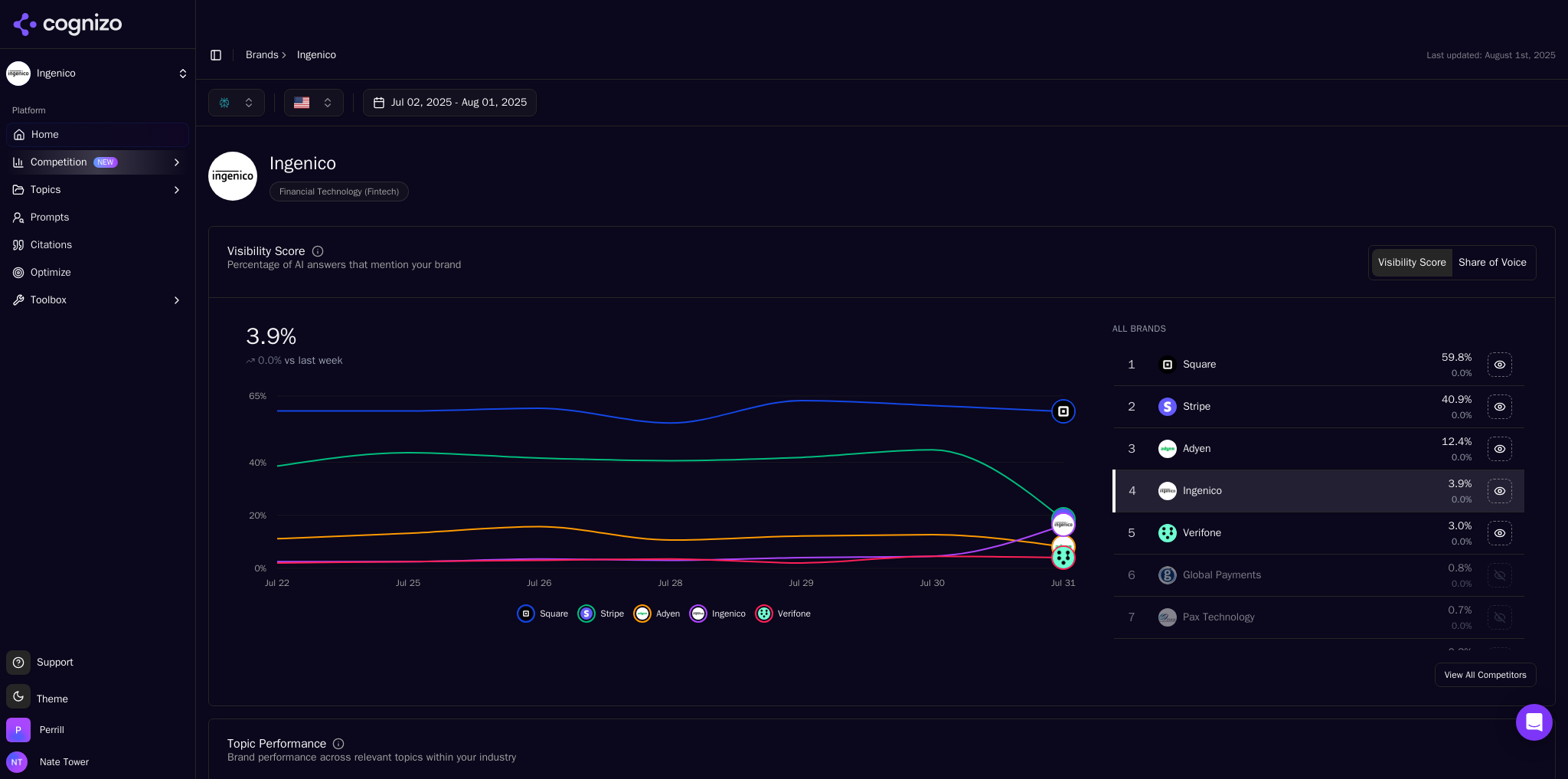 click on "Brands" at bounding box center [262, 54] 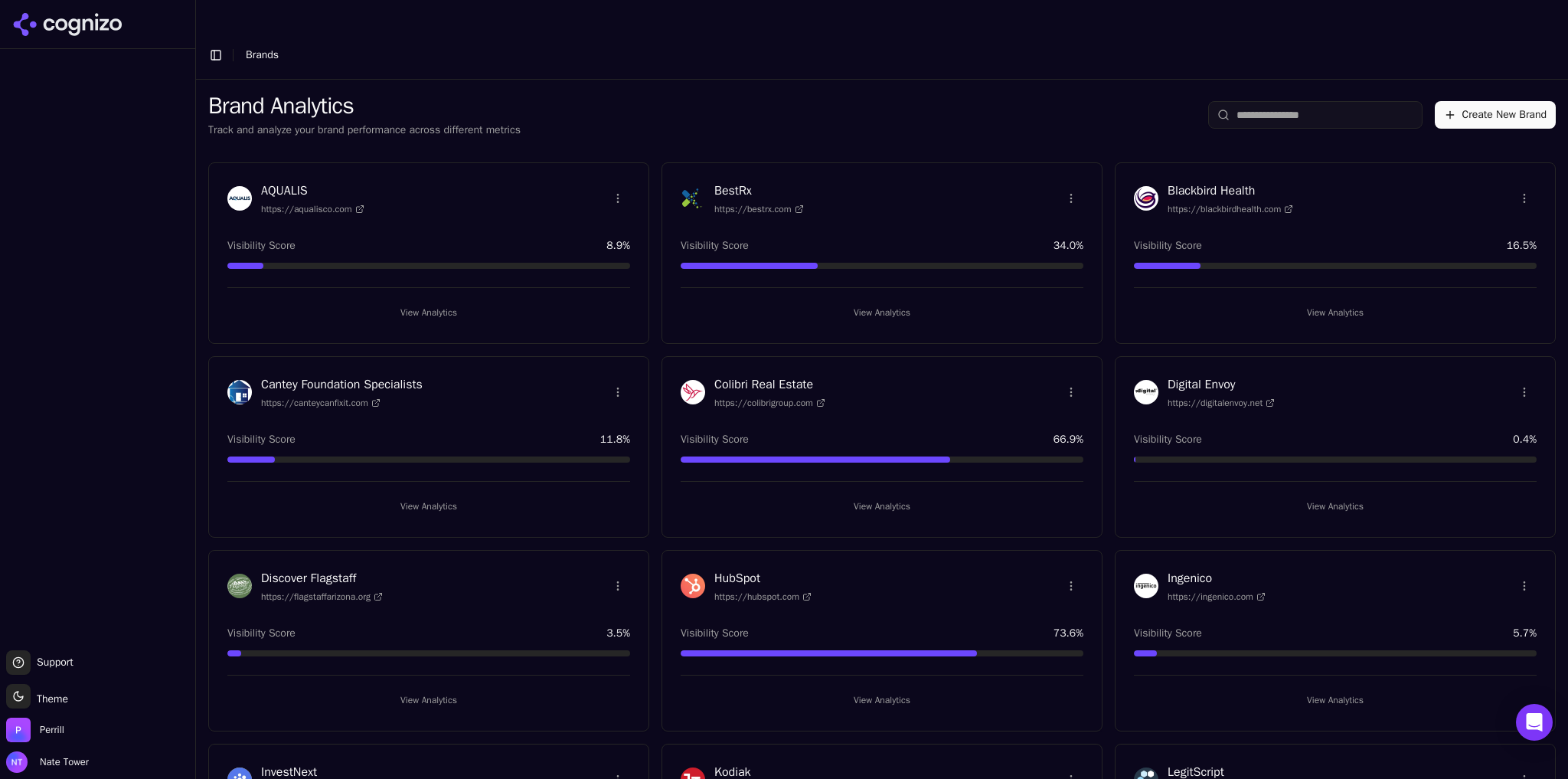click on "View Analytics" at bounding box center (1335, 700) 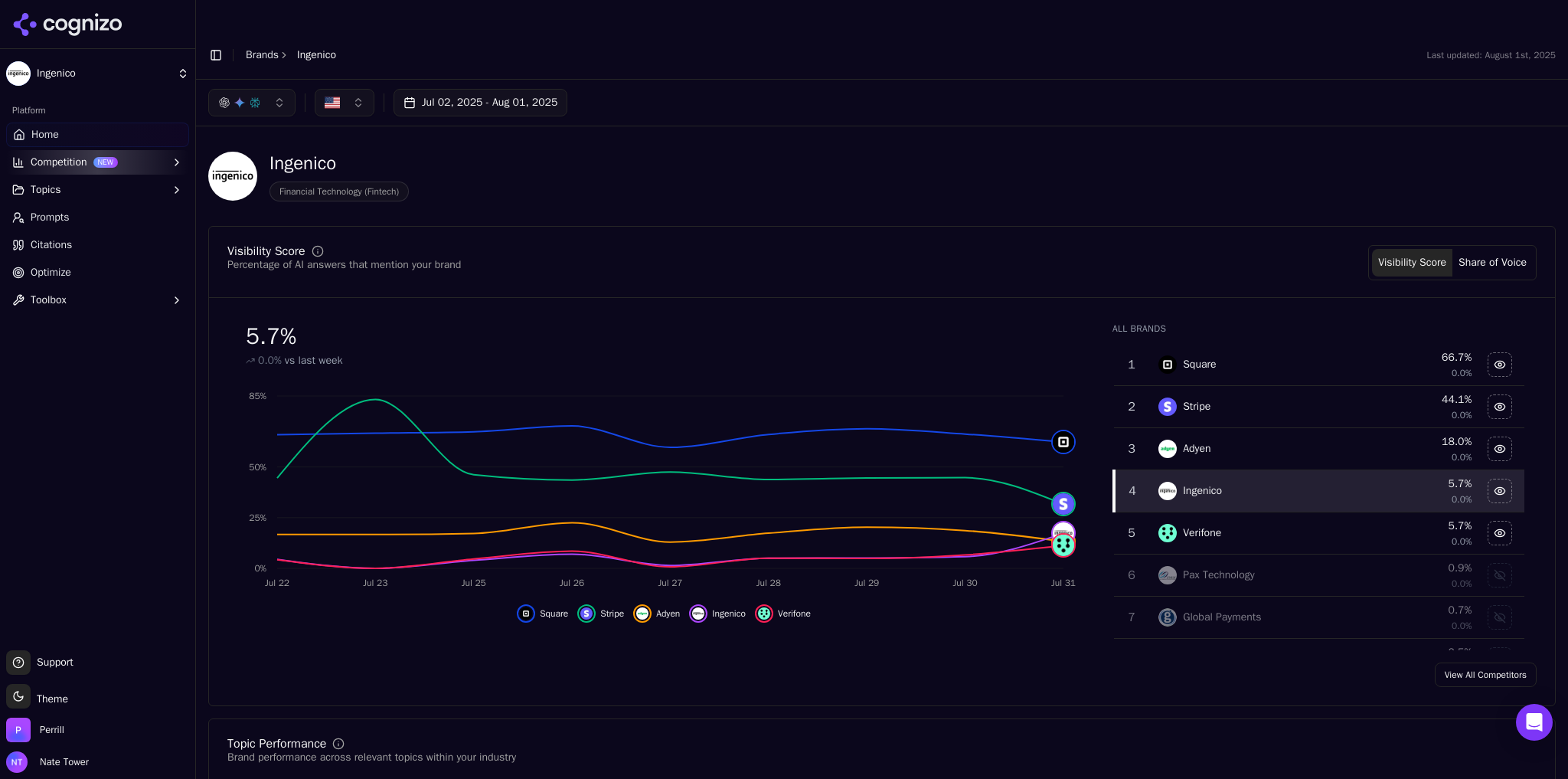 click at bounding box center [252, 103] 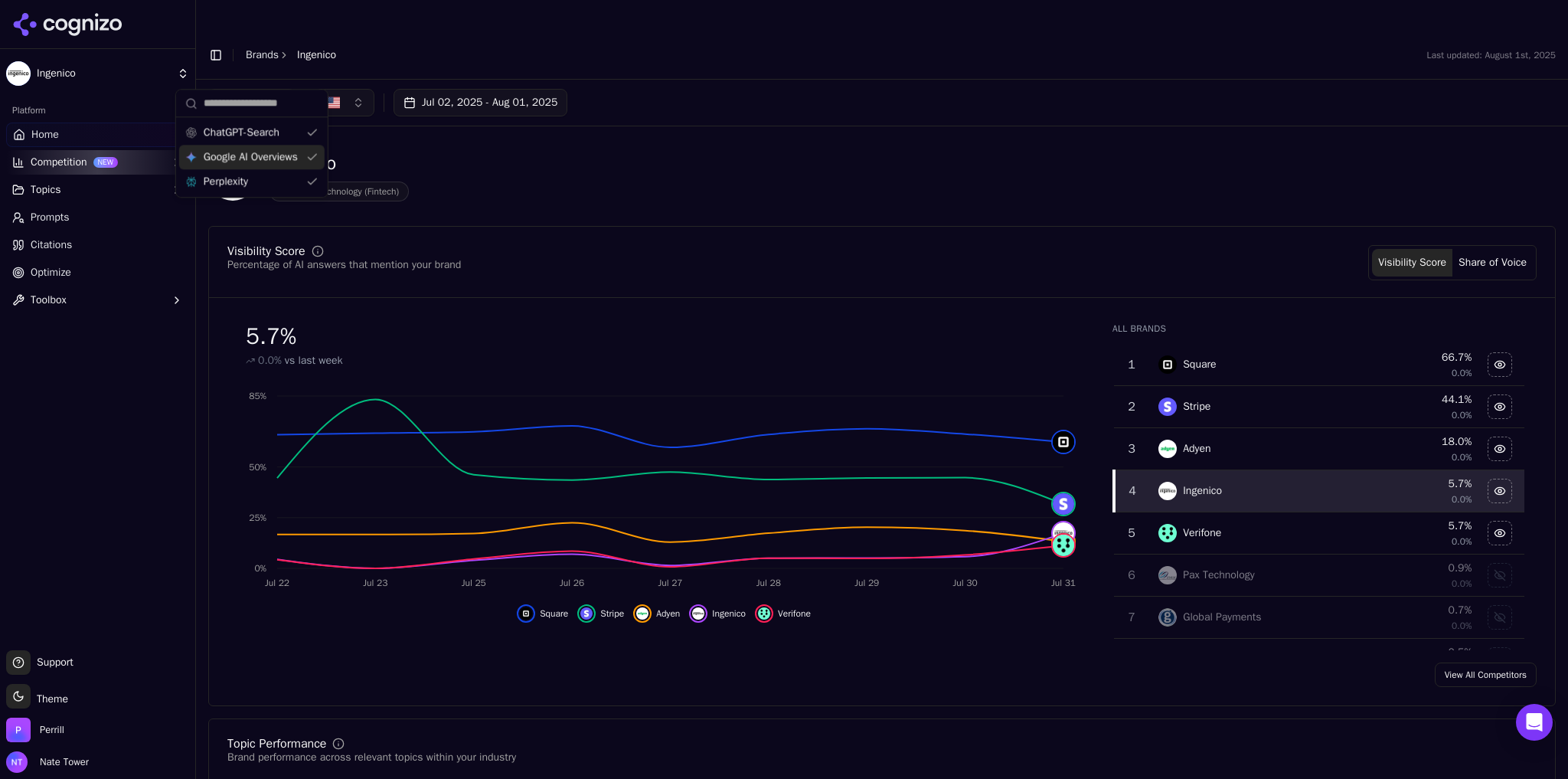 click on "Google AI Overviews" at bounding box center (250, 157) 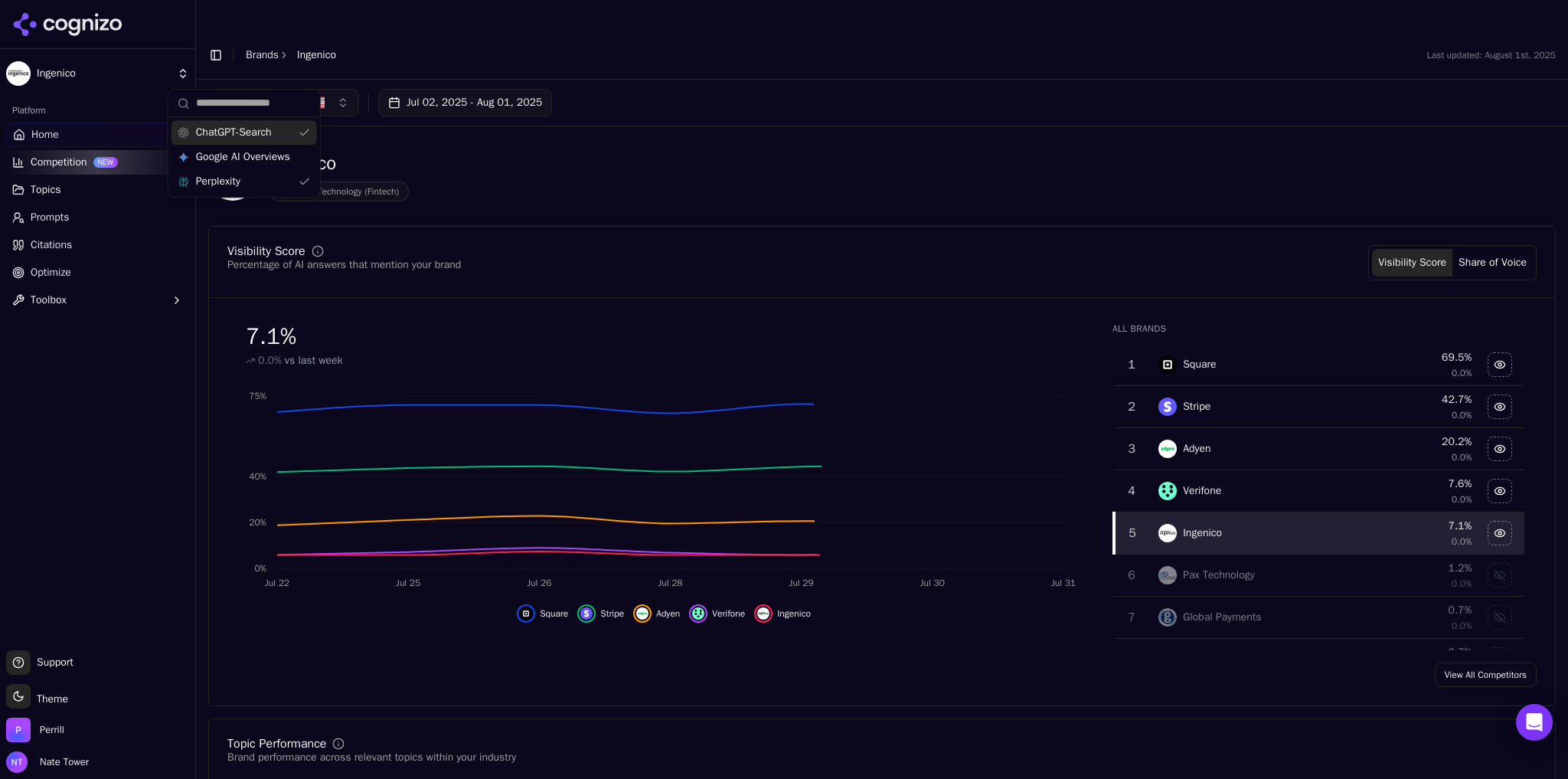 click on "ChatGPT-Search" at bounding box center [234, 133] 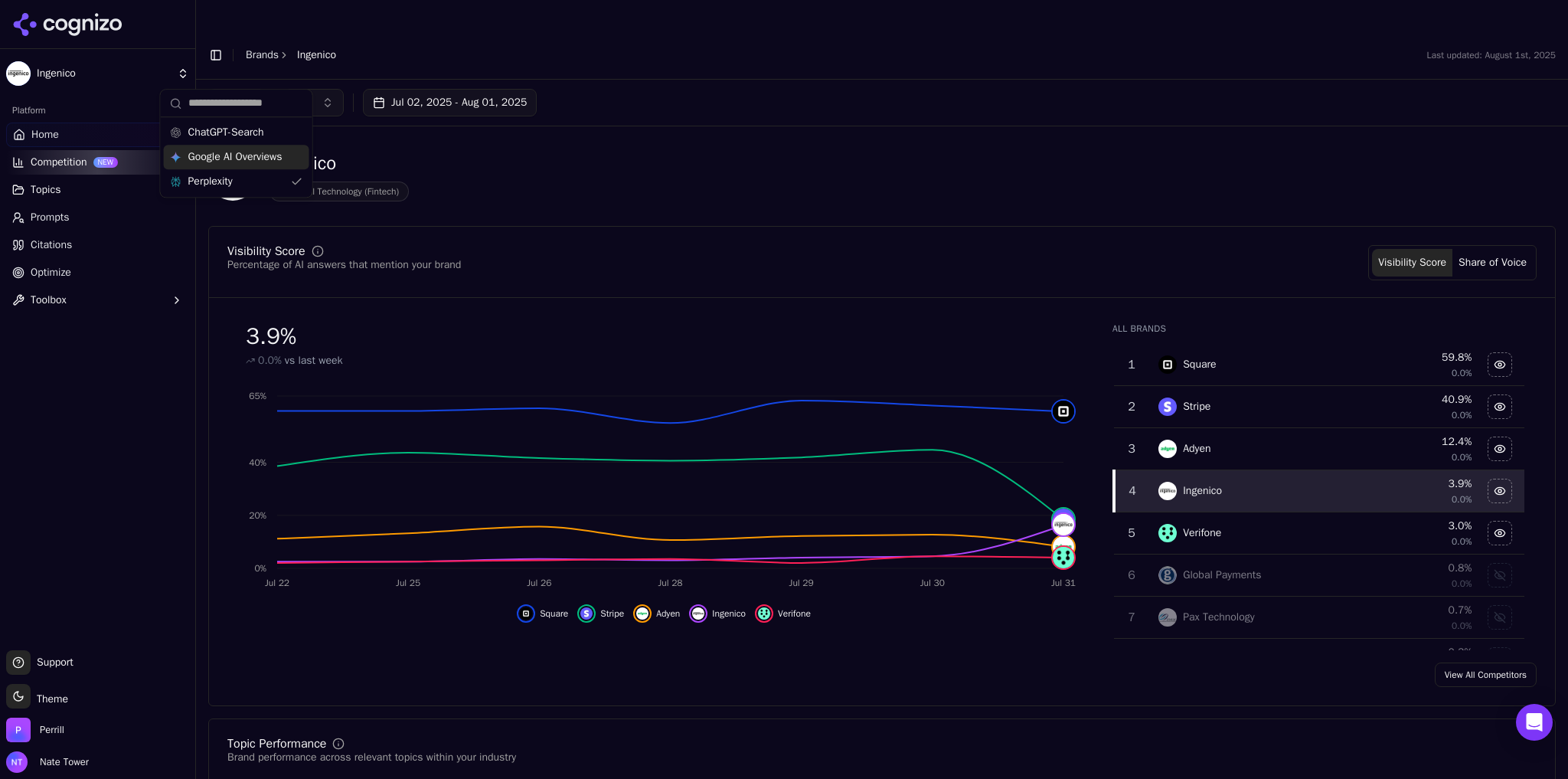 click on "Google AI Overviews" at bounding box center [235, 157] 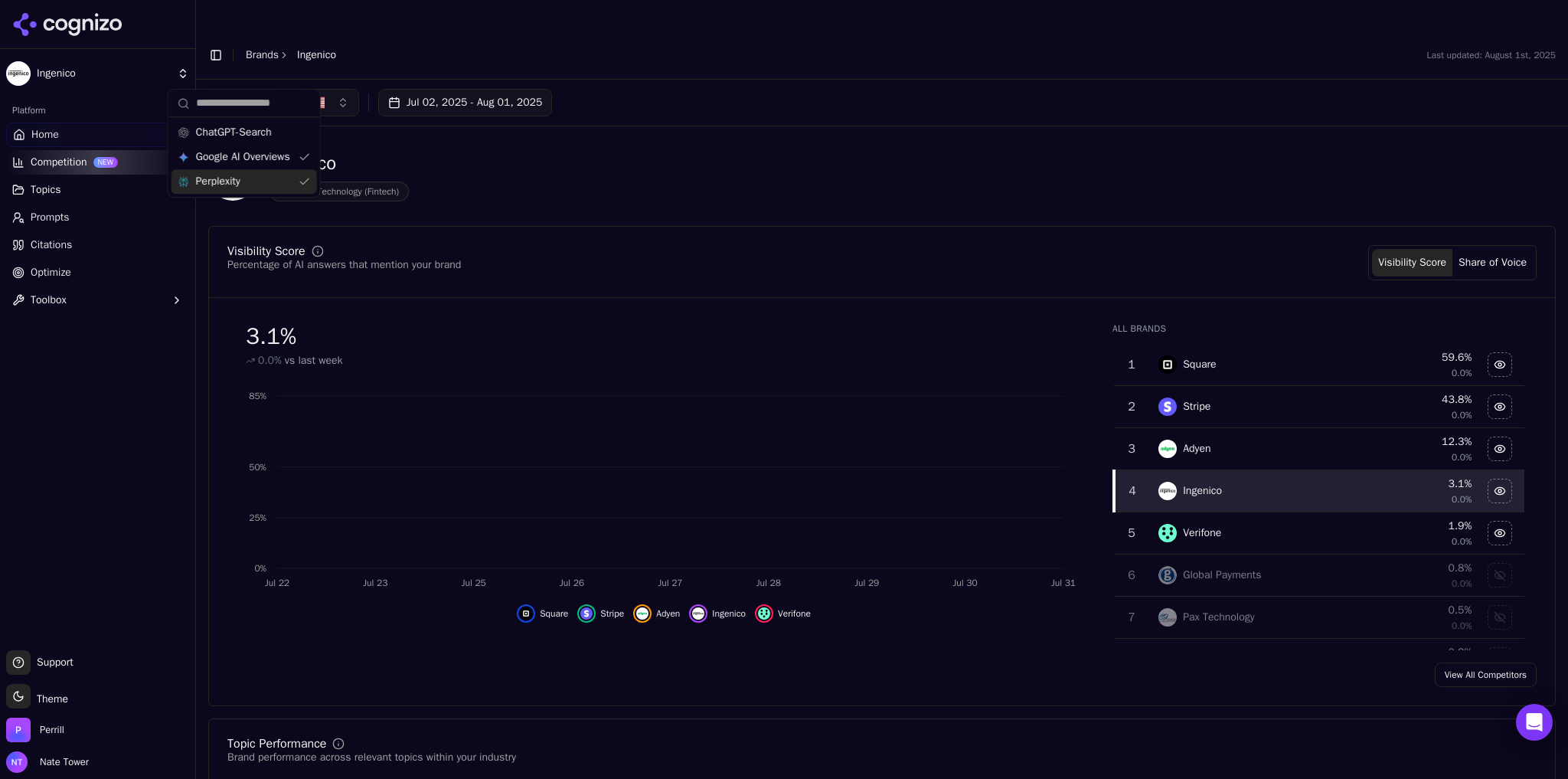 click on "Perplexity" at bounding box center (218, 182) 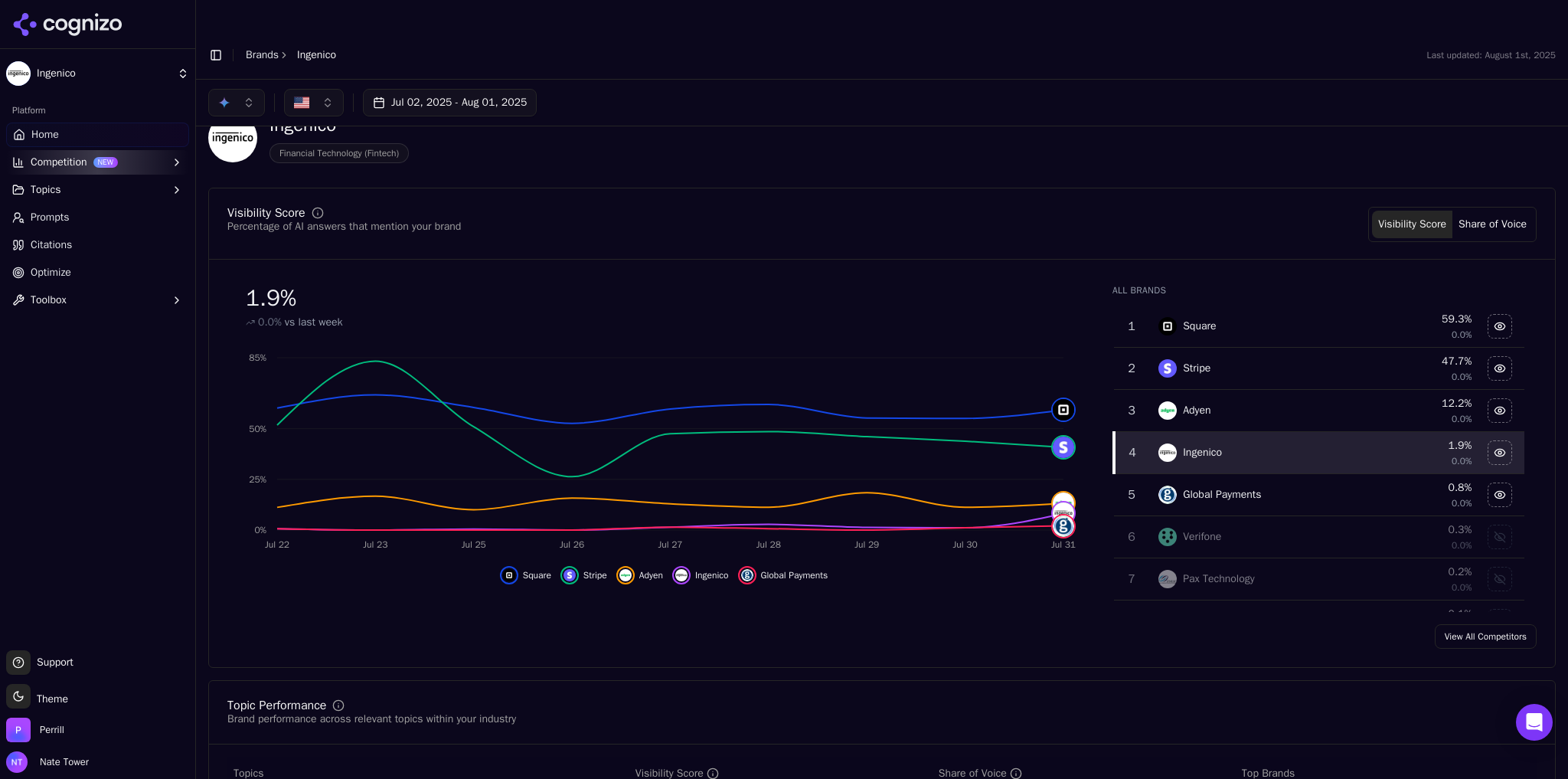 scroll, scrollTop: 0, scrollLeft: 0, axis: both 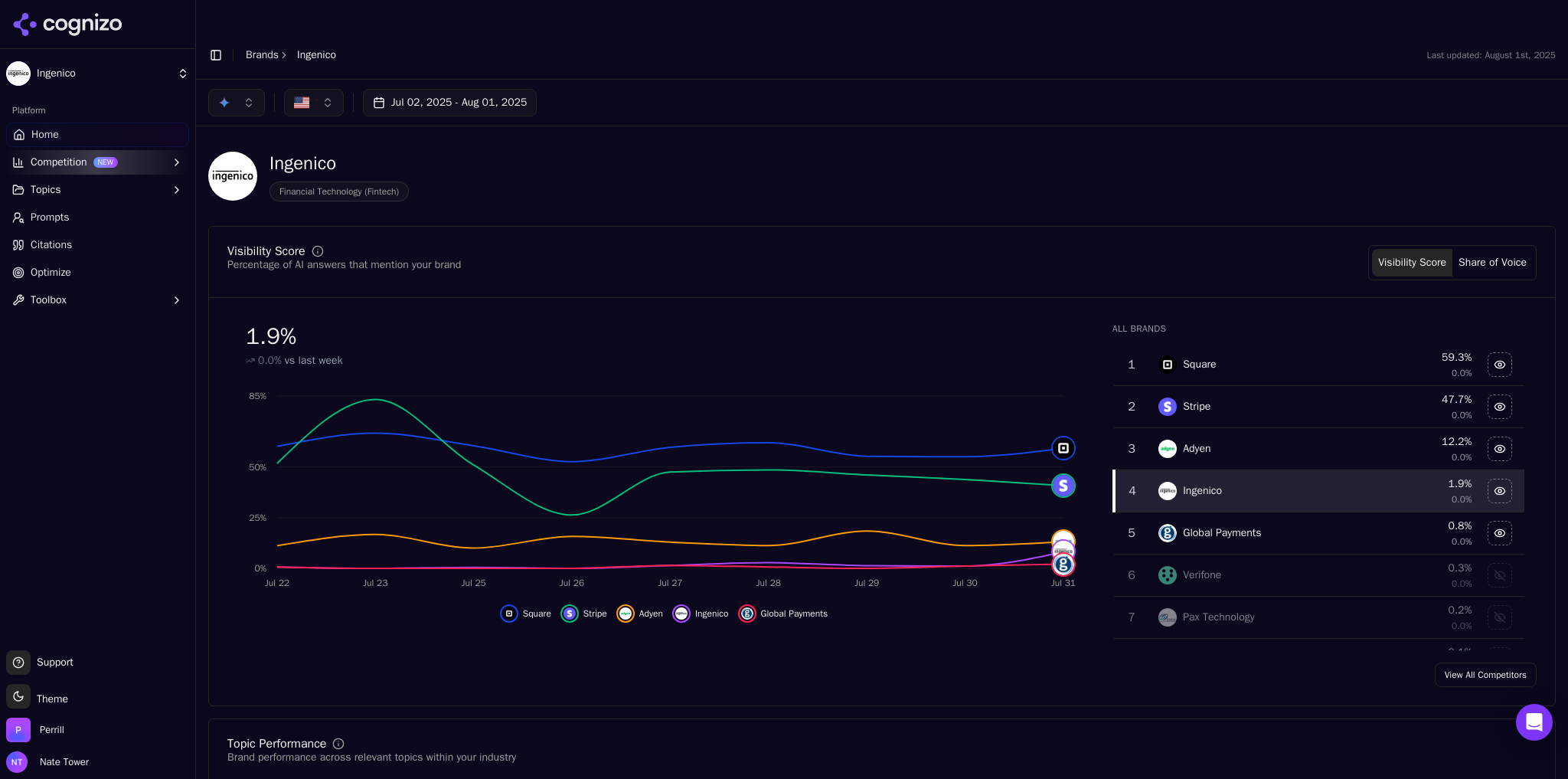click at bounding box center [237, 103] 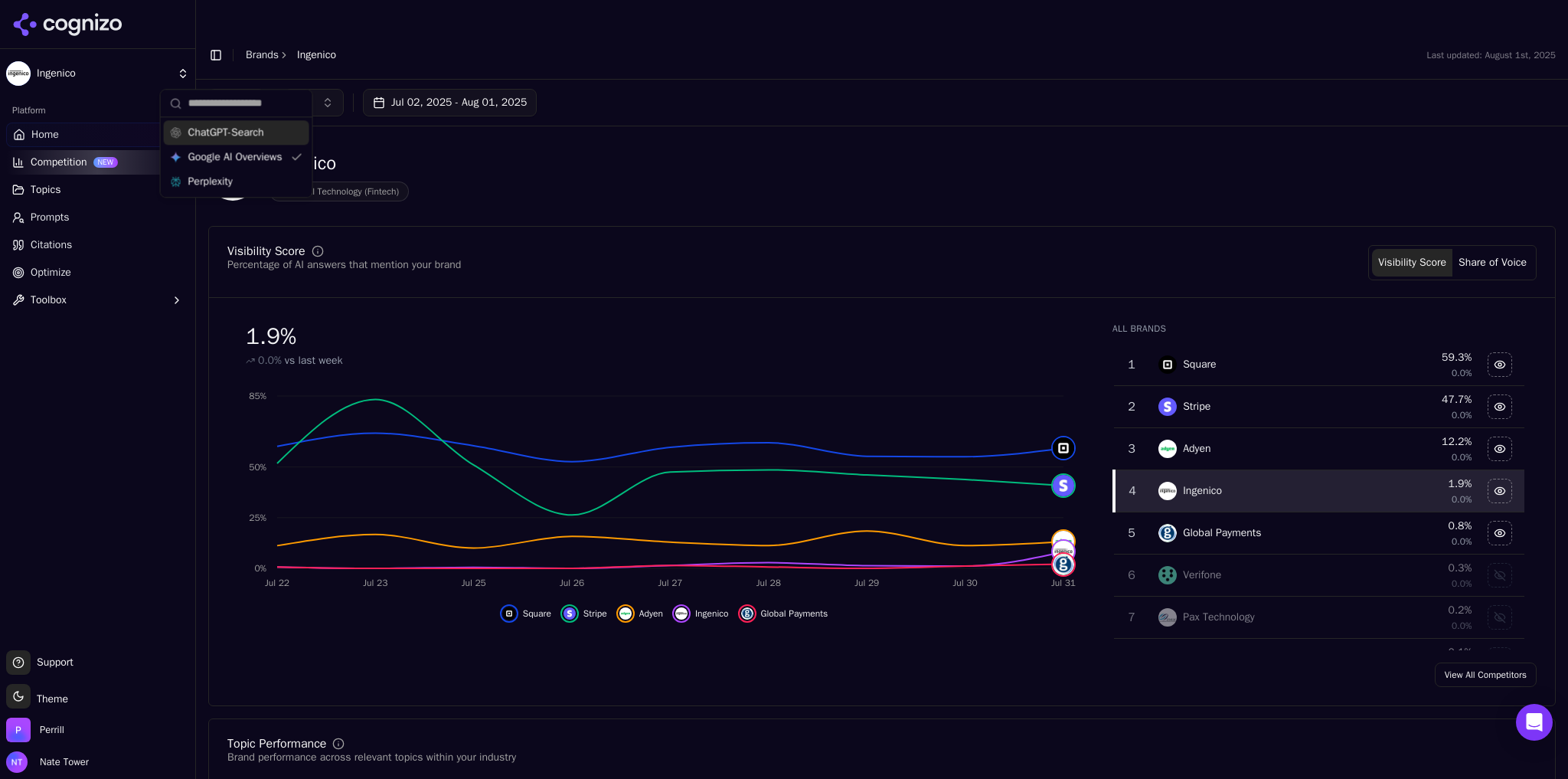 click on "ChatGPT-Search" at bounding box center (237, 133) 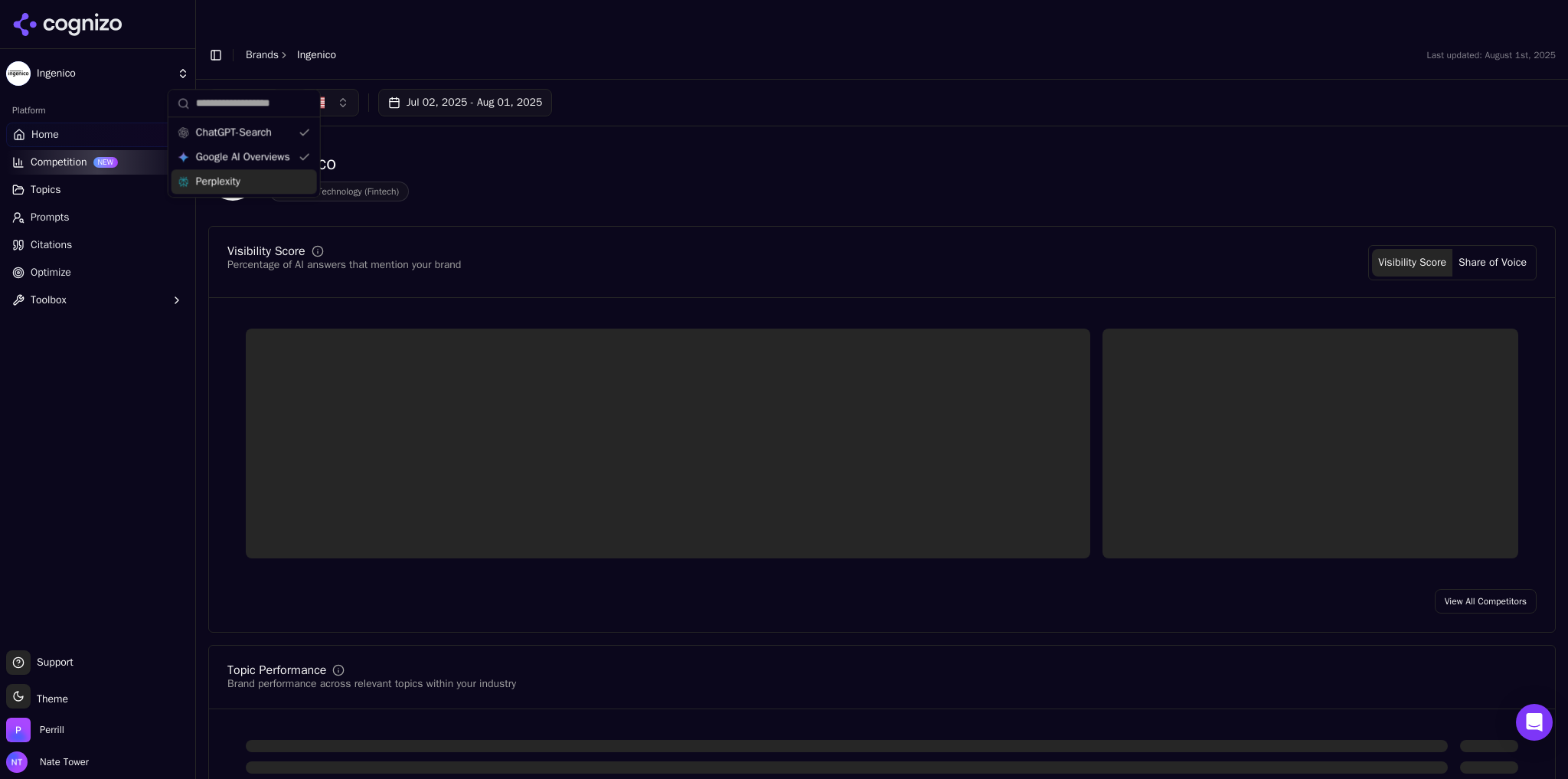 click on "Perplexity" at bounding box center [244, 182] 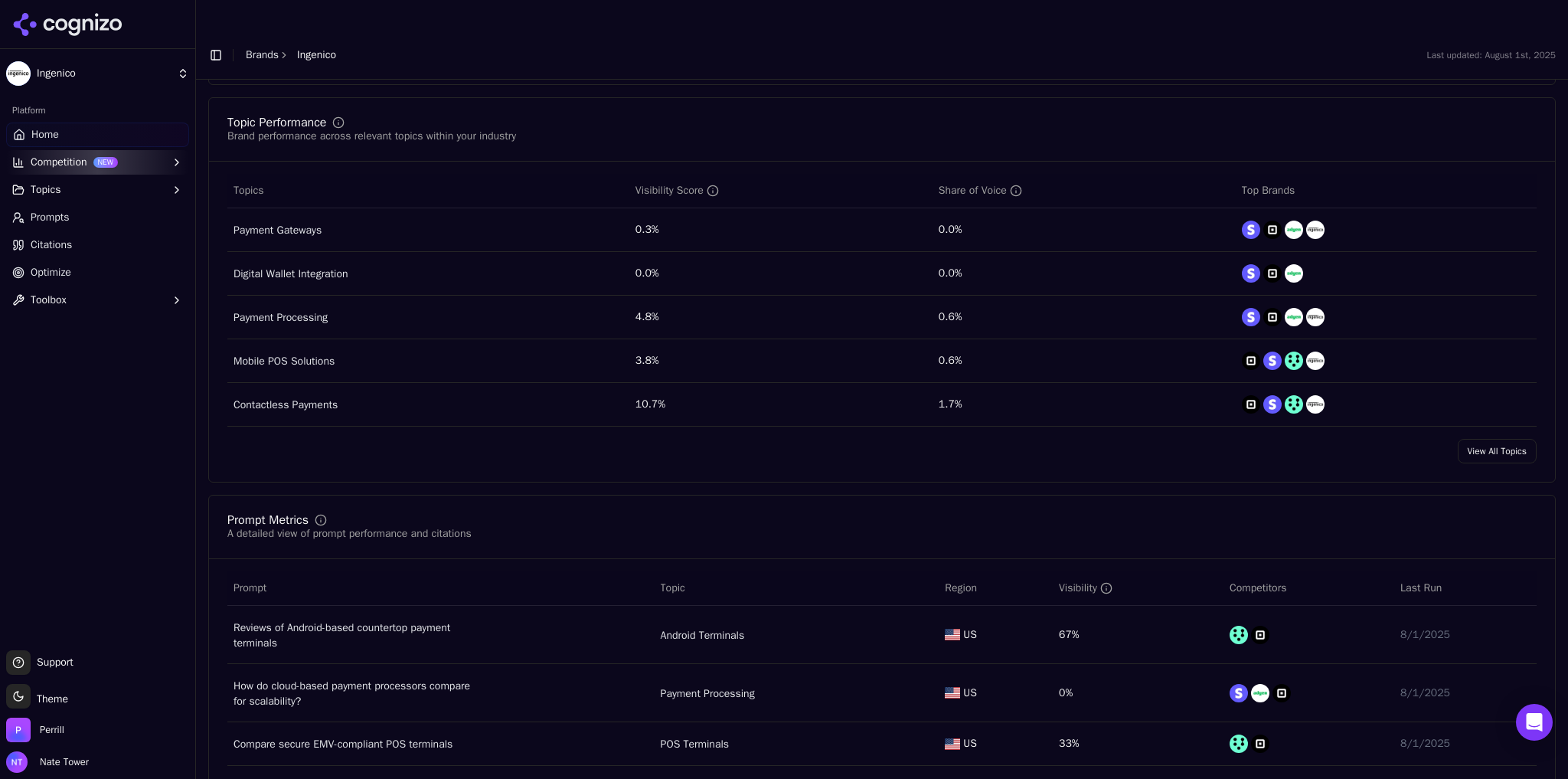 scroll, scrollTop: 645, scrollLeft: 0, axis: vertical 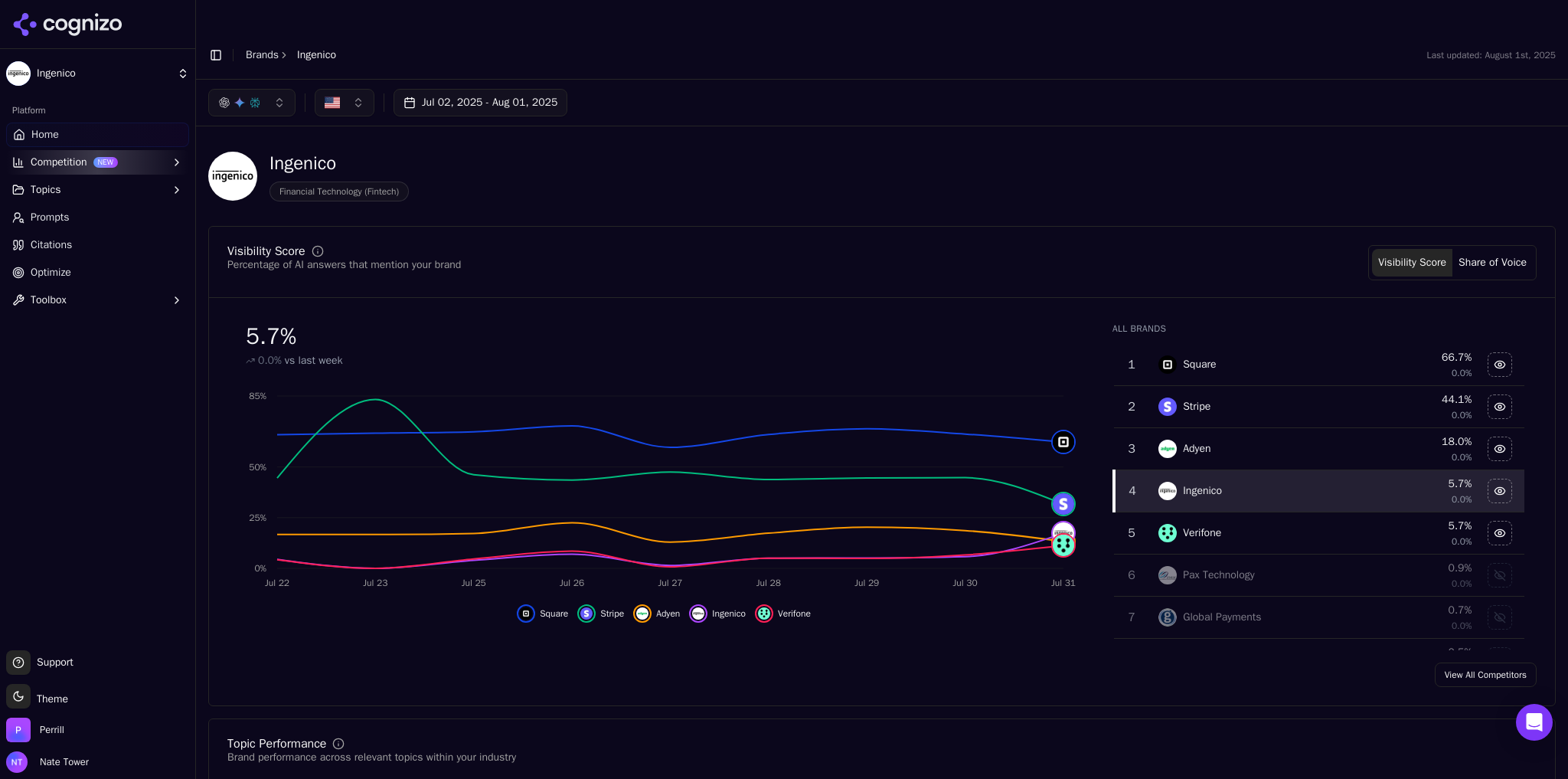 click at bounding box center [255, 103] 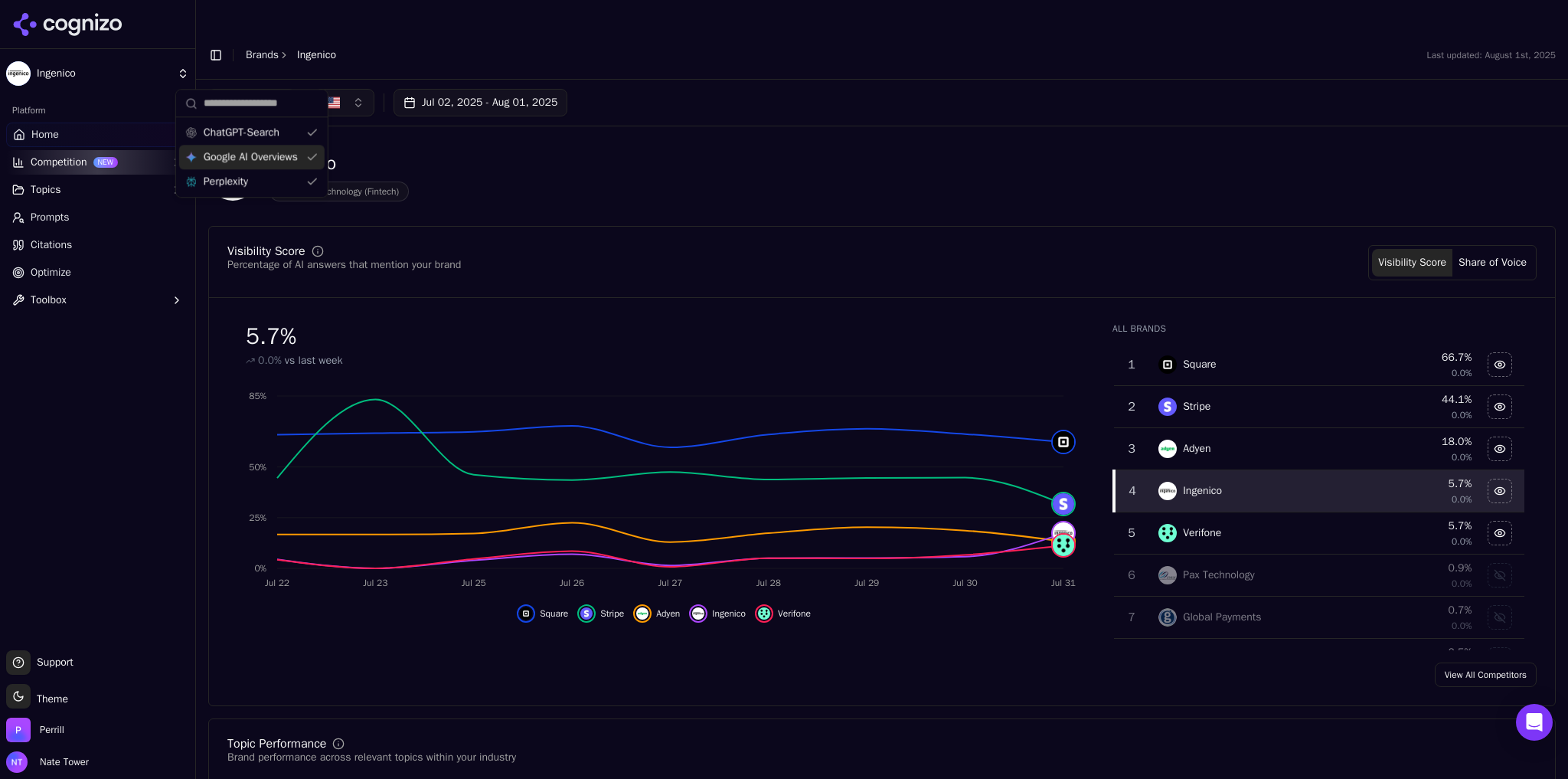 click on "Google AI Overviews" at bounding box center (250, 157) 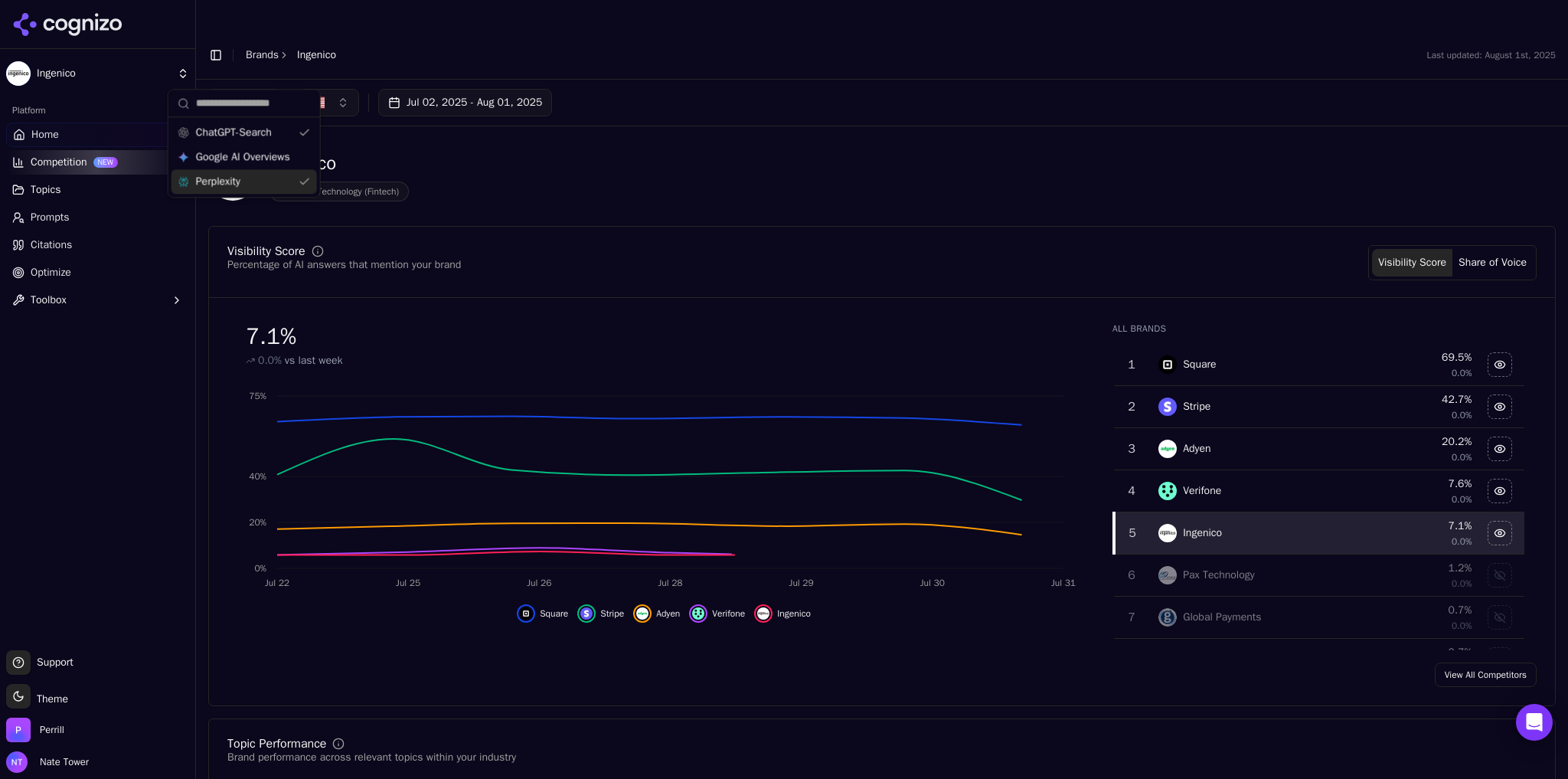 click on "Perplexity" at bounding box center (244, 182) 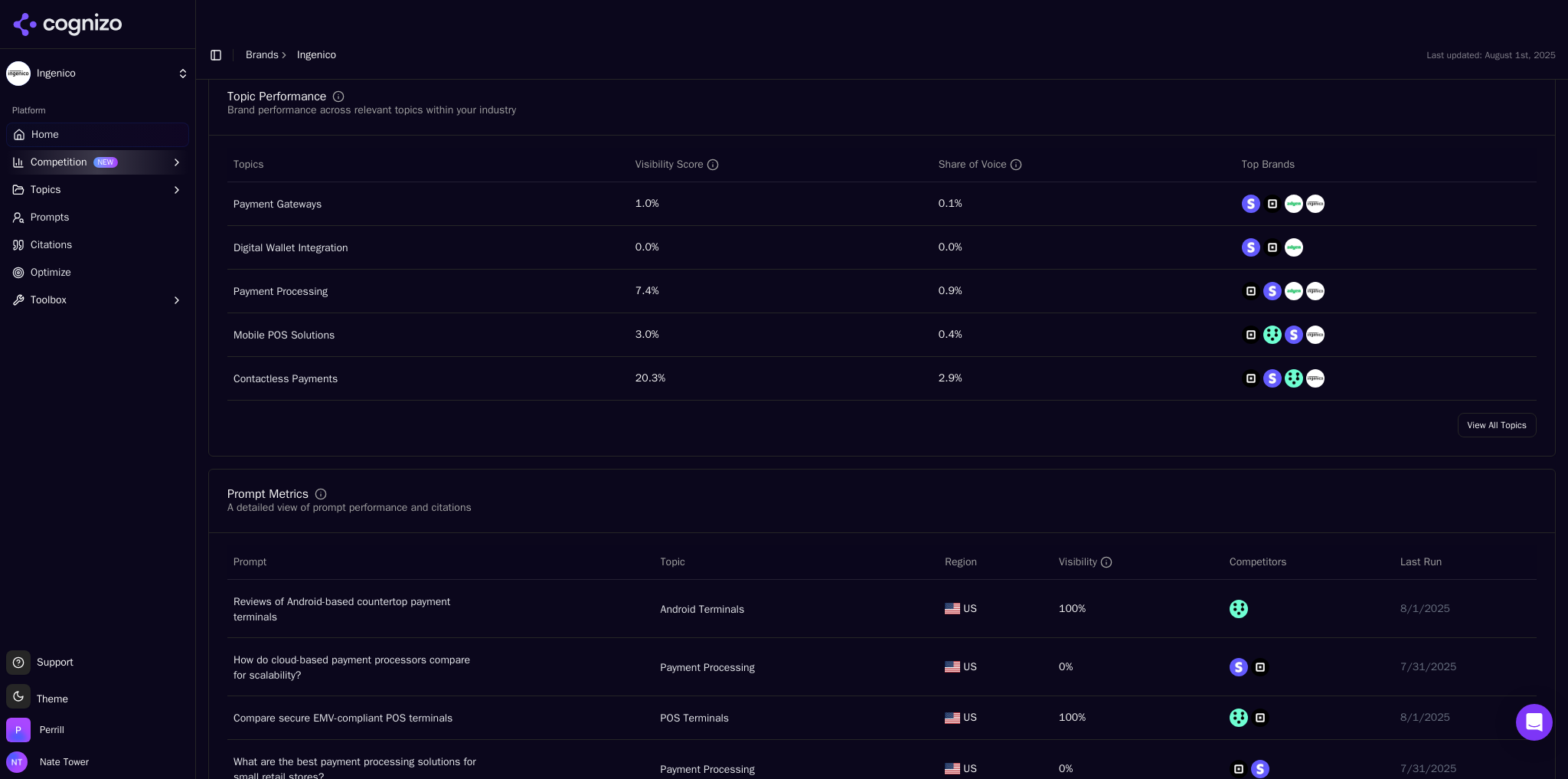 scroll, scrollTop: 0, scrollLeft: 0, axis: both 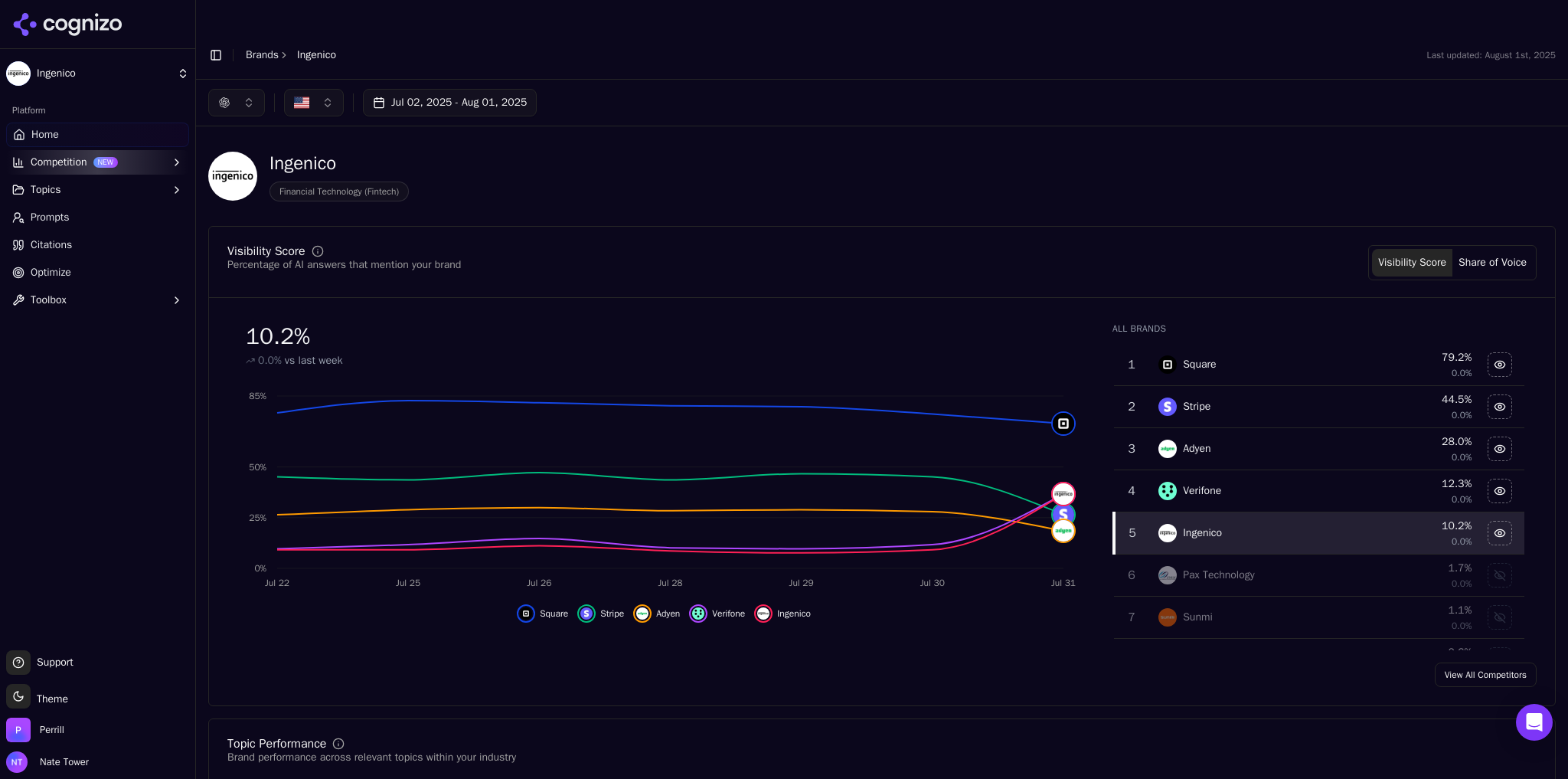 click at bounding box center [237, 103] 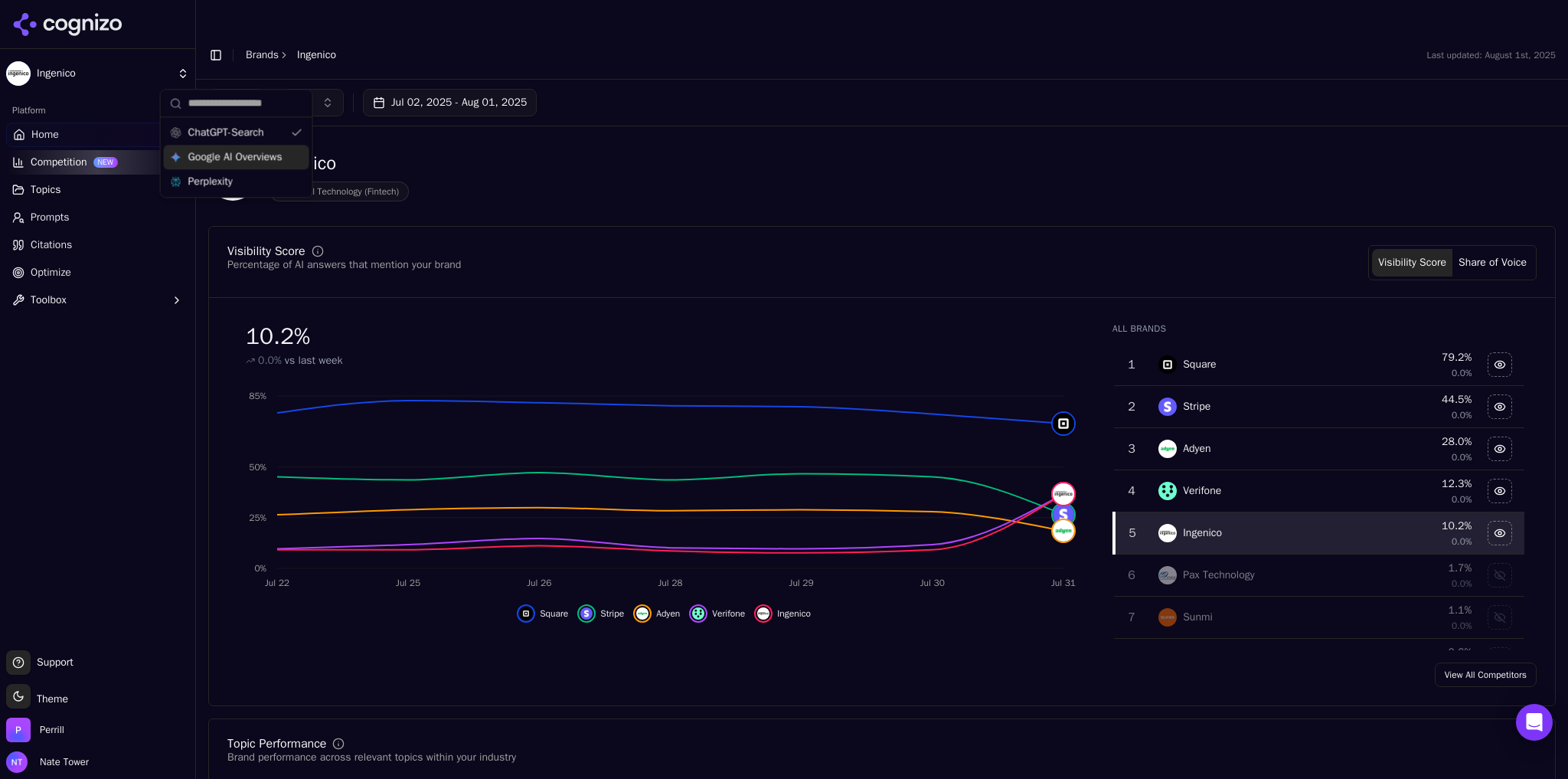 click on "Google AI Overviews" at bounding box center (237, 157) 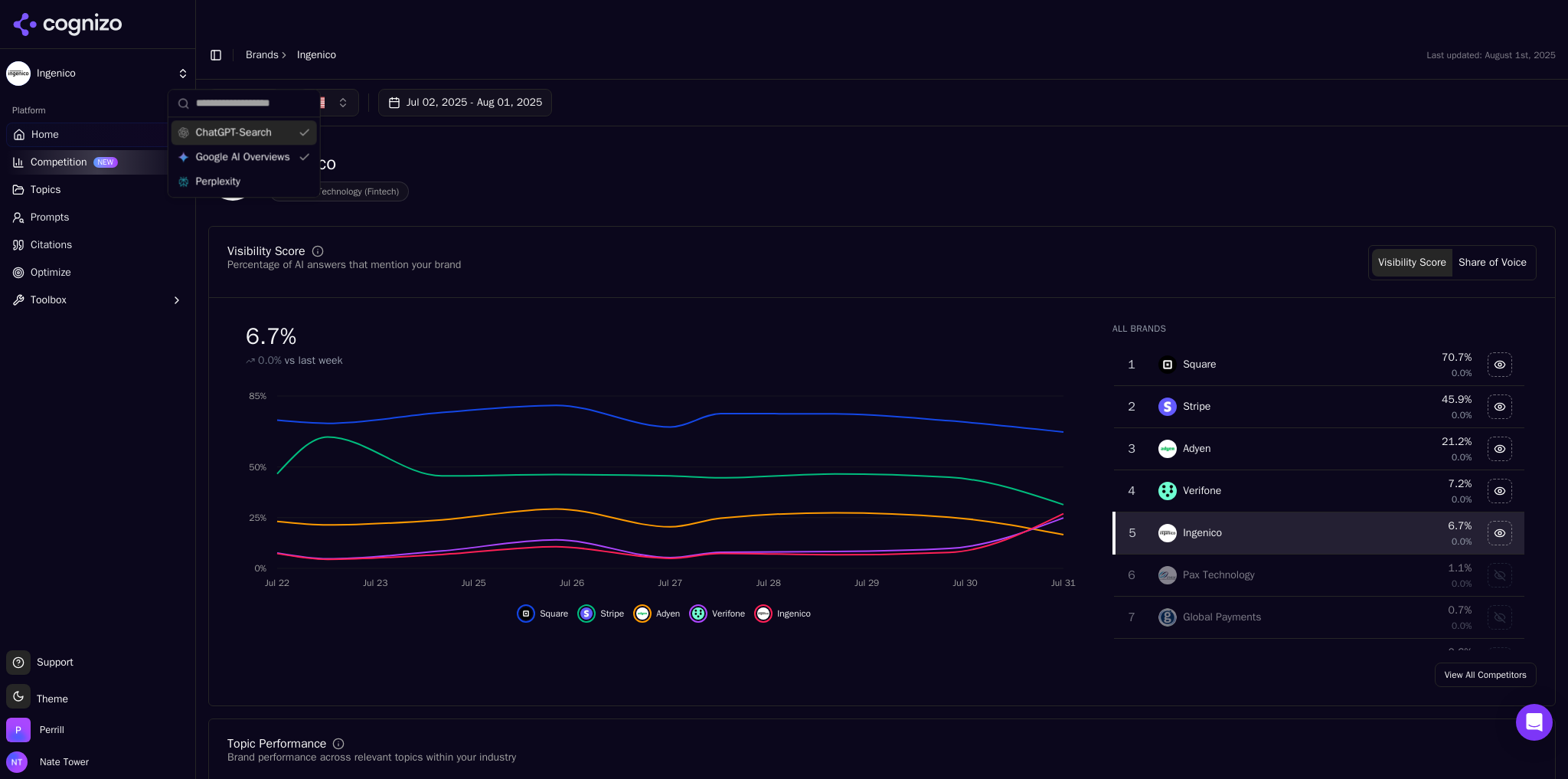 click on "ChatGPT-Search" at bounding box center [234, 133] 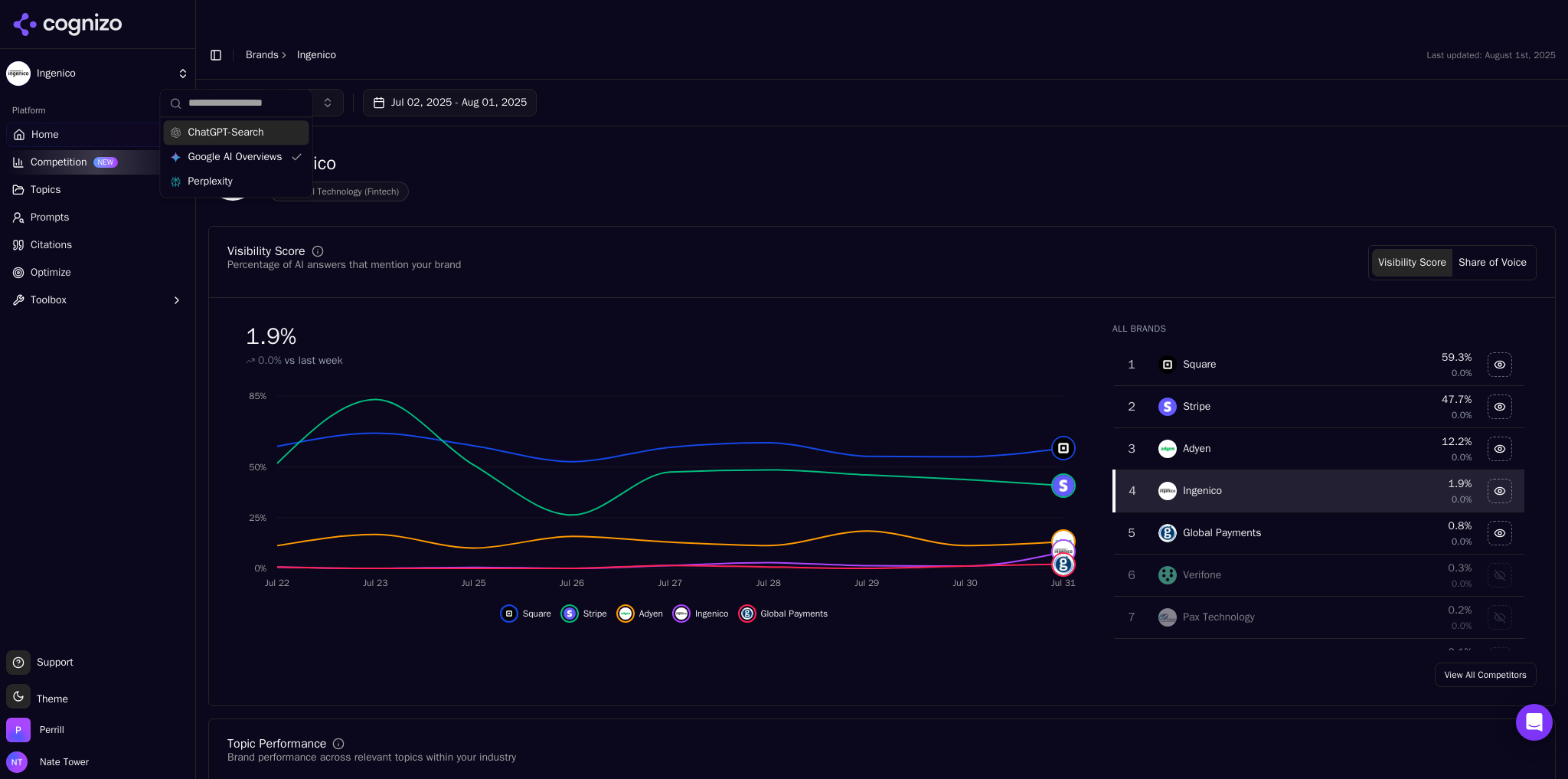 click on "ChatGPT-Search" at bounding box center [237, 133] 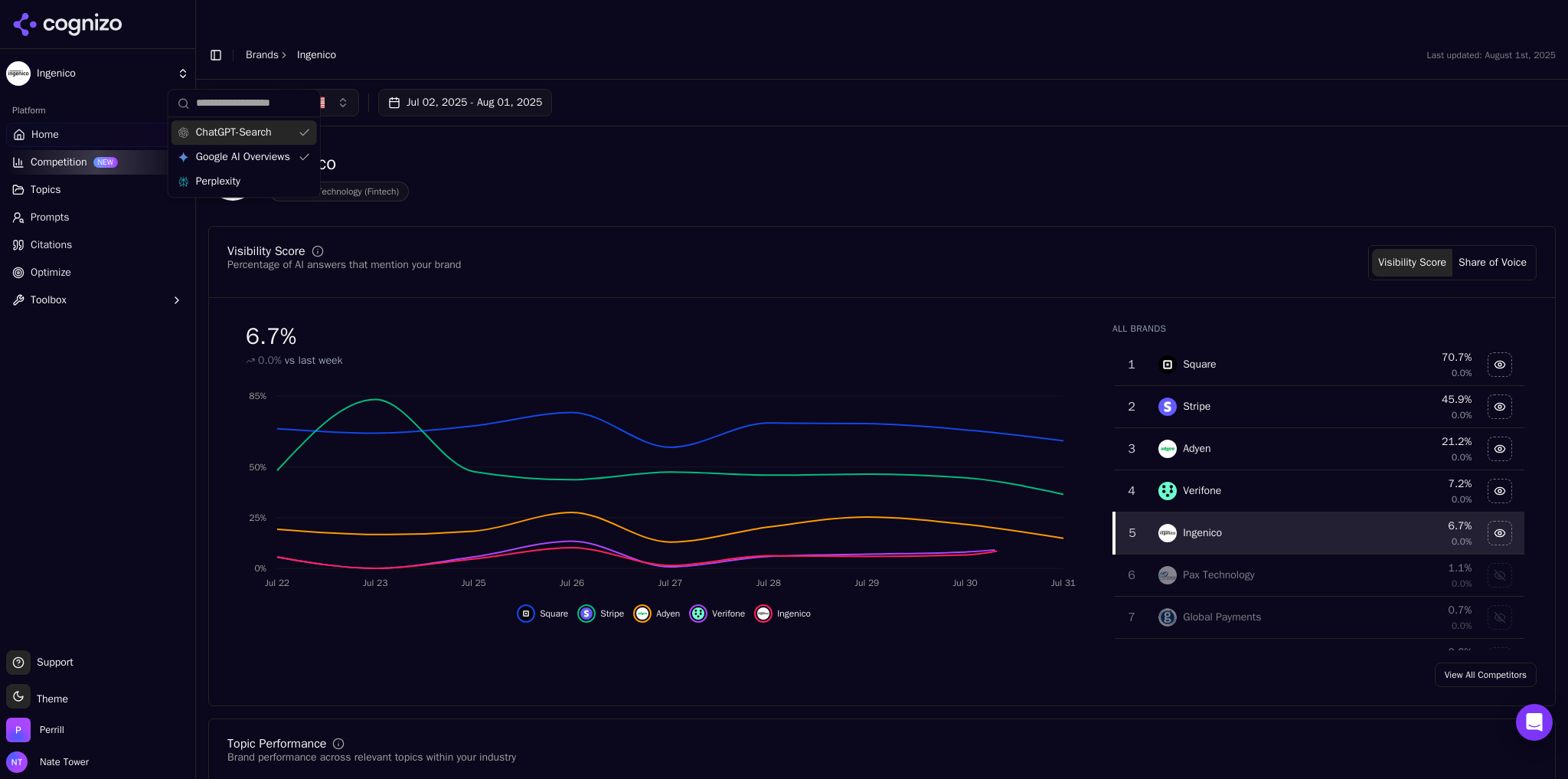 click on "ChatGPT-Search" at bounding box center [234, 133] 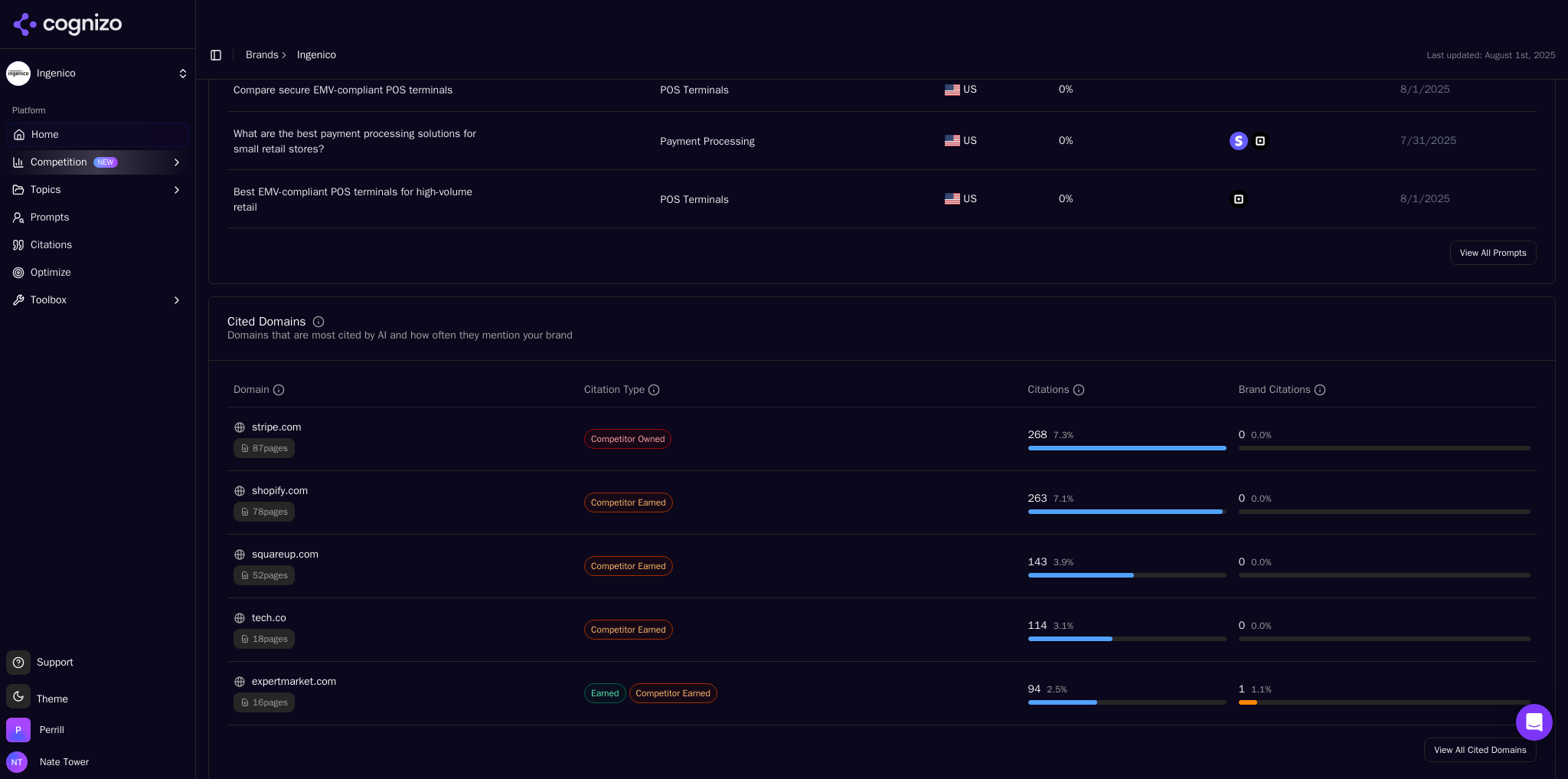 scroll, scrollTop: 1301, scrollLeft: 0, axis: vertical 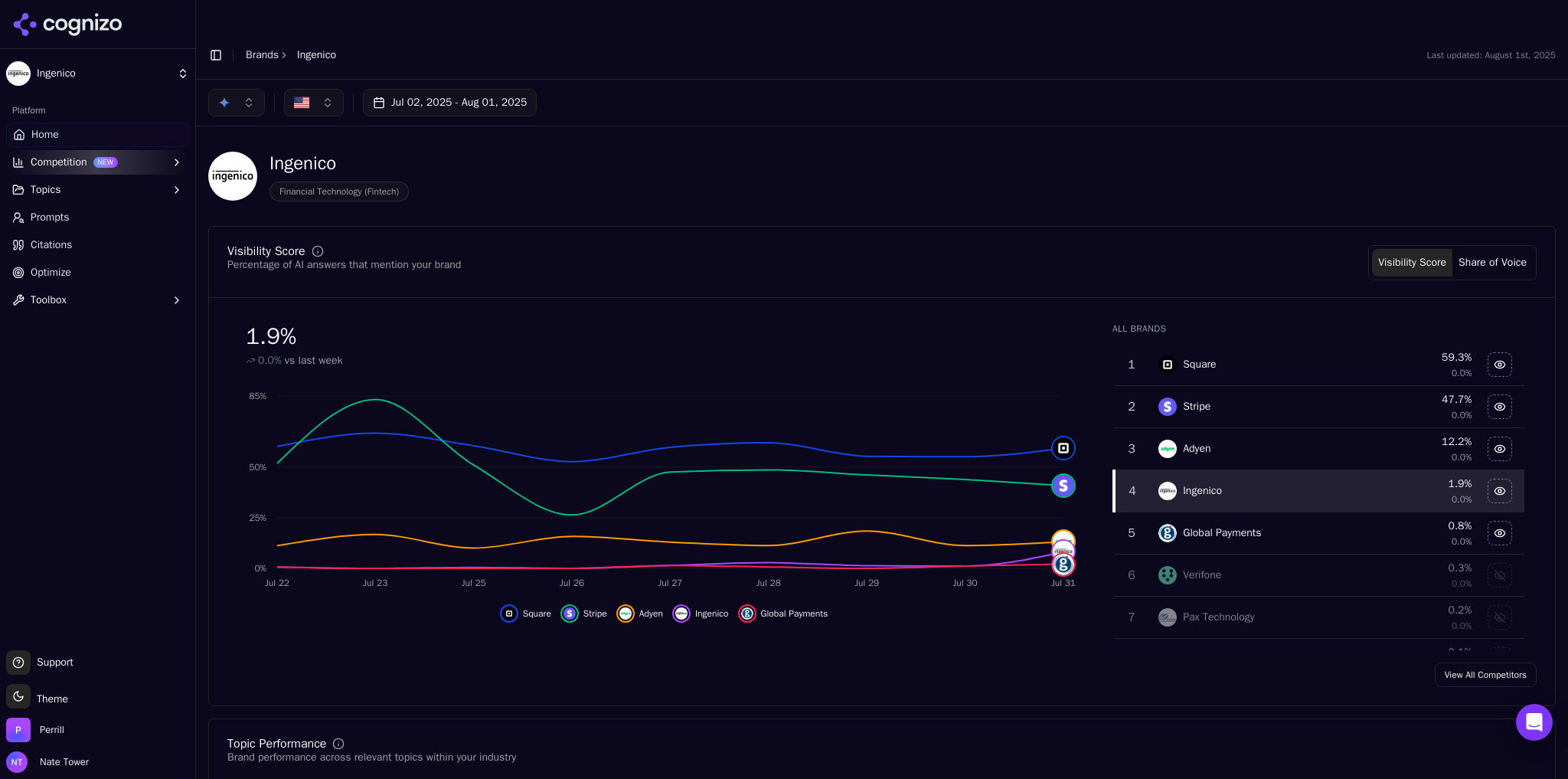 click at bounding box center [237, 103] 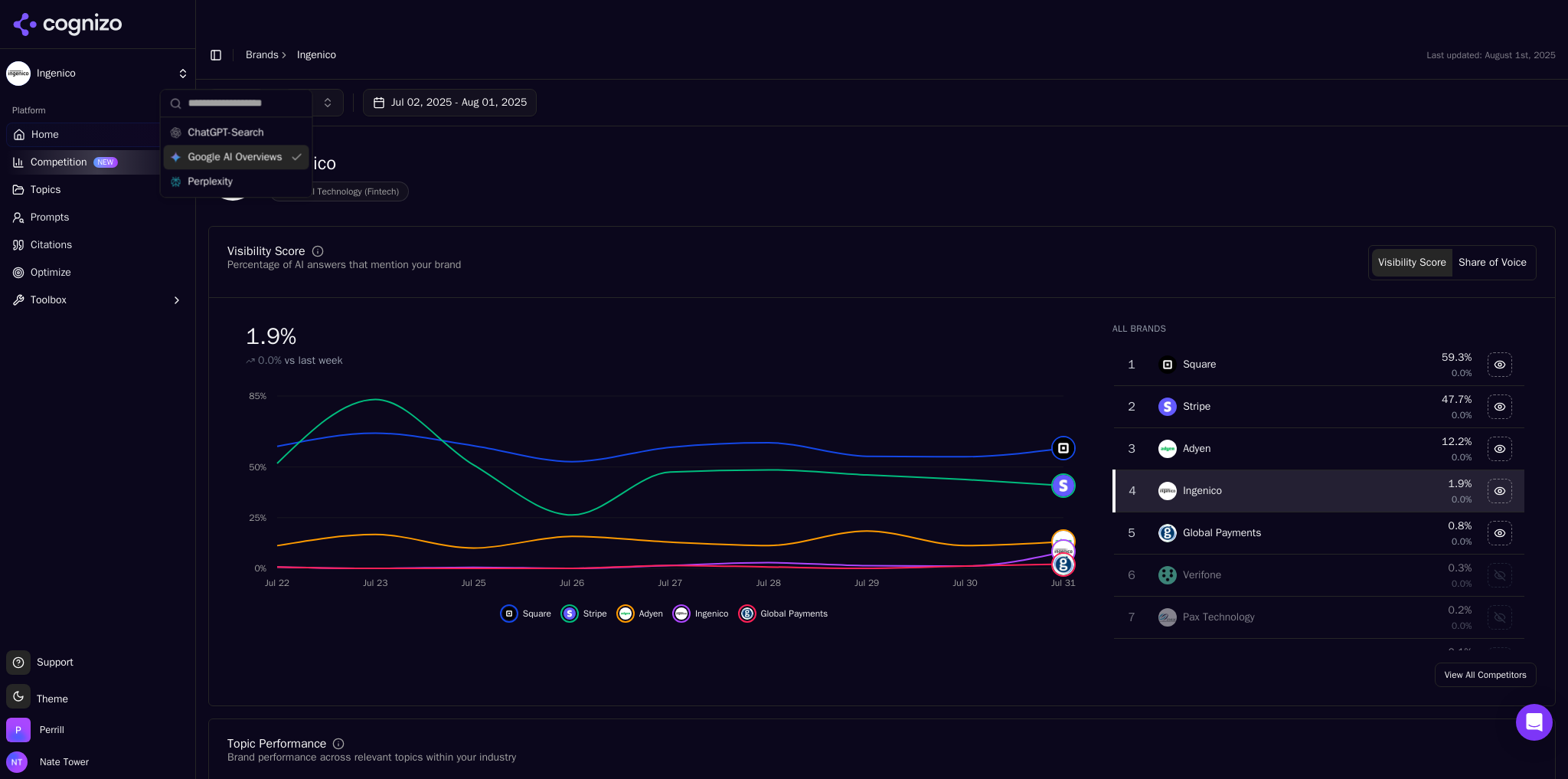 click on "Google AI Overviews" at bounding box center [235, 157] 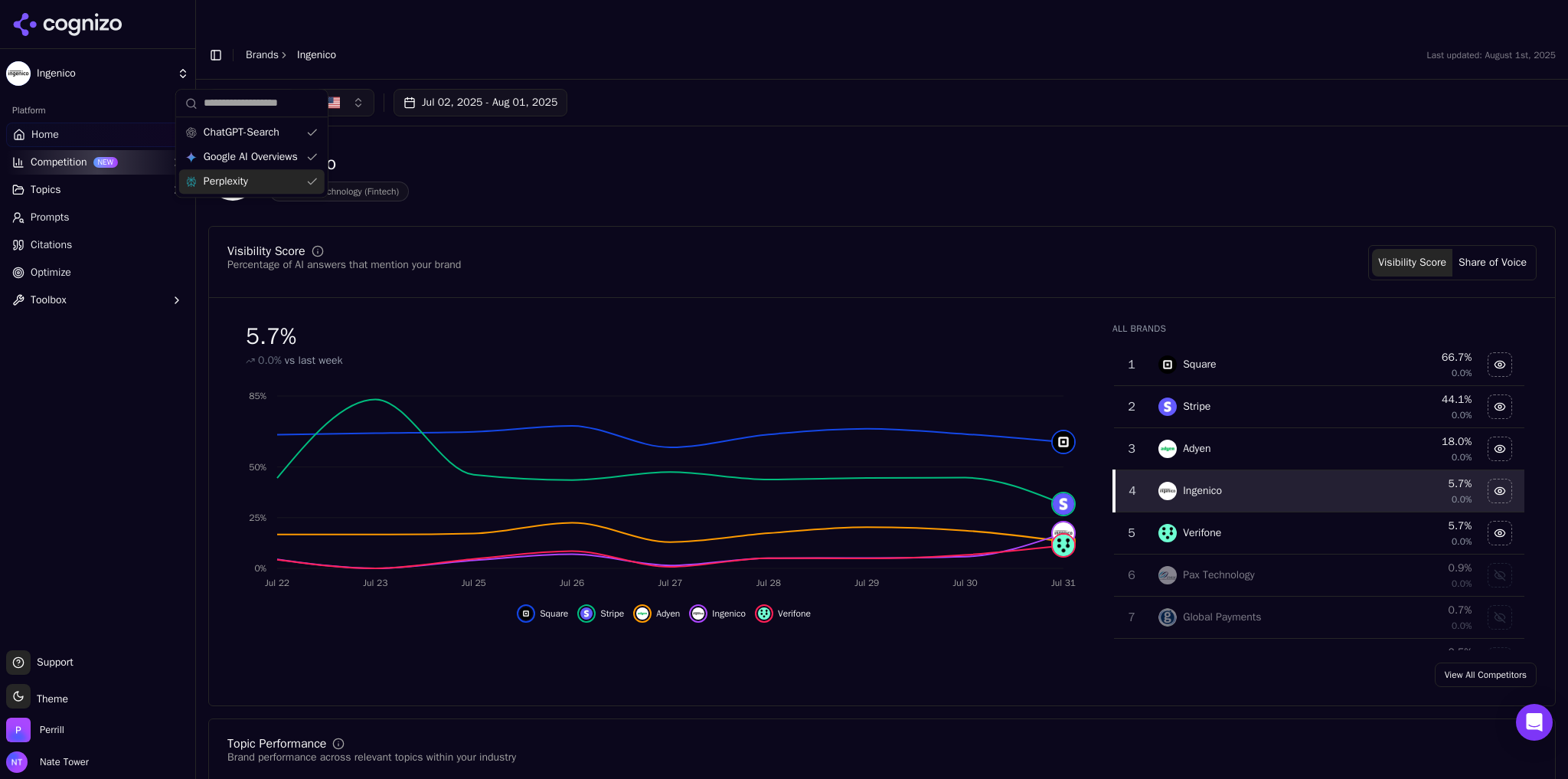click on "Perplexity" at bounding box center (252, 182) 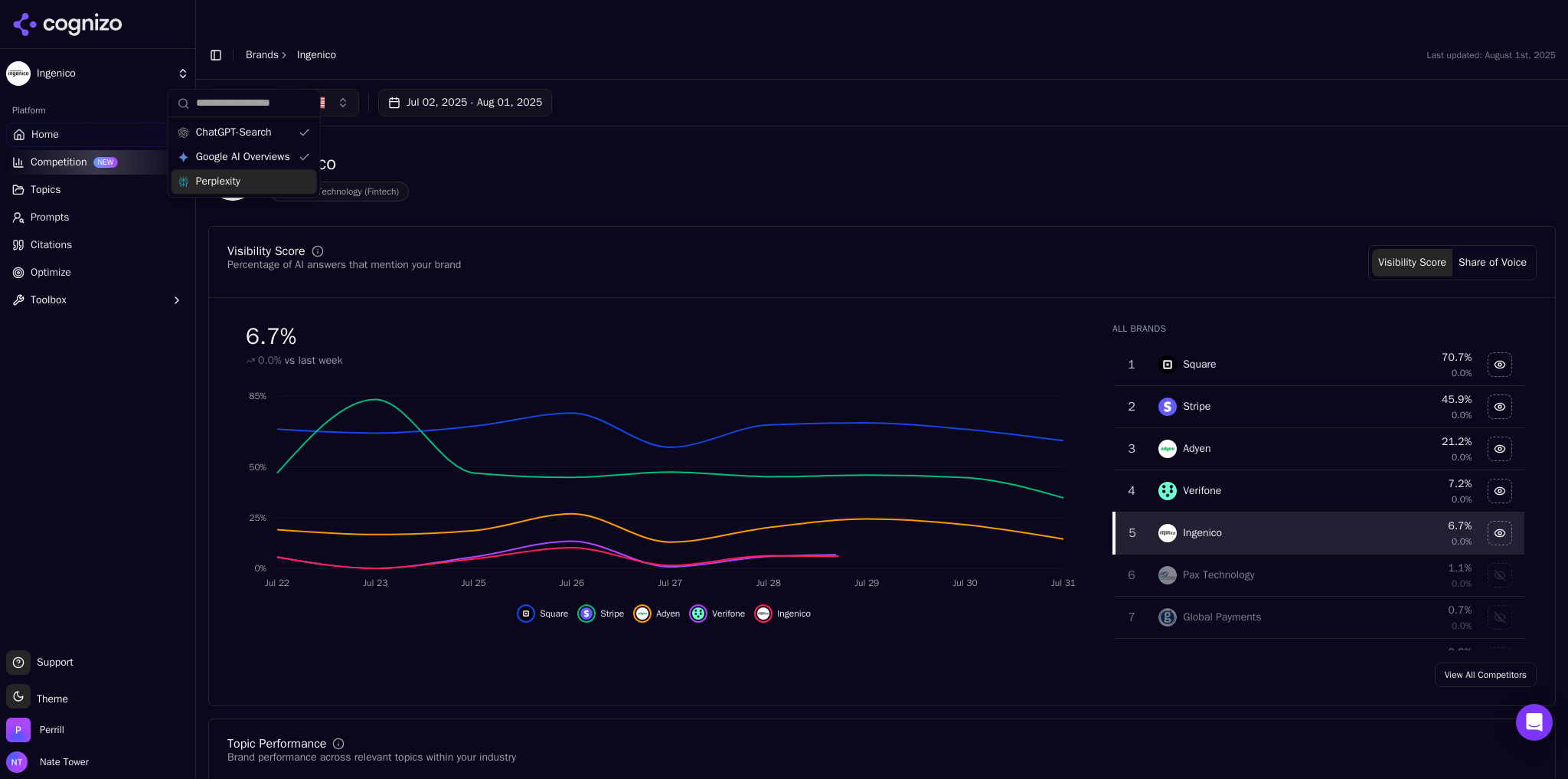 click on "Perplexity" at bounding box center [244, 182] 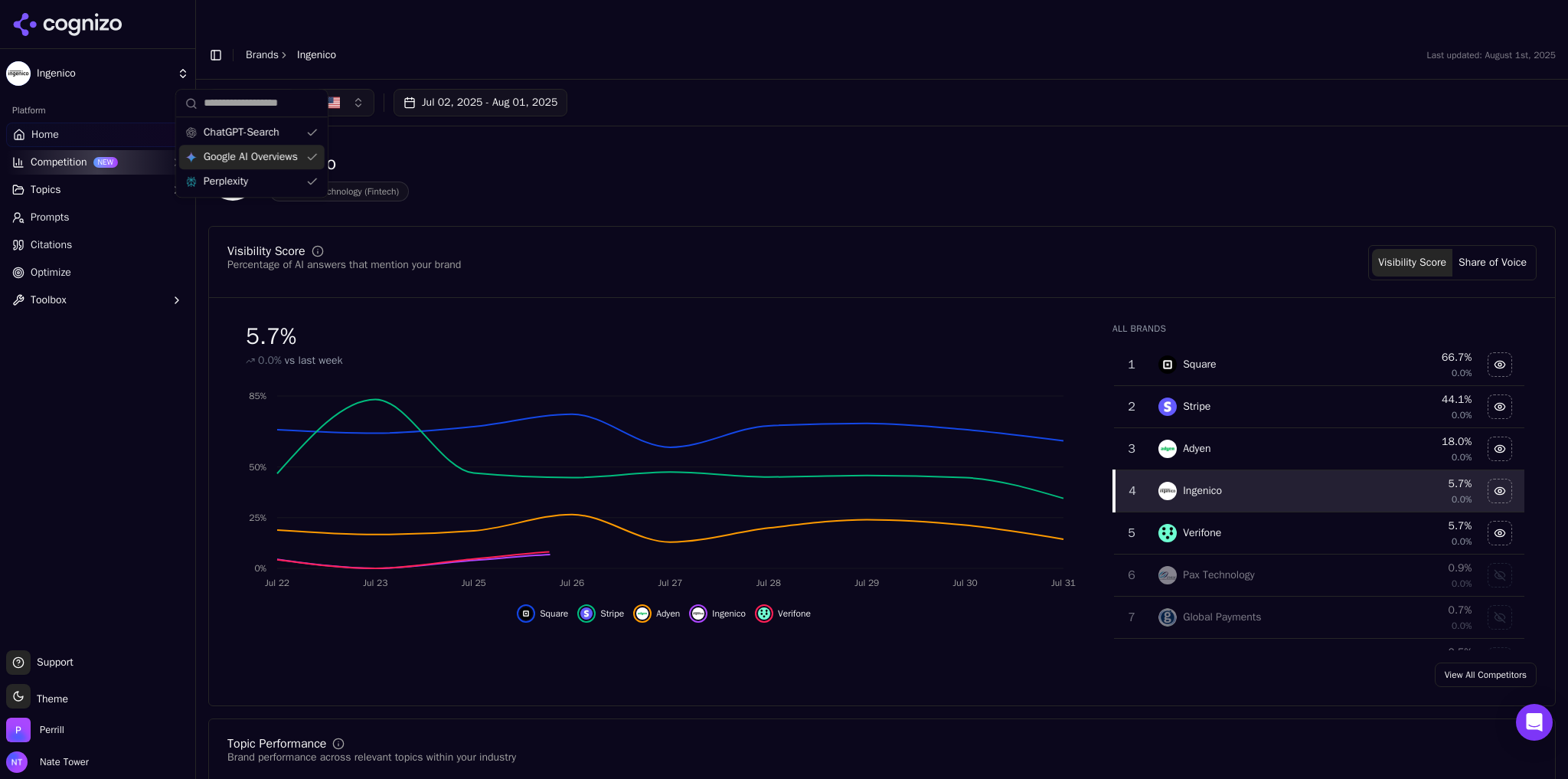 click on "Google AI Overviews" at bounding box center (250, 157) 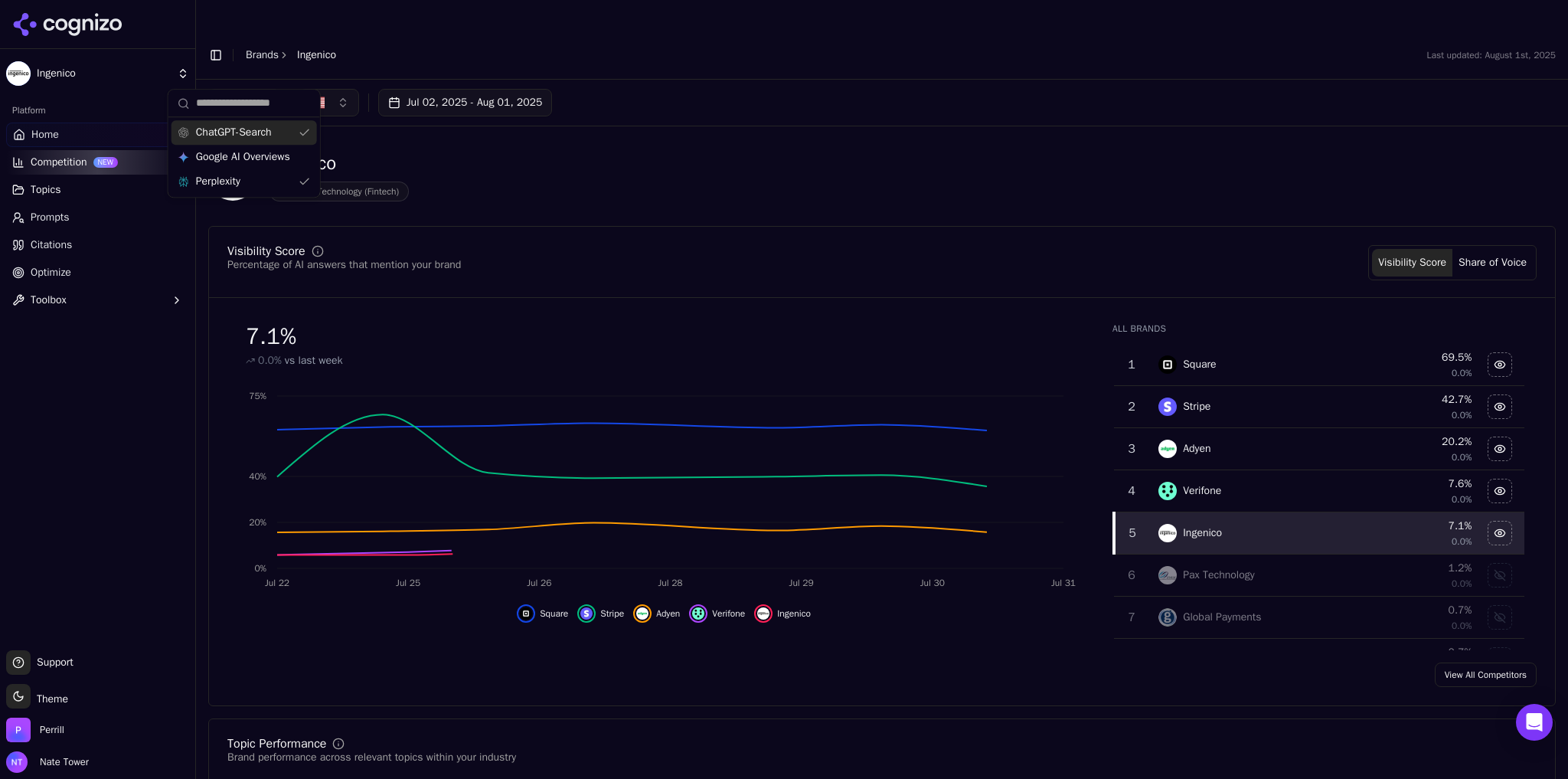 click on "ChatGPT-Search" at bounding box center (244, 133) 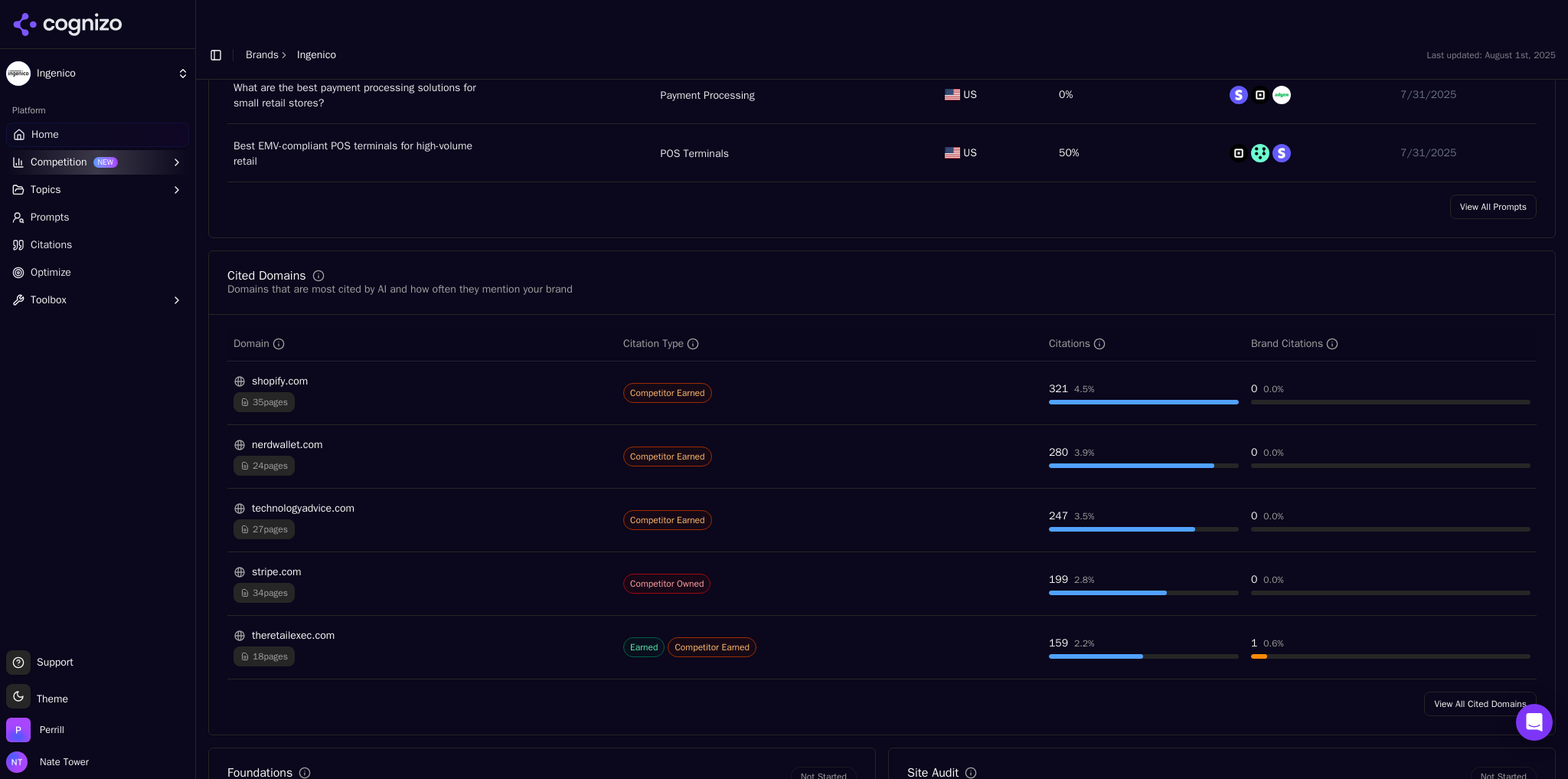 scroll, scrollTop: 1350, scrollLeft: 0, axis: vertical 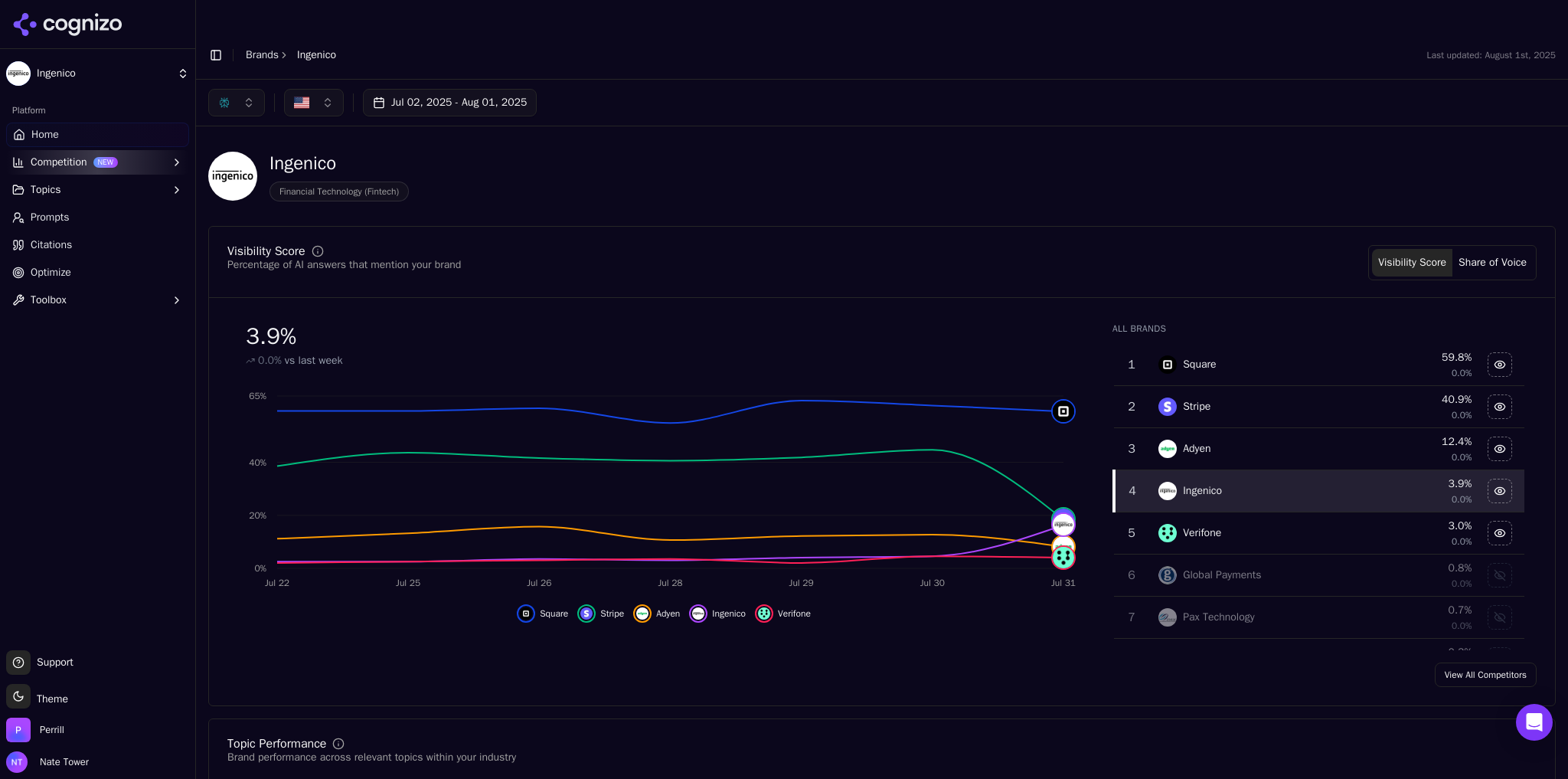 click at bounding box center (237, 103) 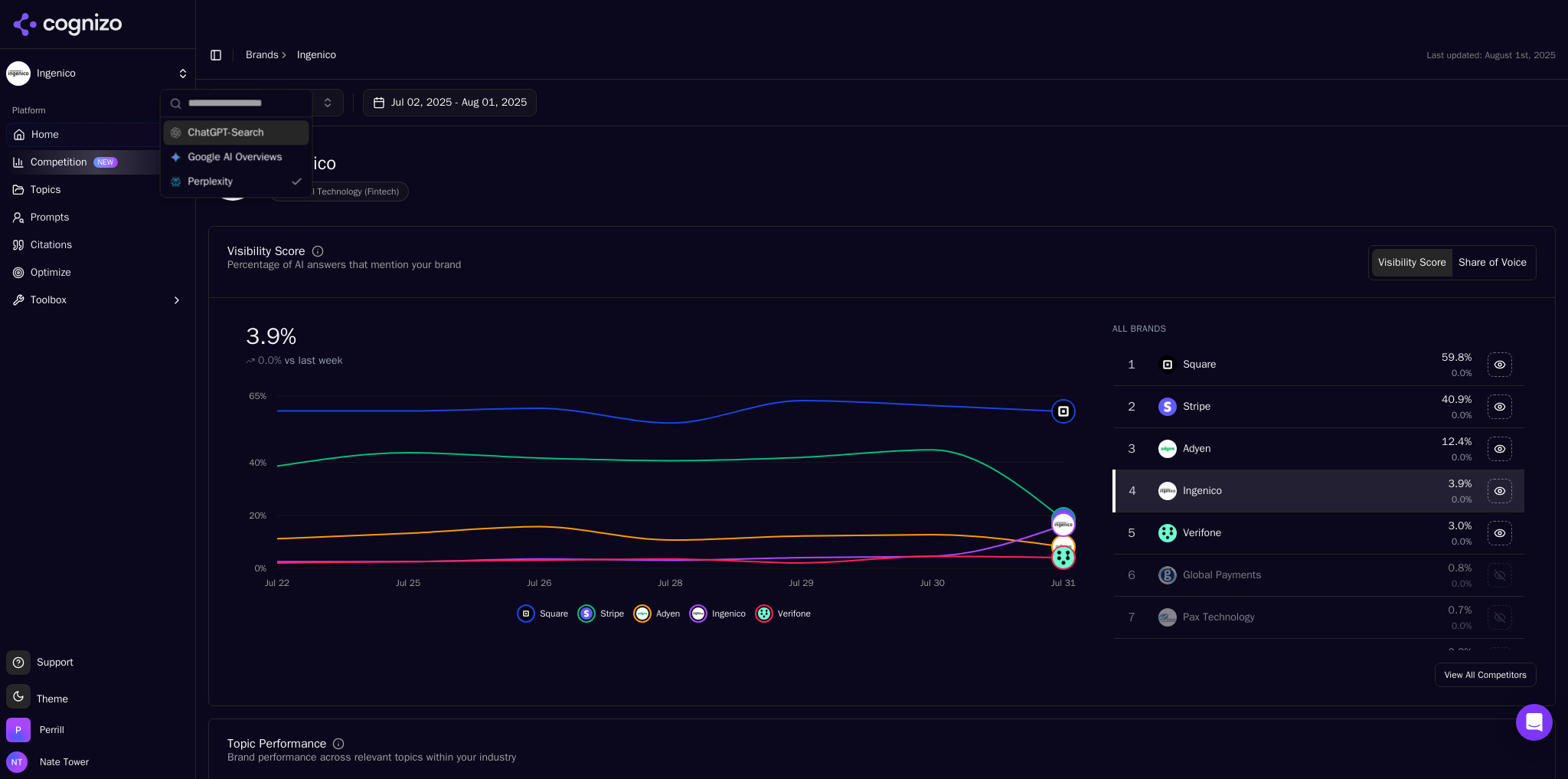 click on "Topics" at bounding box center (97, 190) 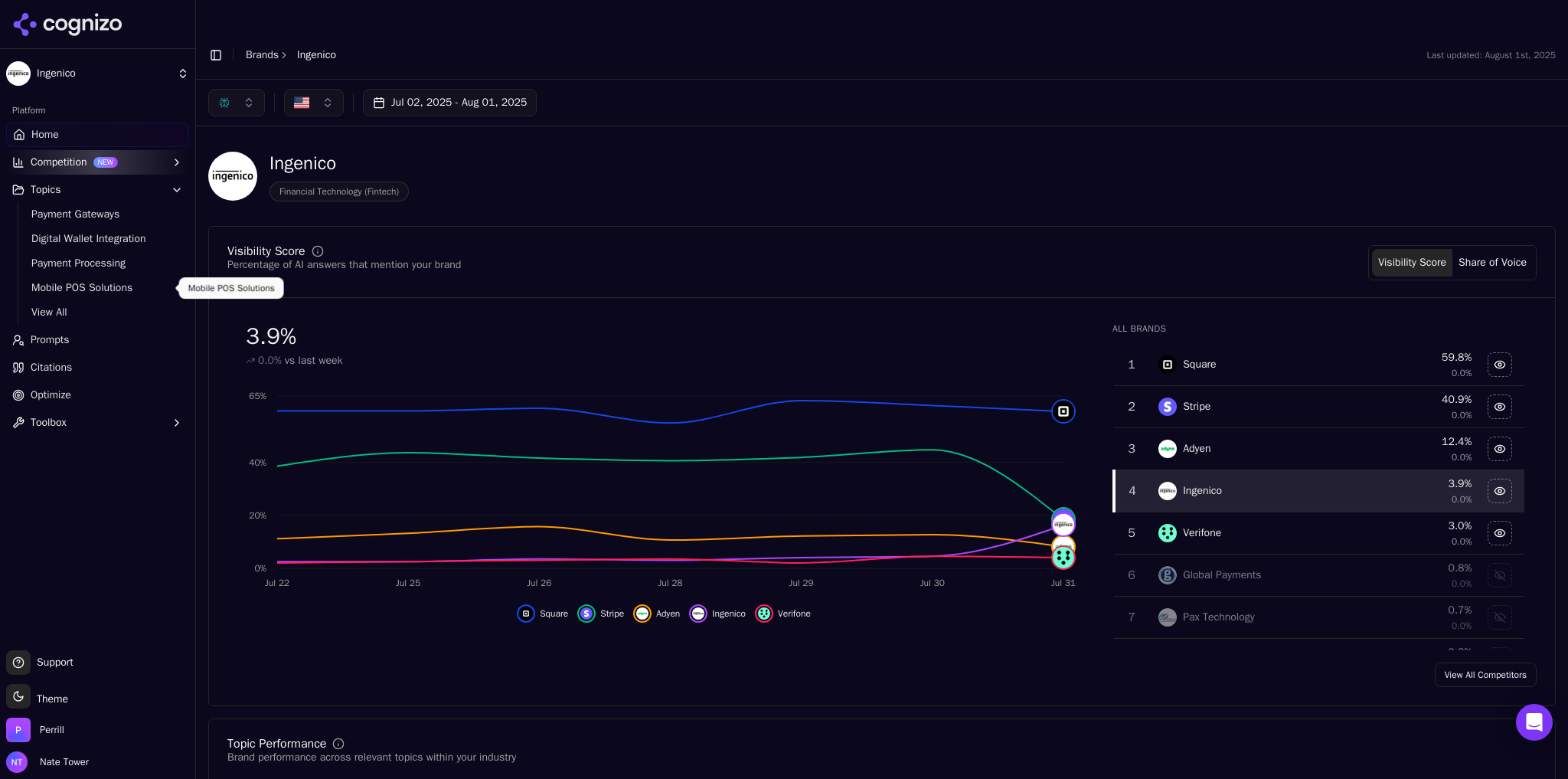 click on "Mobile POS Solutions" at bounding box center [98, 288] 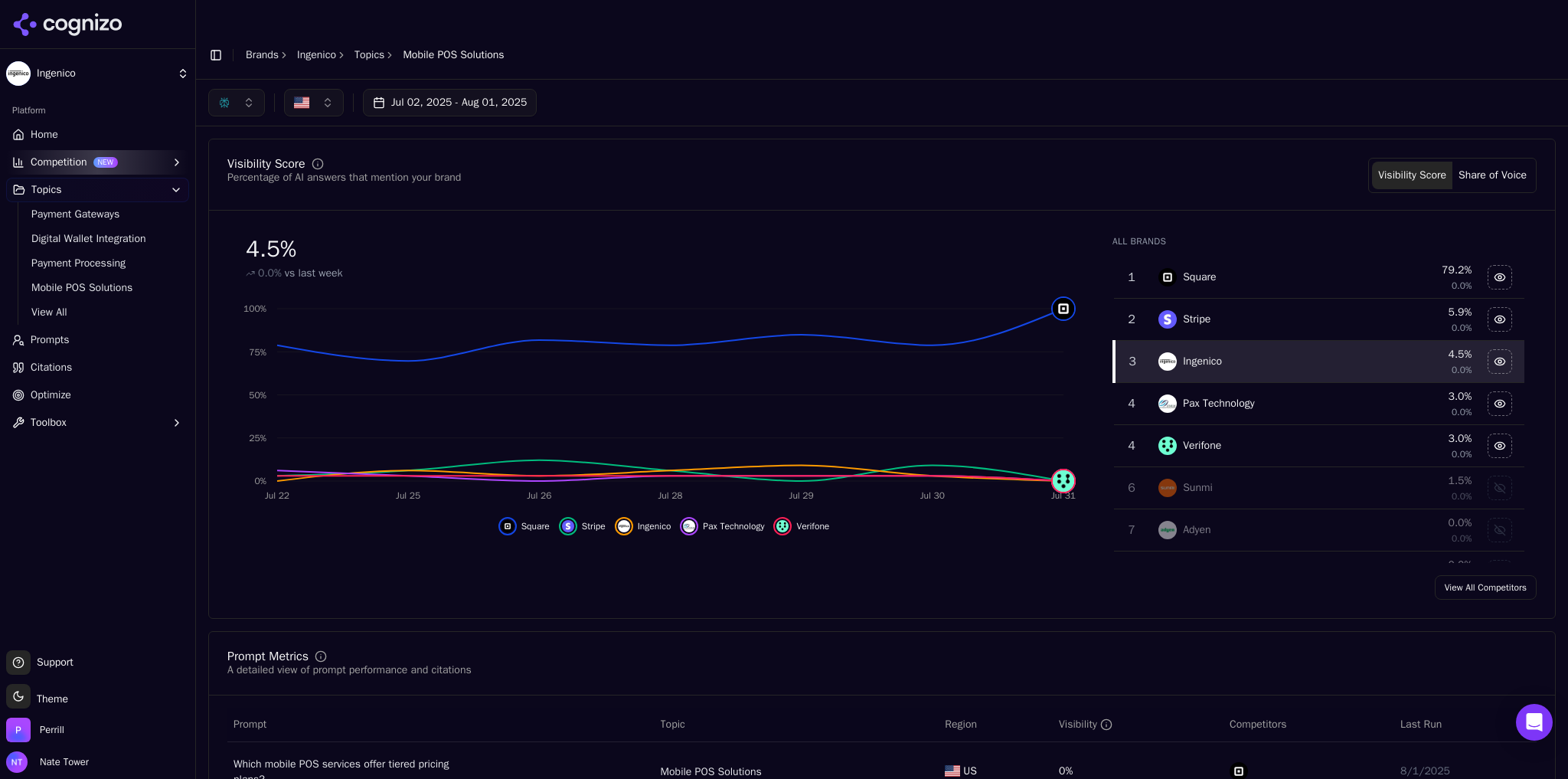 click on "Brands" at bounding box center [262, 54] 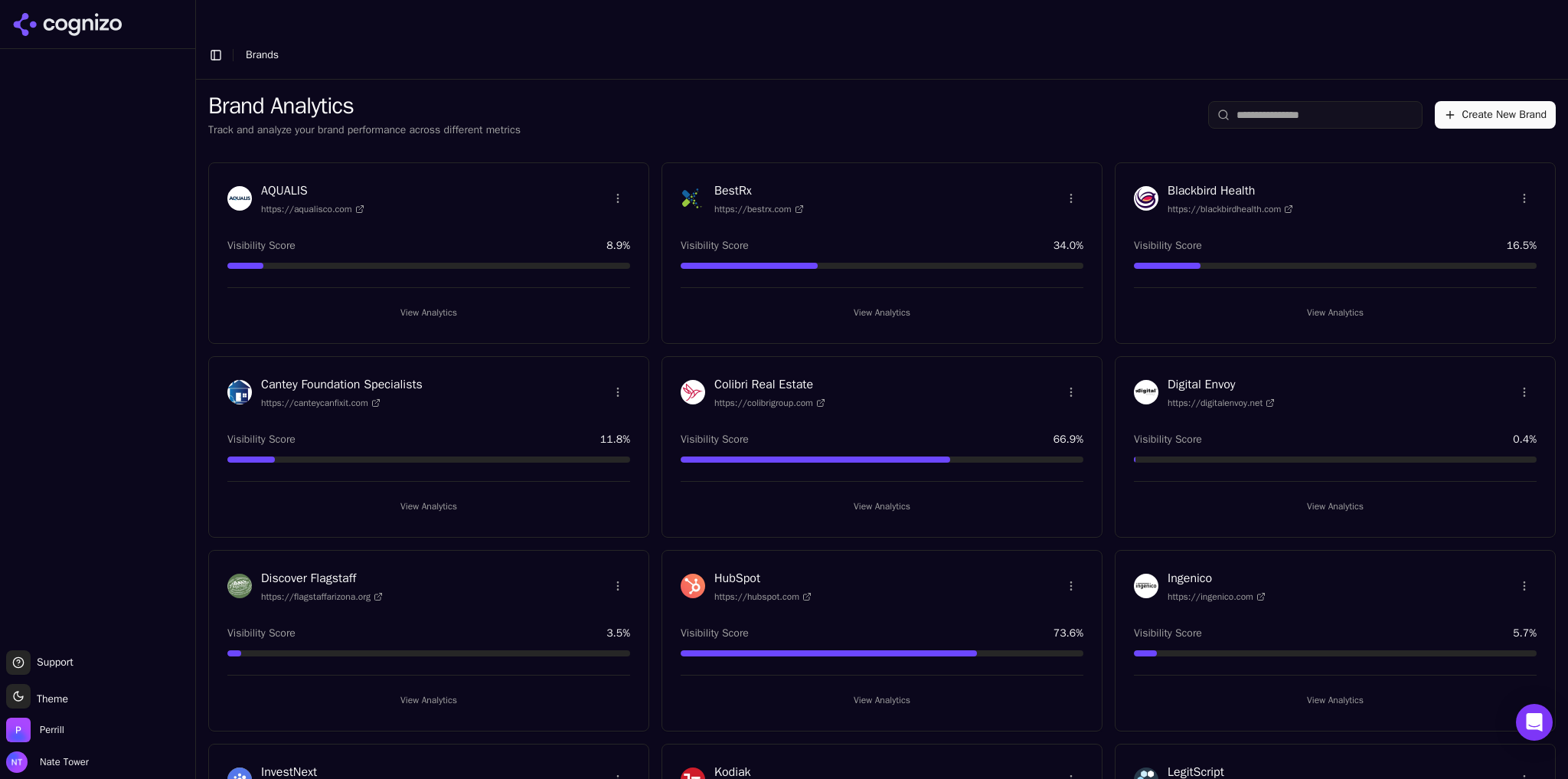 click on "View Analytics" at bounding box center (1335, 700) 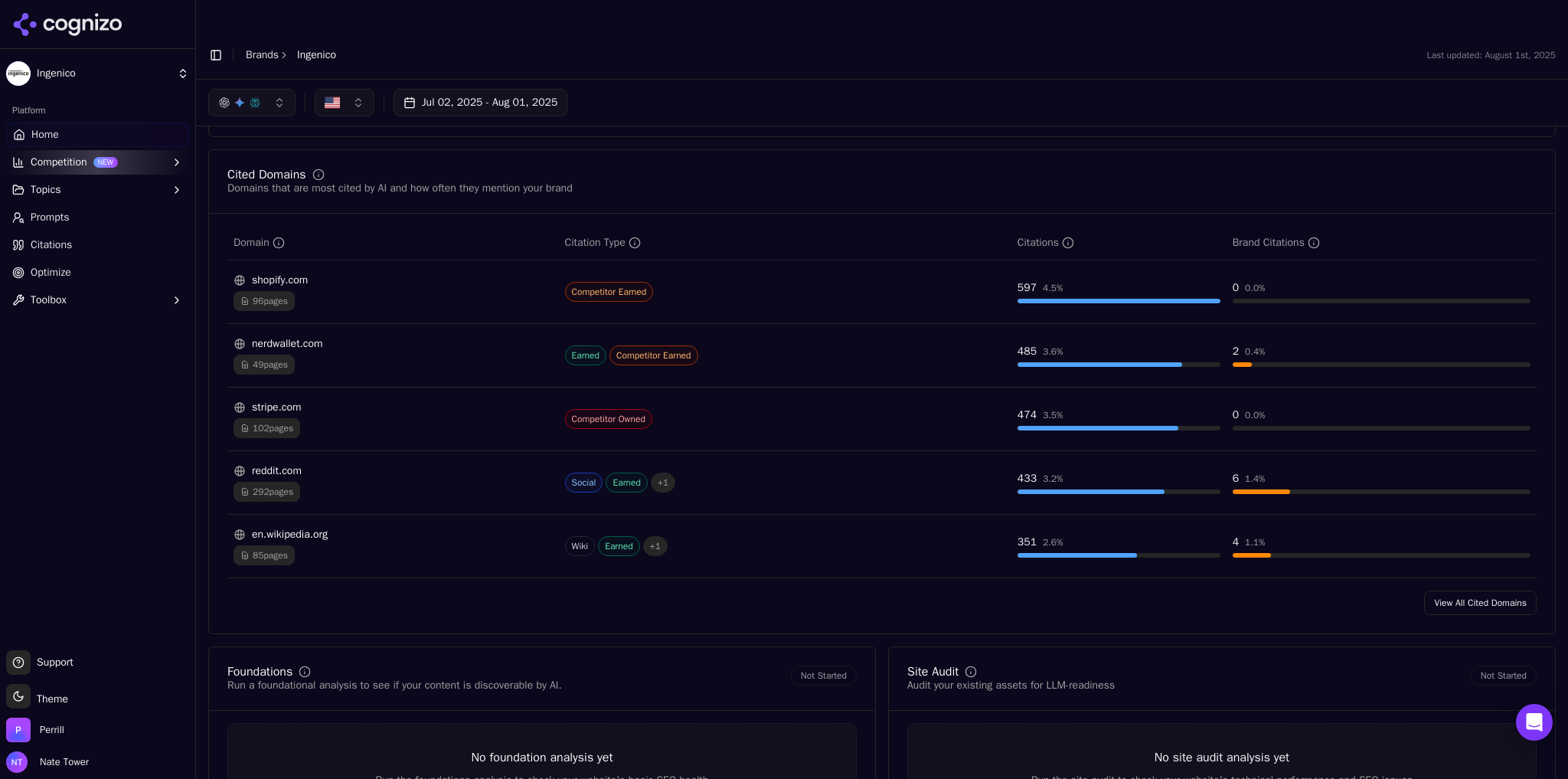 scroll, scrollTop: 1413, scrollLeft: 0, axis: vertical 